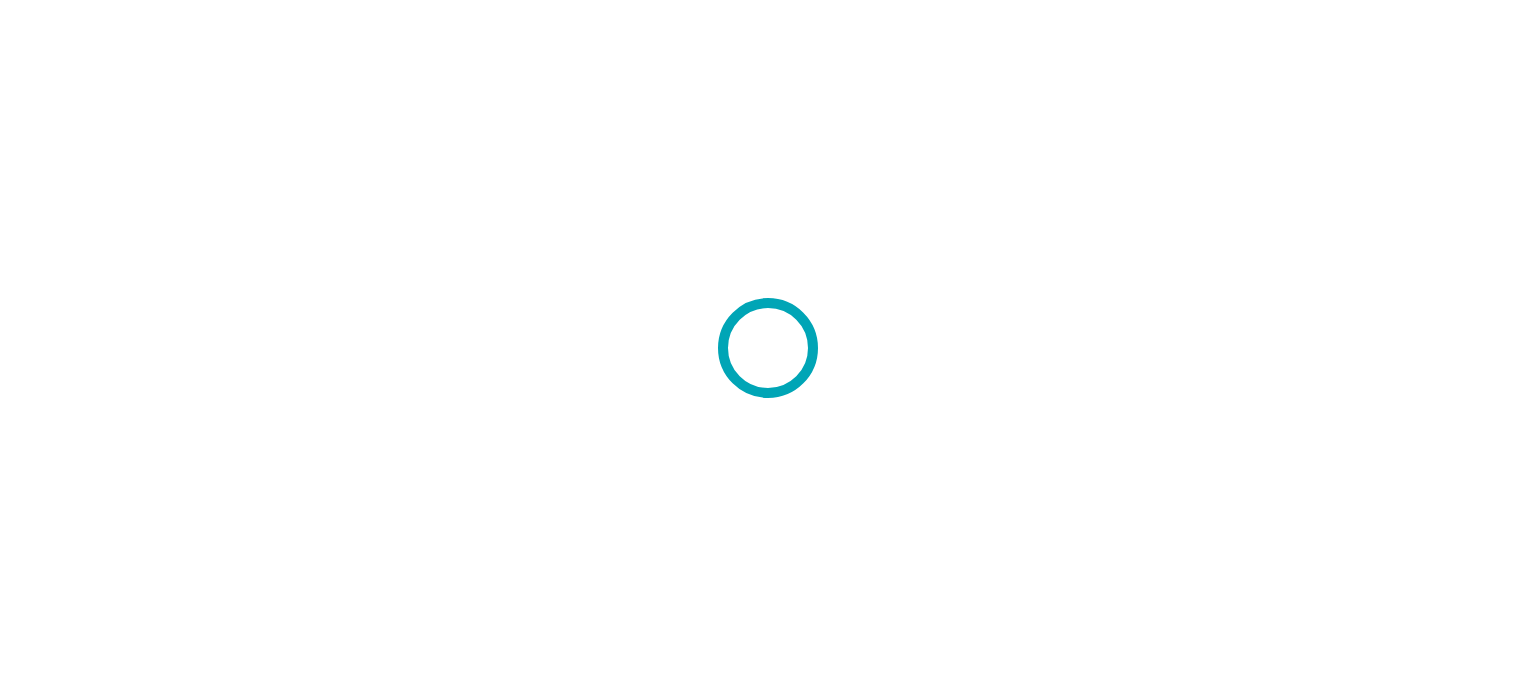 scroll, scrollTop: 0, scrollLeft: 0, axis: both 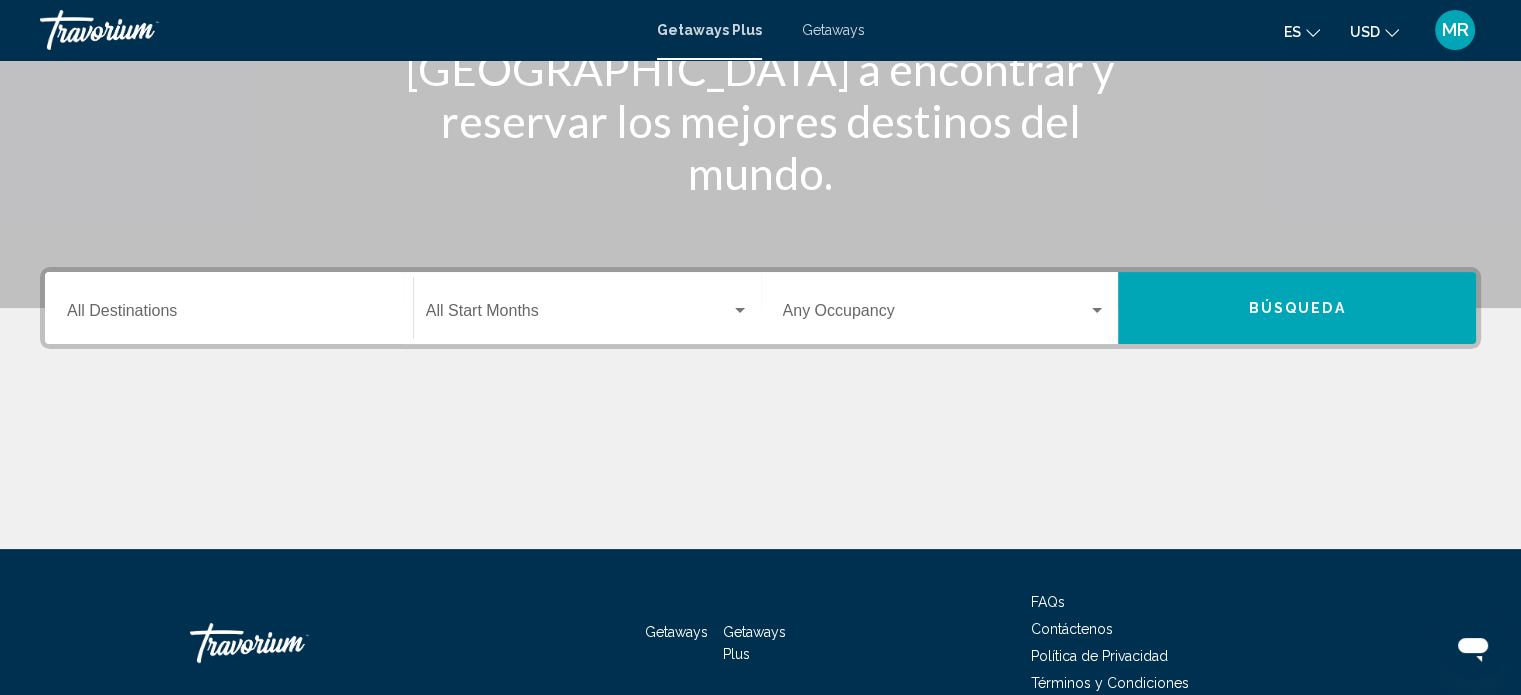 click on "Destination All Destinations" at bounding box center [229, 308] 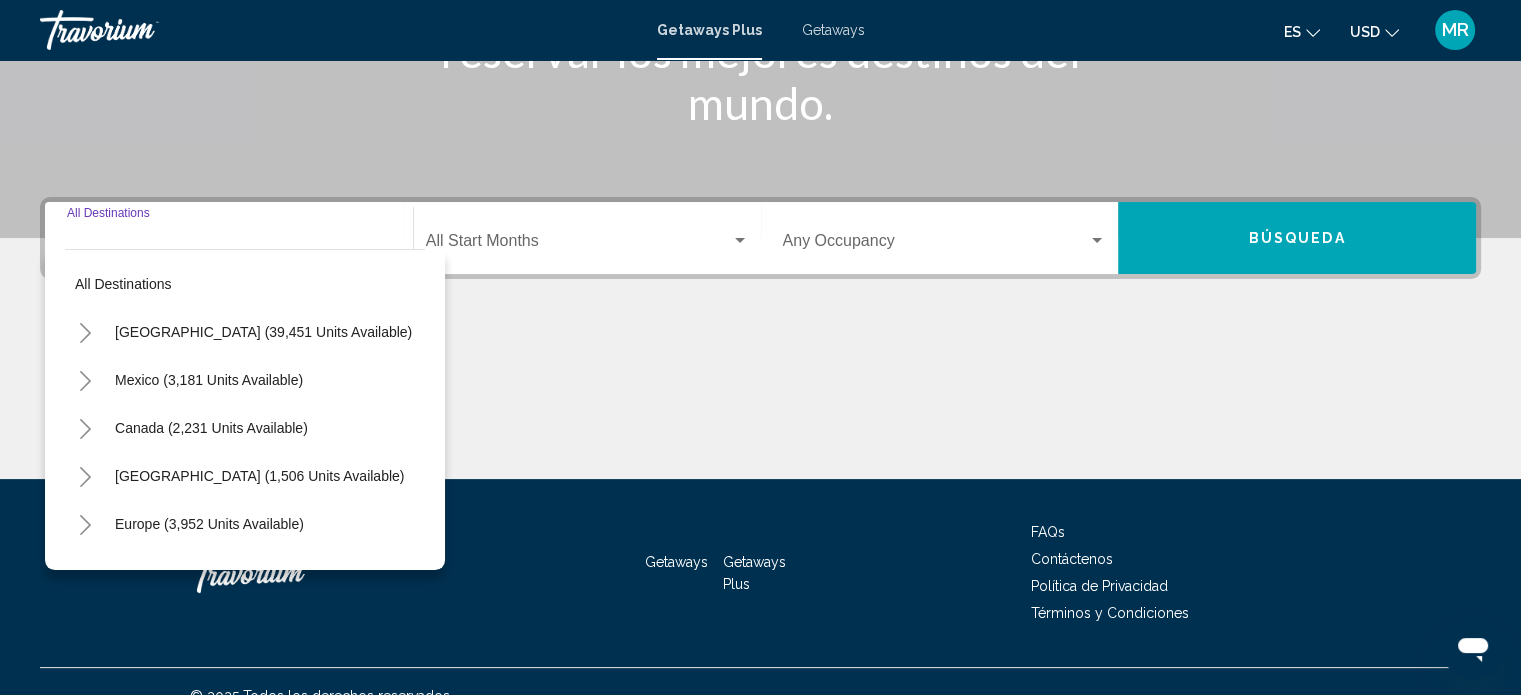 scroll, scrollTop: 390, scrollLeft: 0, axis: vertical 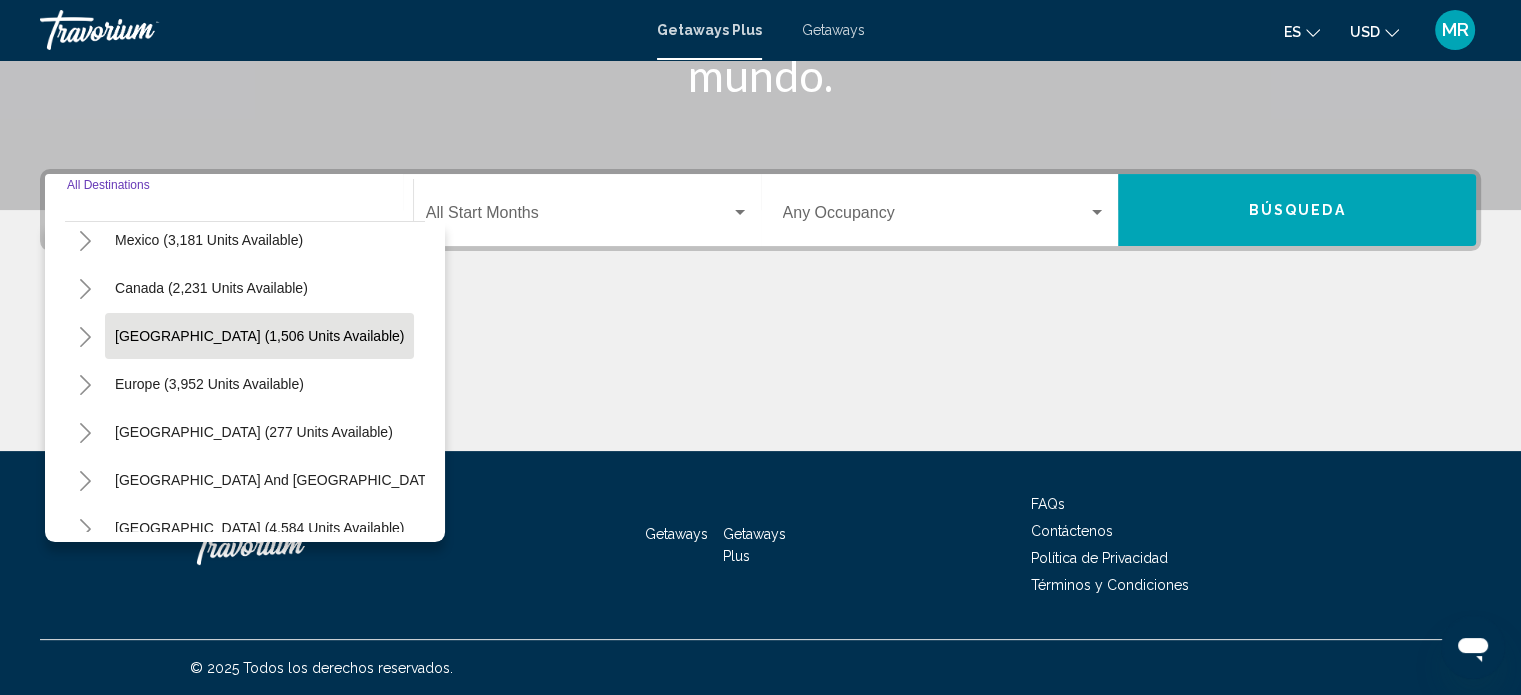click on "Caribbean & Atlantic Islands (1,506 units available)" at bounding box center [209, 384] 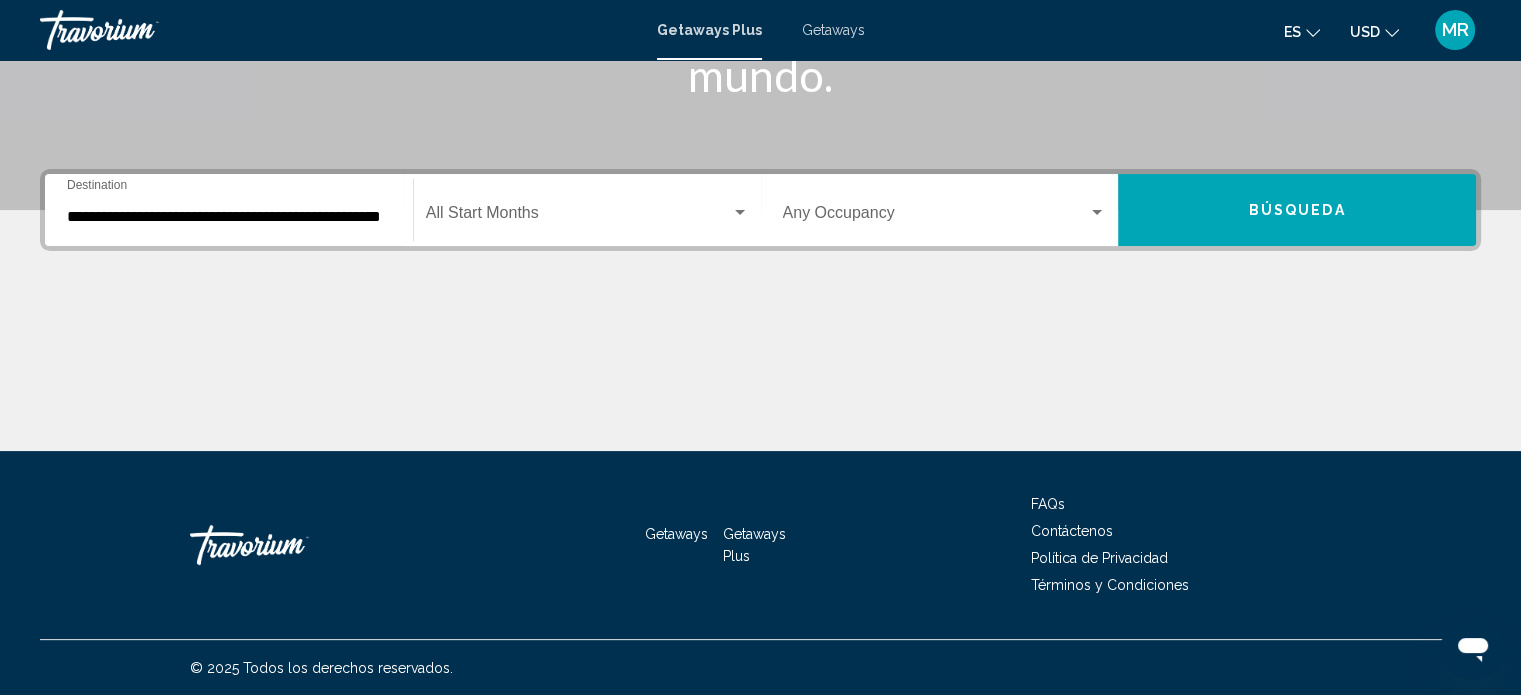 drag, startPoint x: 160, startPoint y: 196, endPoint x: 168, endPoint y: 211, distance: 17 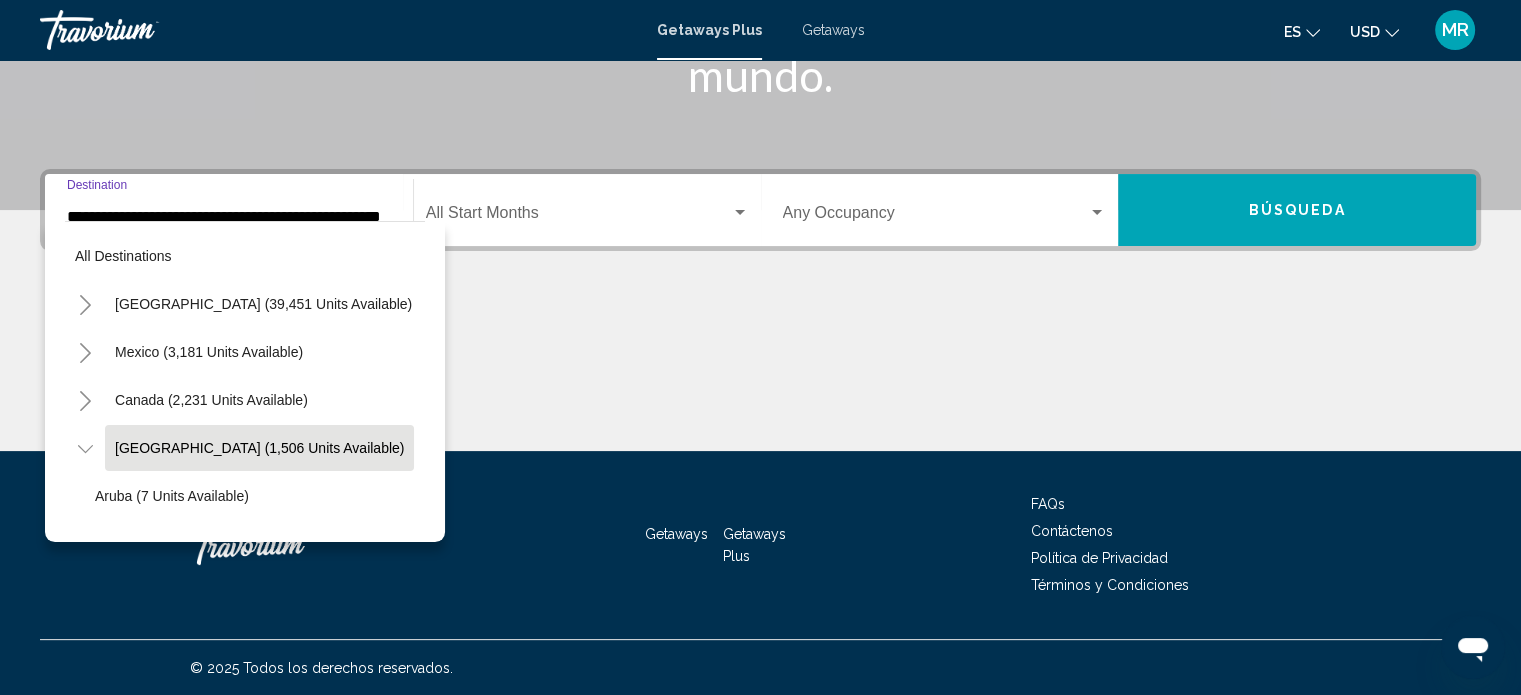 scroll, scrollTop: 0, scrollLeft: 36, axis: horizontal 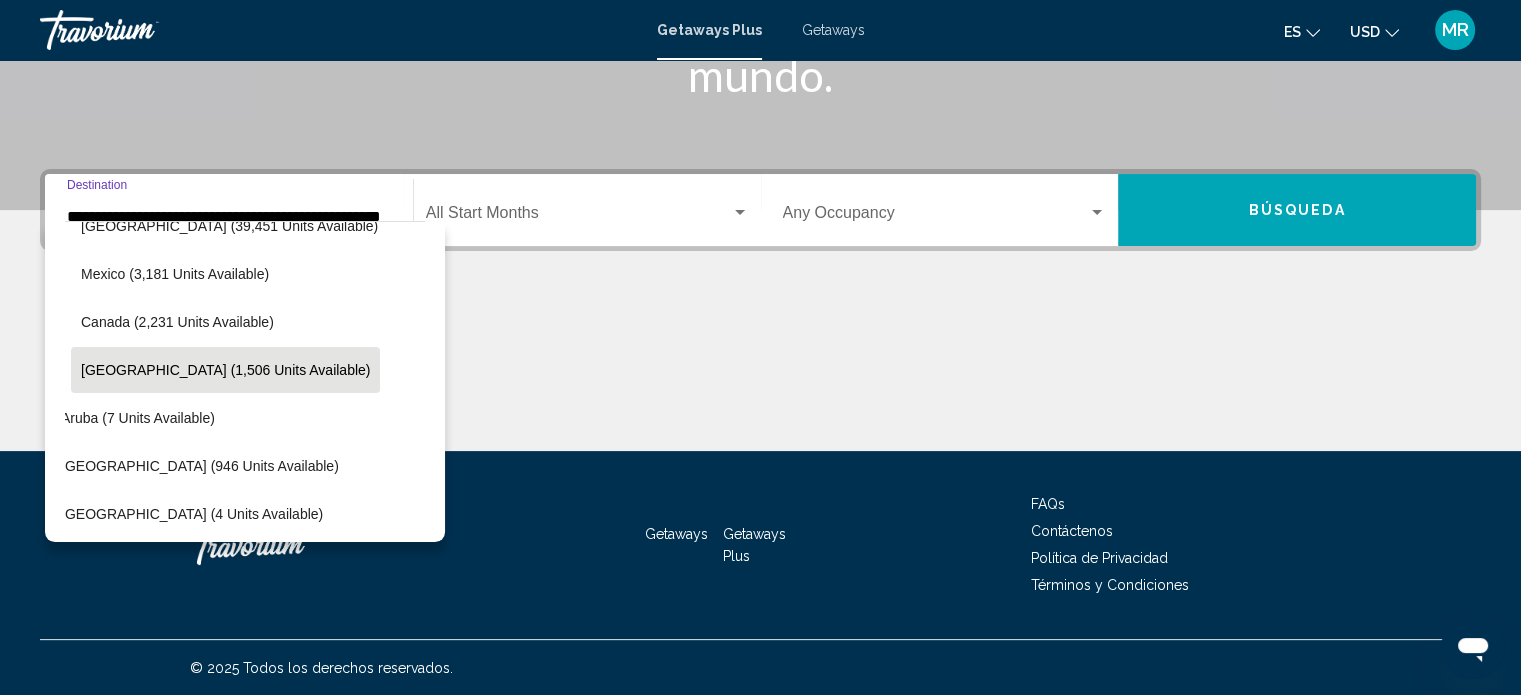 click on "**********" at bounding box center [229, 217] 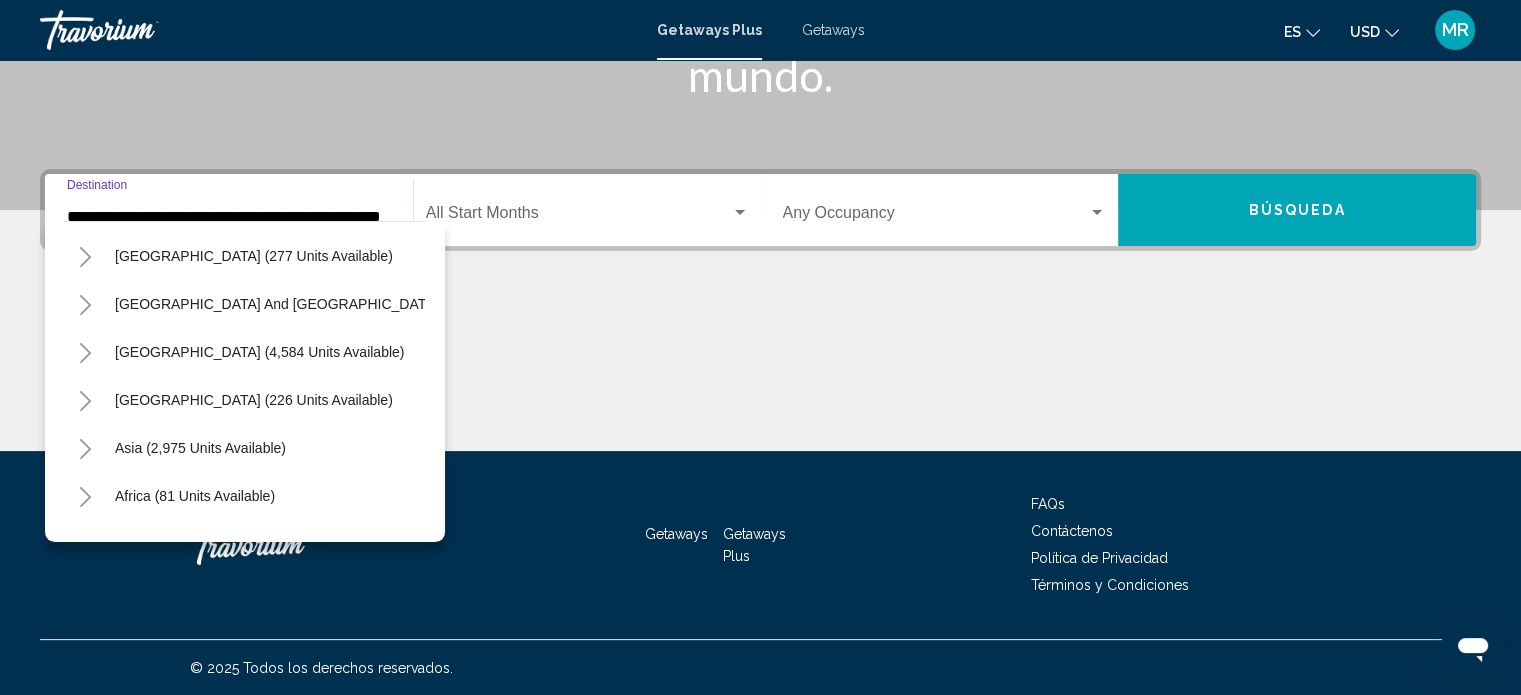 scroll, scrollTop: 627, scrollLeft: 0, axis: vertical 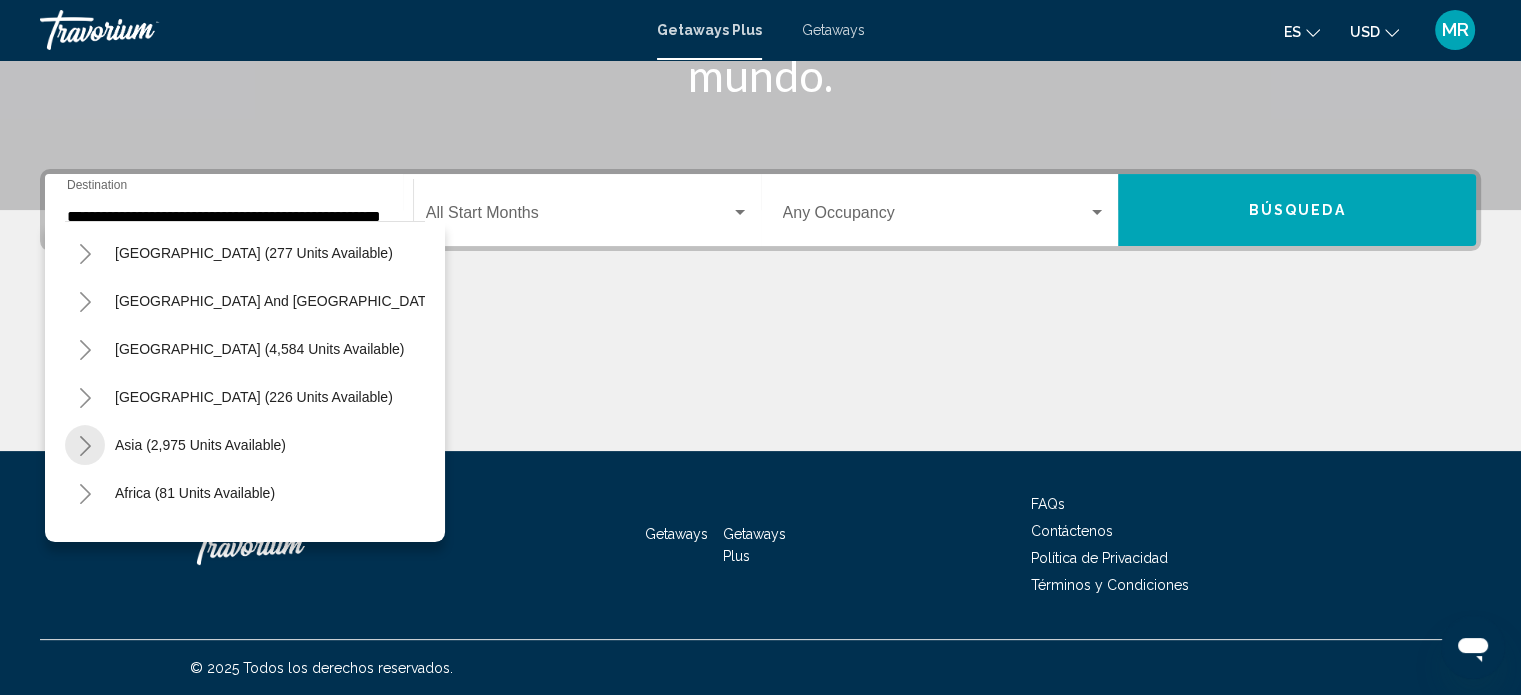 click 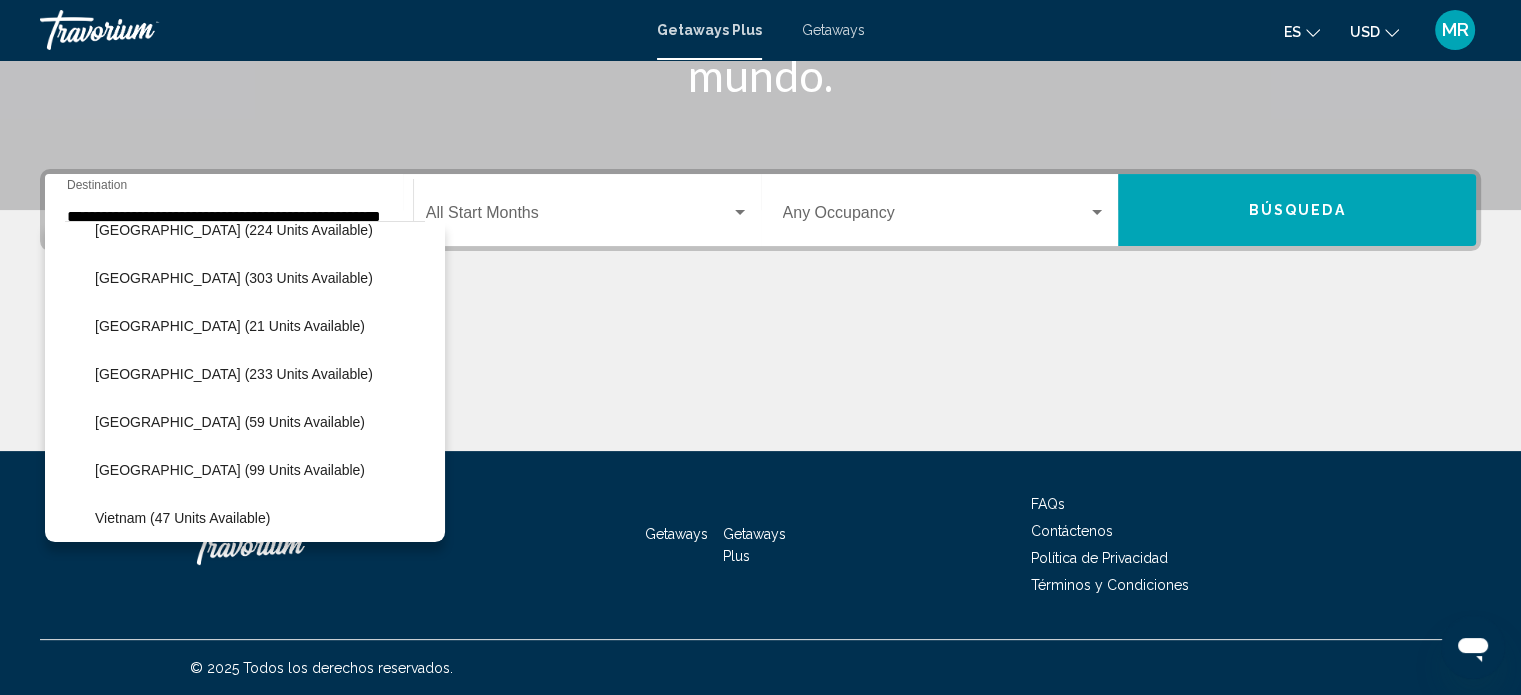 scroll, scrollTop: 1042, scrollLeft: 0, axis: vertical 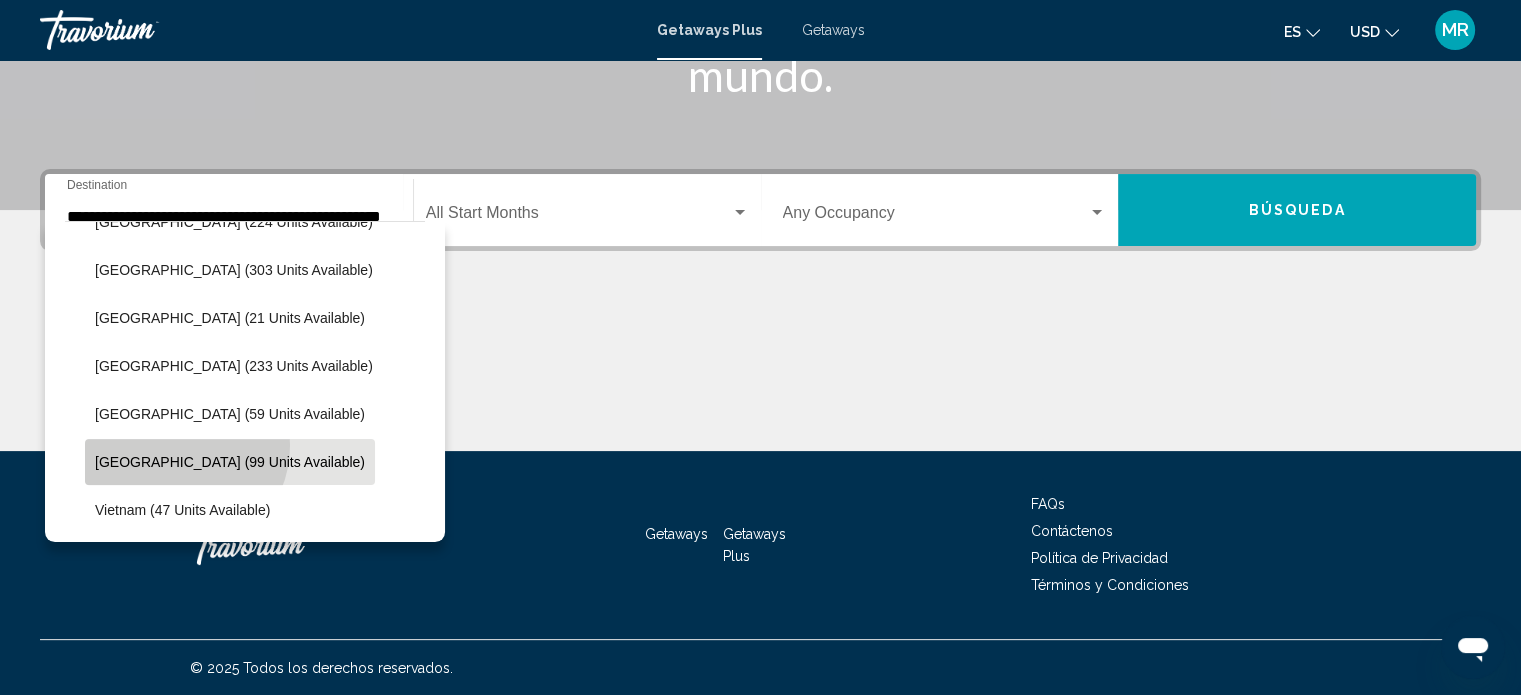 click on "Thailand (99 units available)" 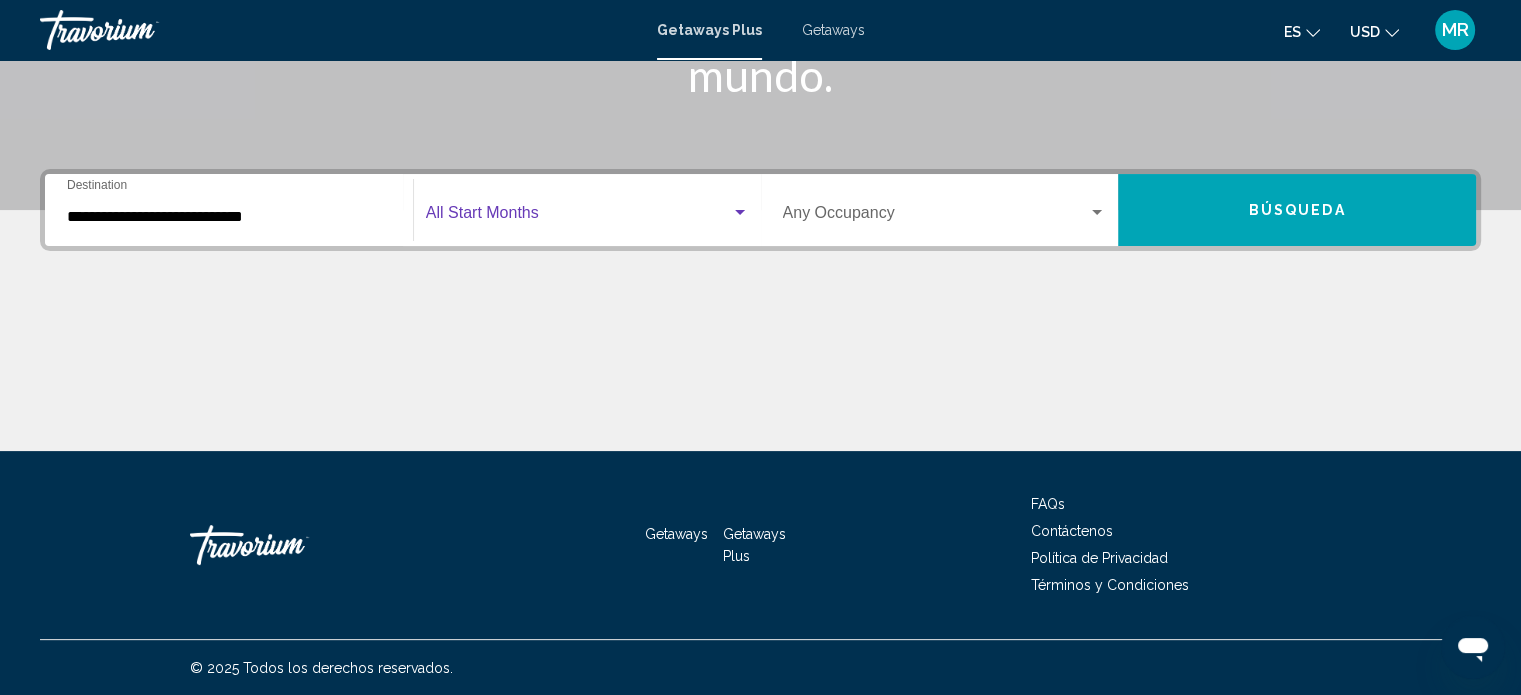 click at bounding box center (578, 217) 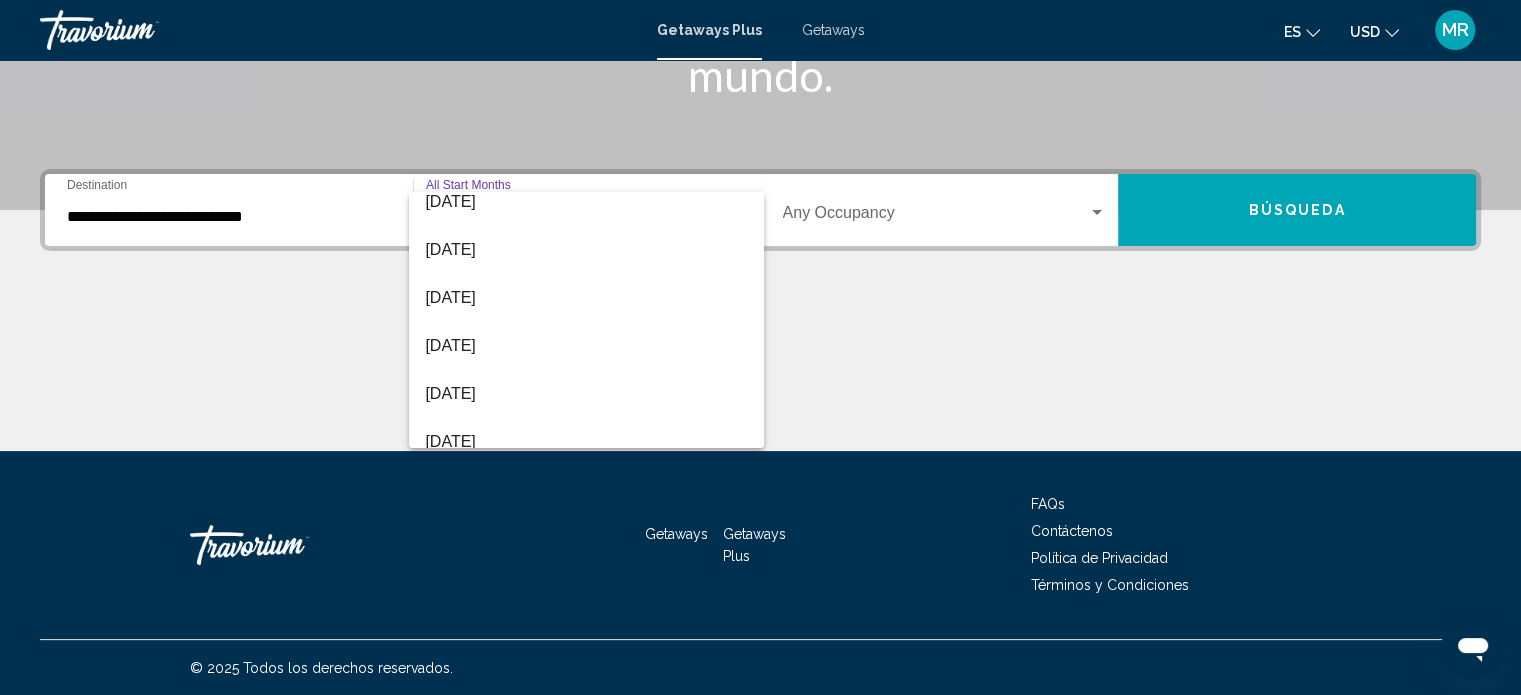 scroll, scrollTop: 216, scrollLeft: 0, axis: vertical 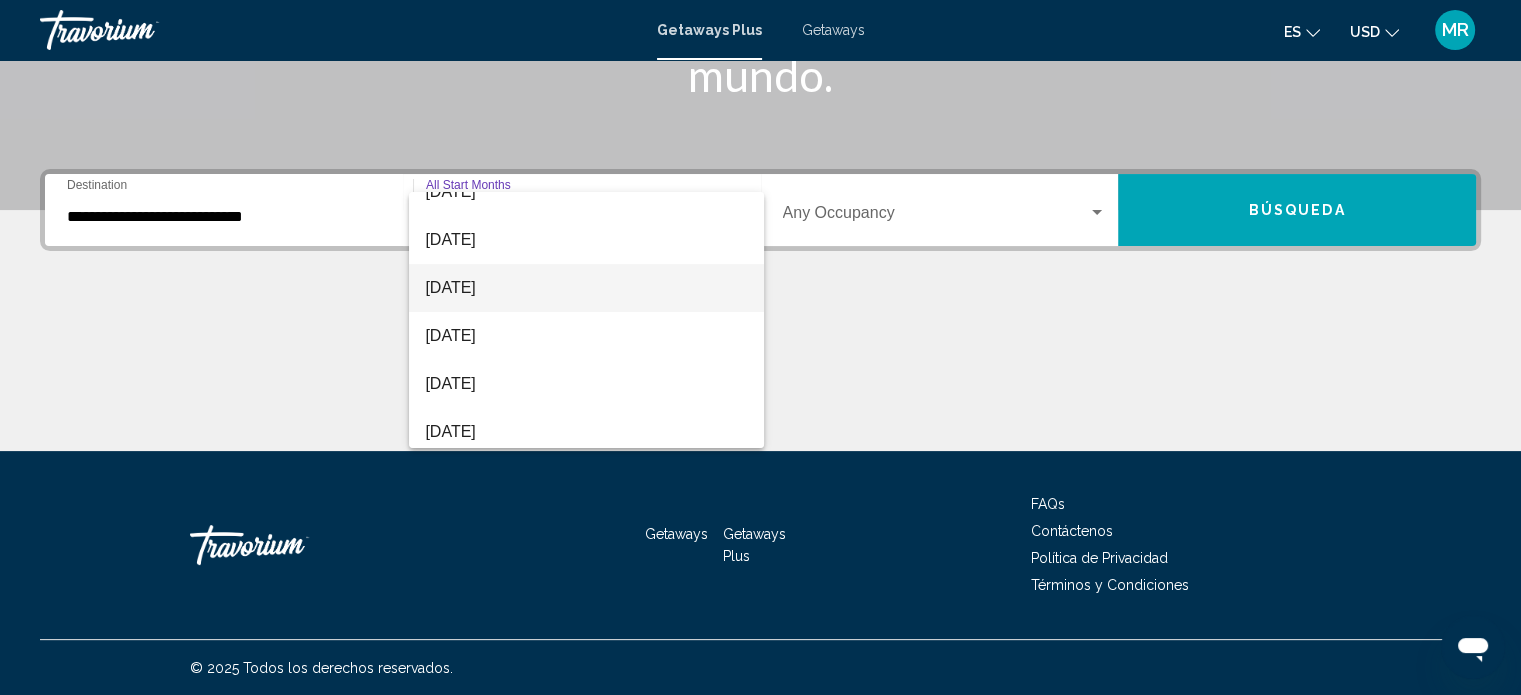 click on "[DATE]" at bounding box center [586, 288] 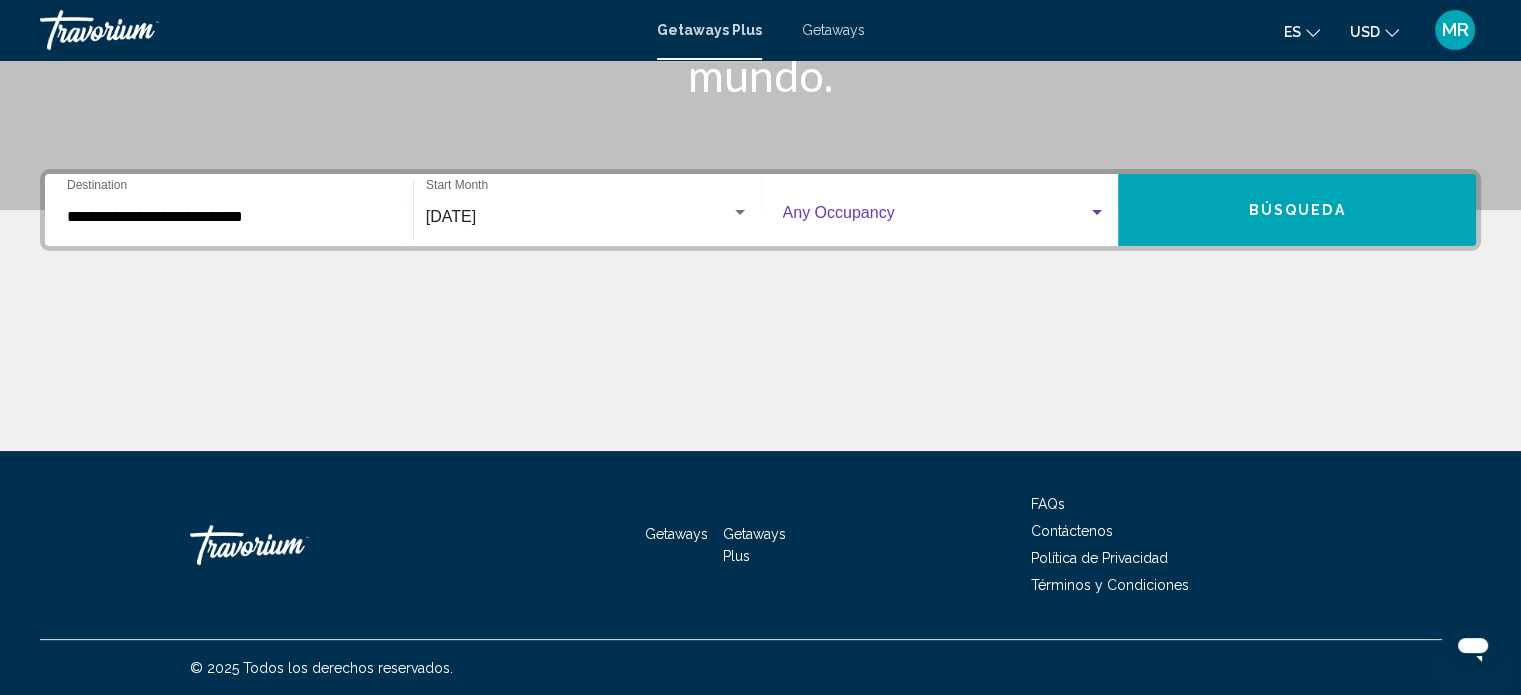 click at bounding box center (936, 217) 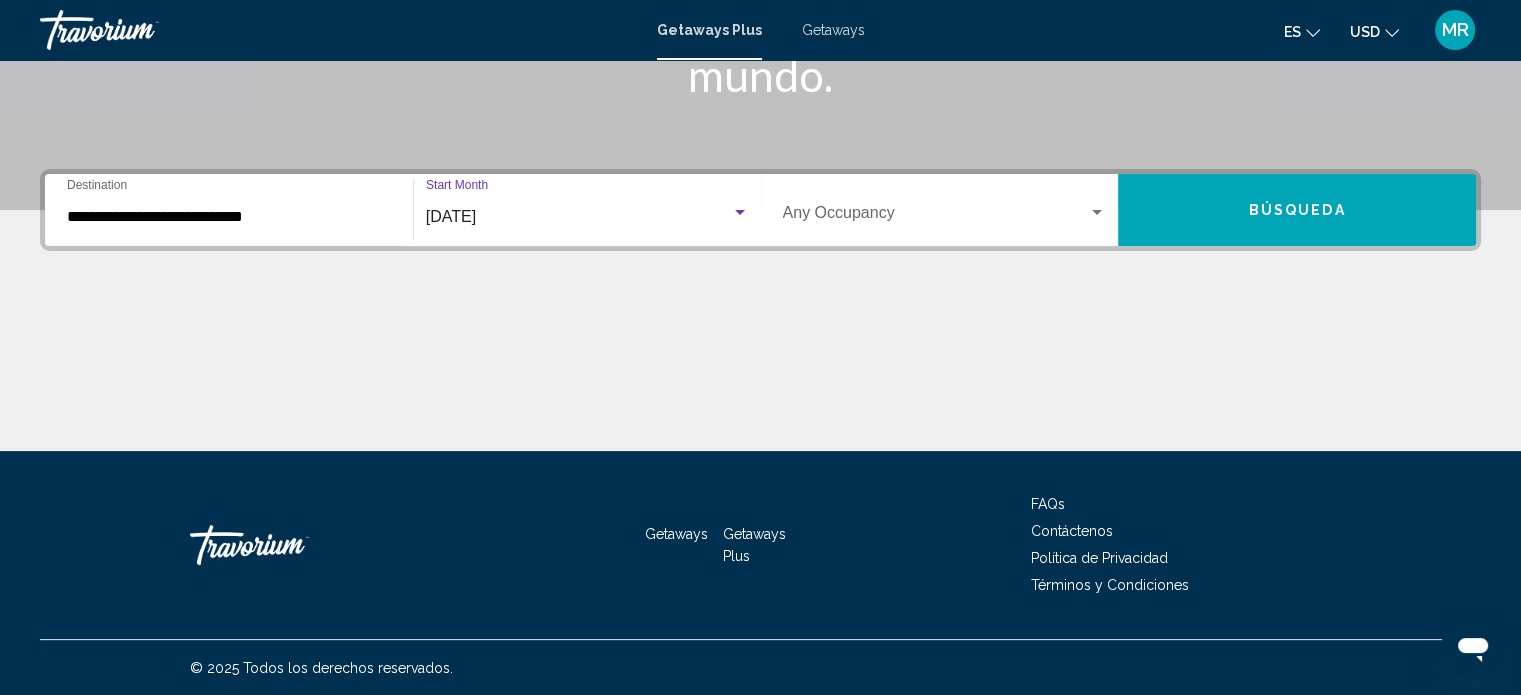 click on "Occupancy Any Occupancy" at bounding box center [945, 210] 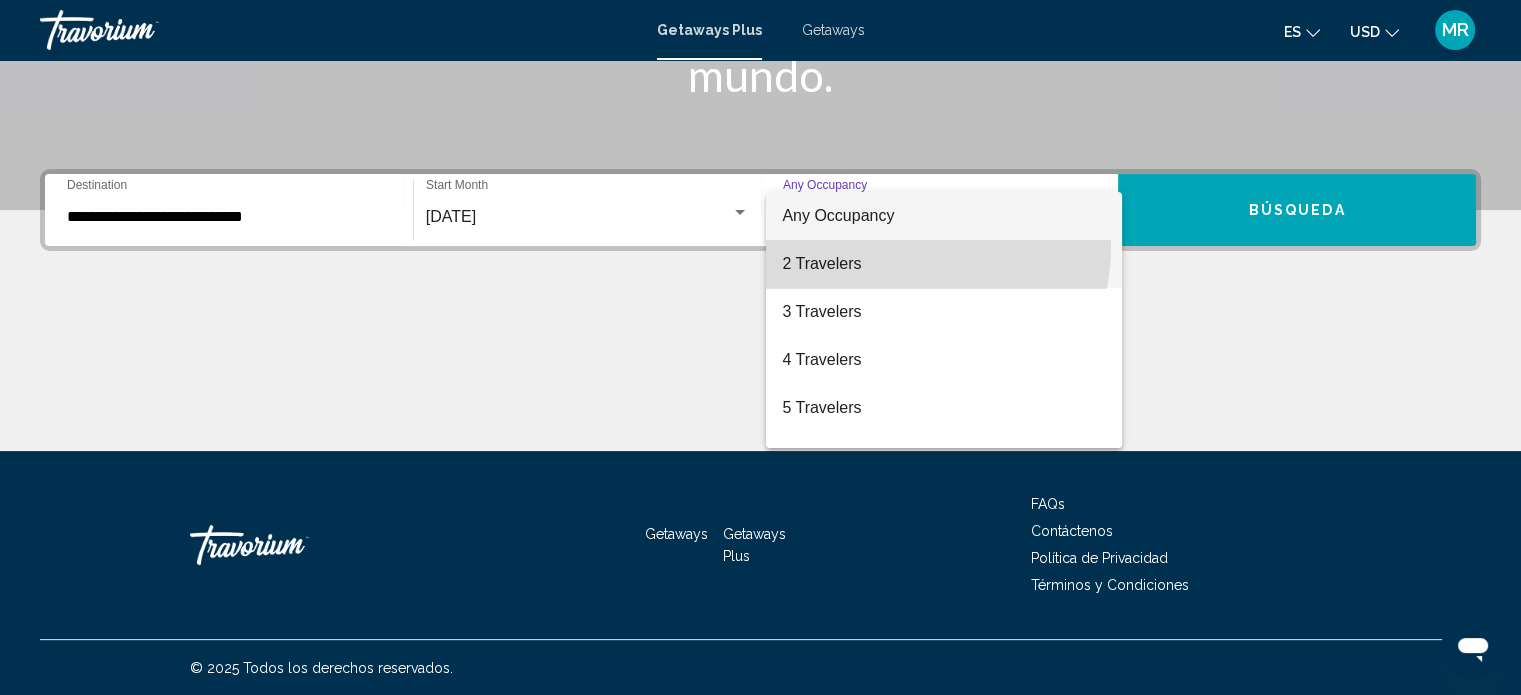 click on "2 Travelers" at bounding box center (944, 264) 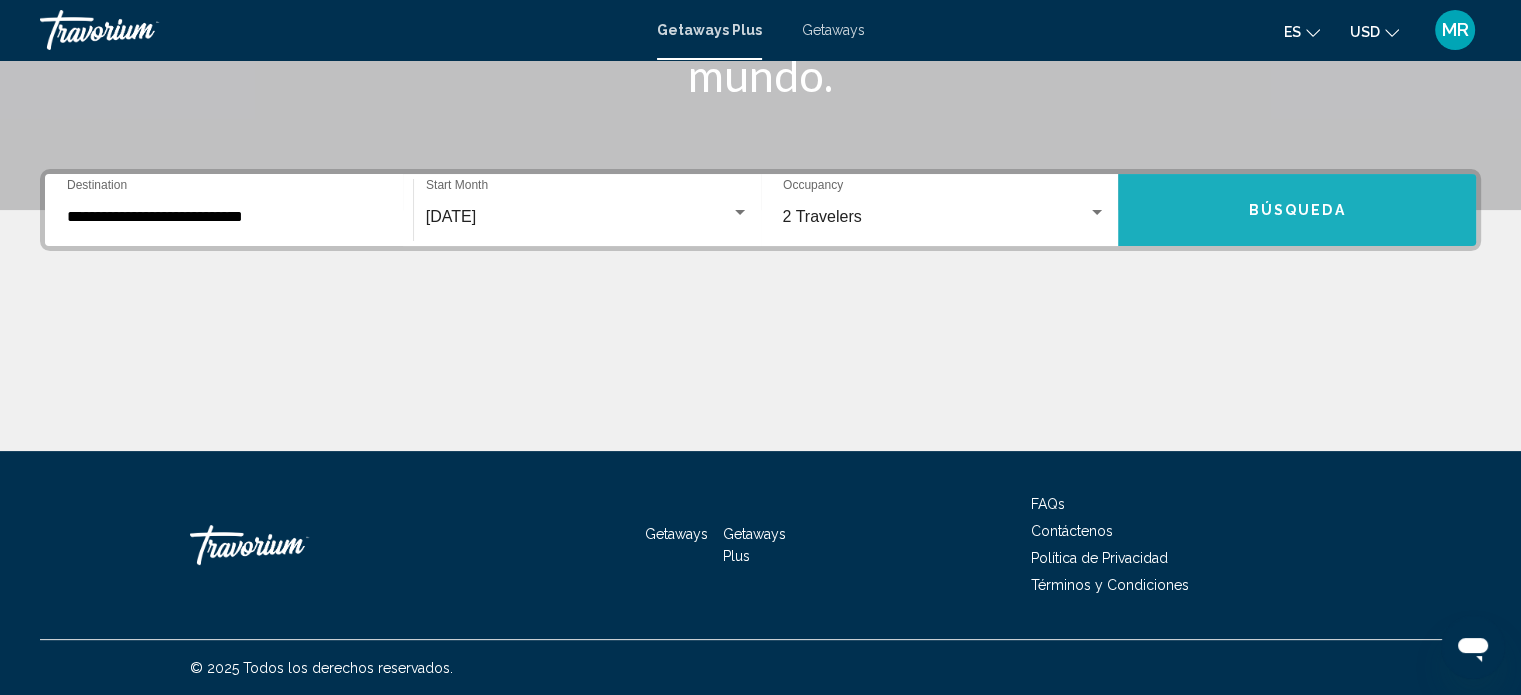click on "Búsqueda" at bounding box center [1297, 211] 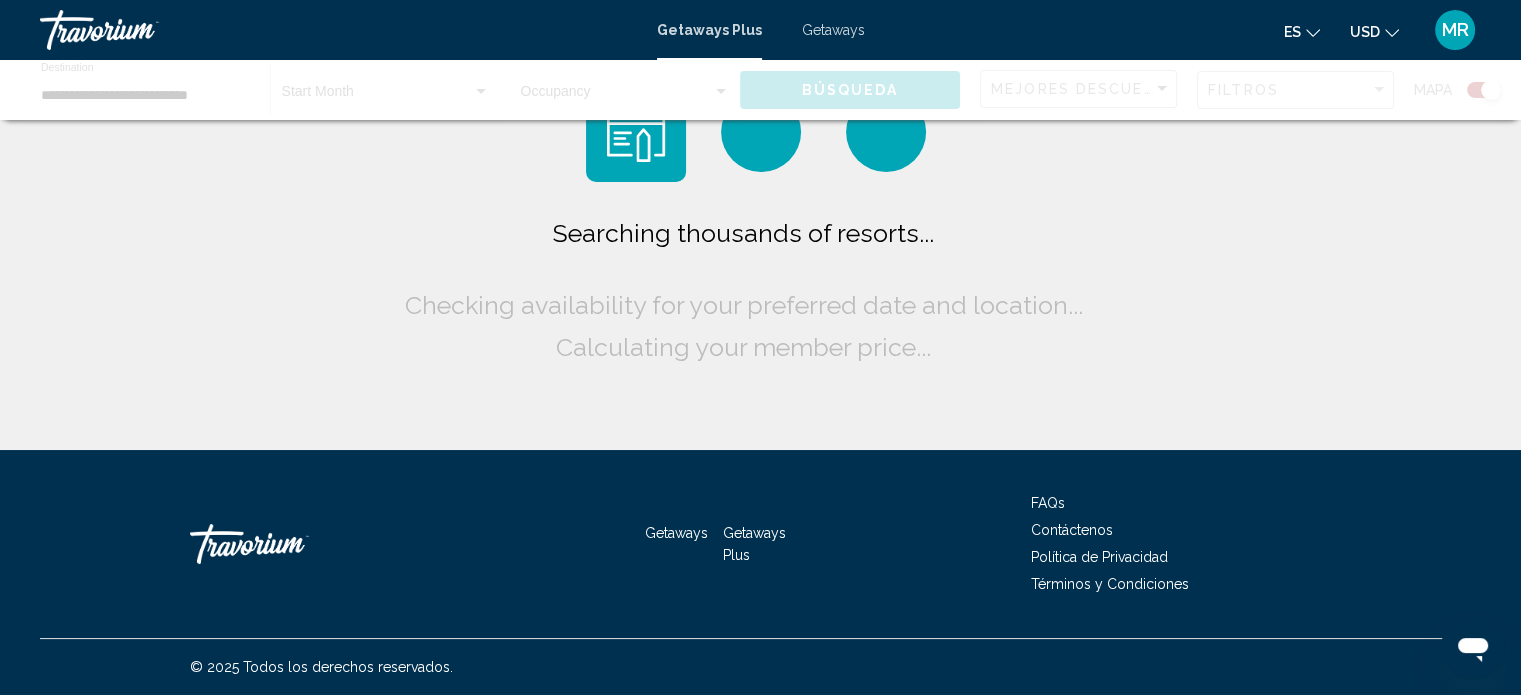 scroll, scrollTop: 0, scrollLeft: 0, axis: both 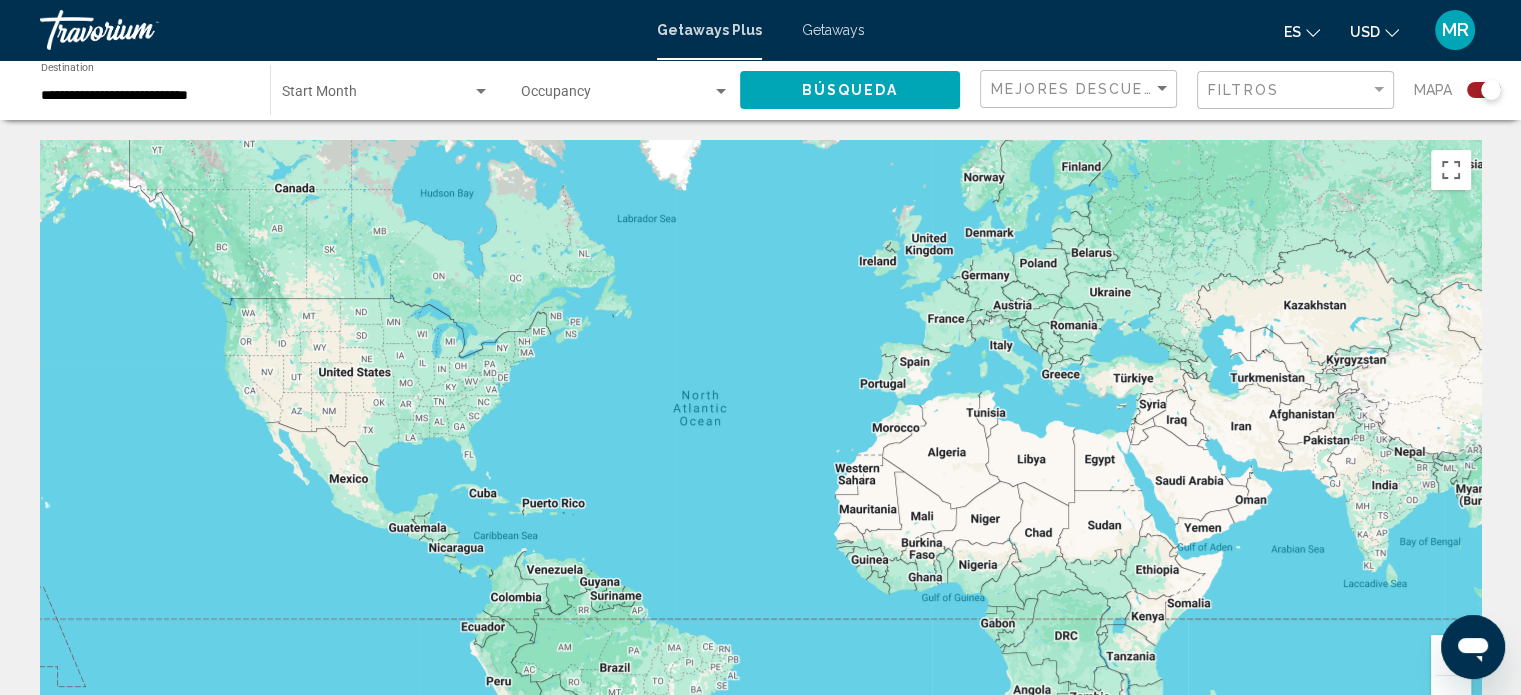 click 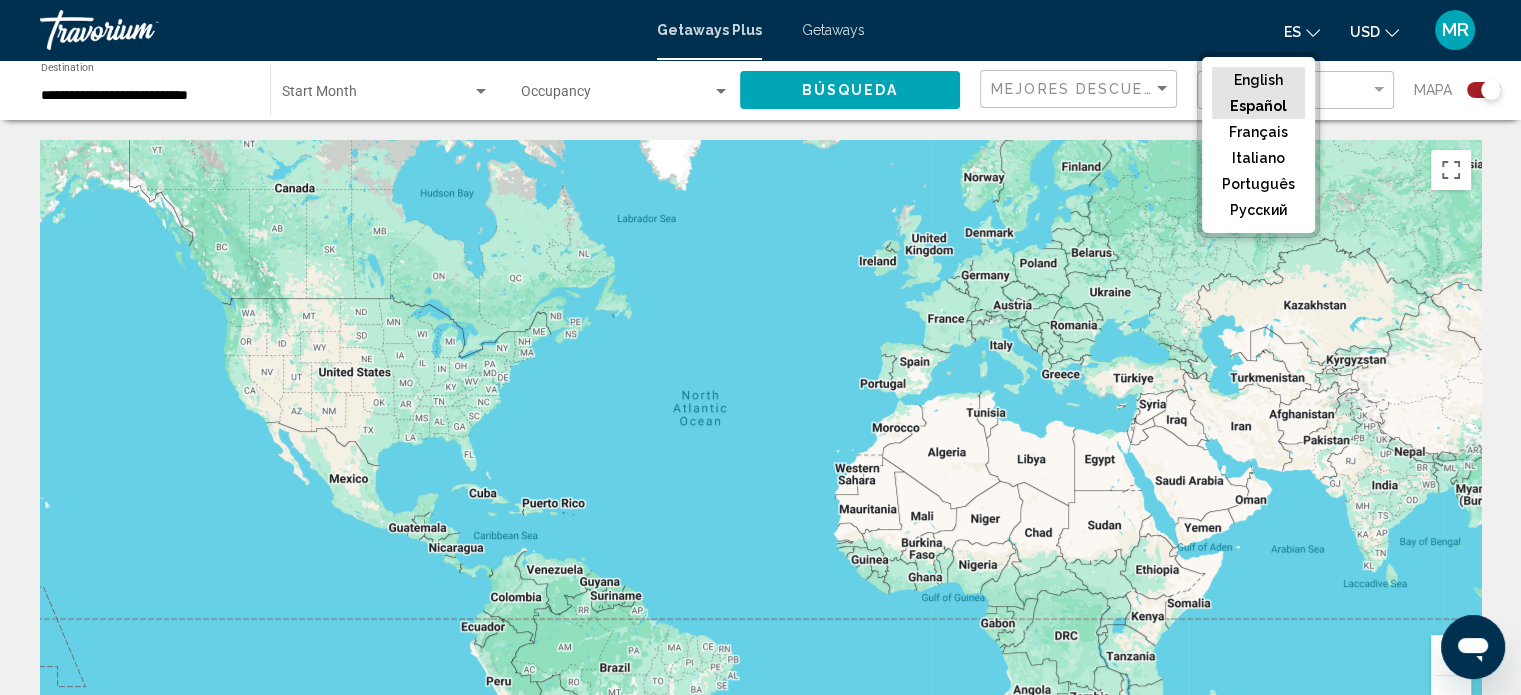 click on "English" 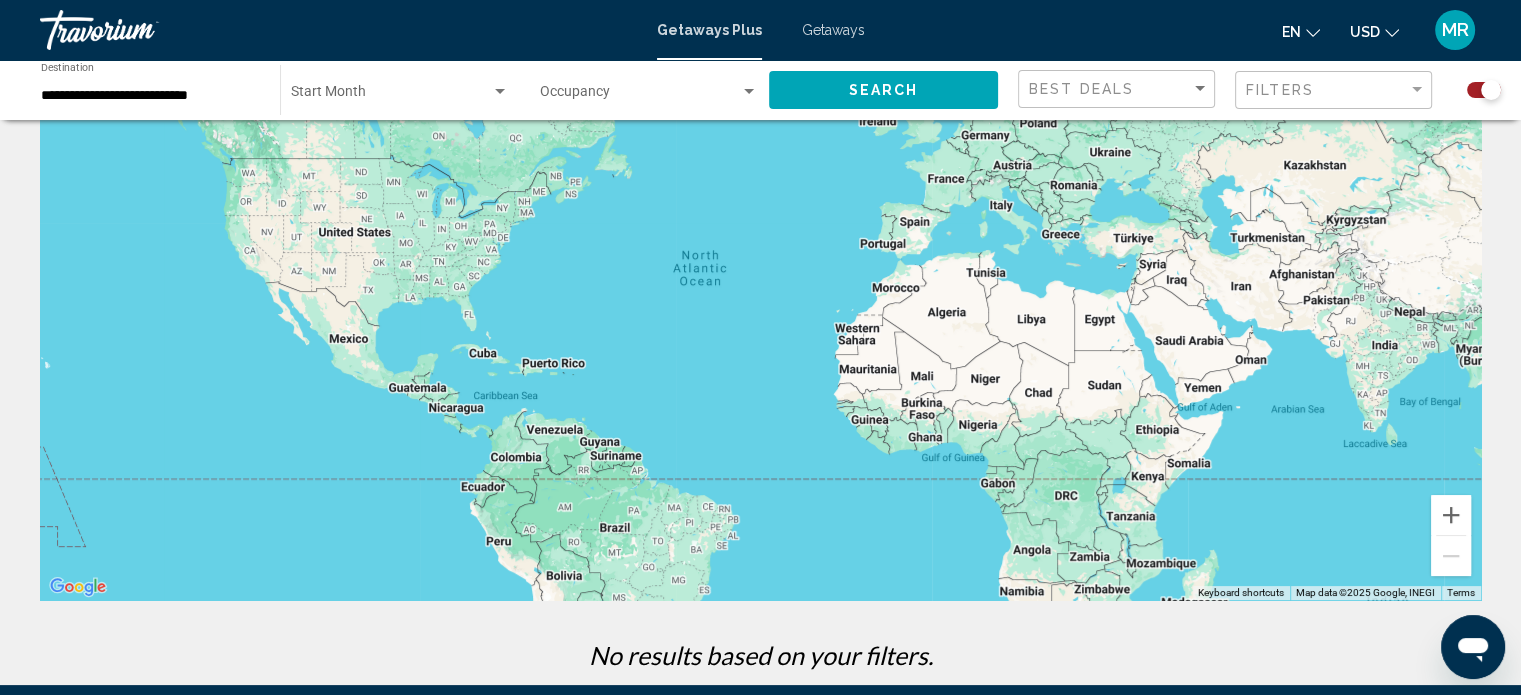 scroll, scrollTop: 0, scrollLeft: 0, axis: both 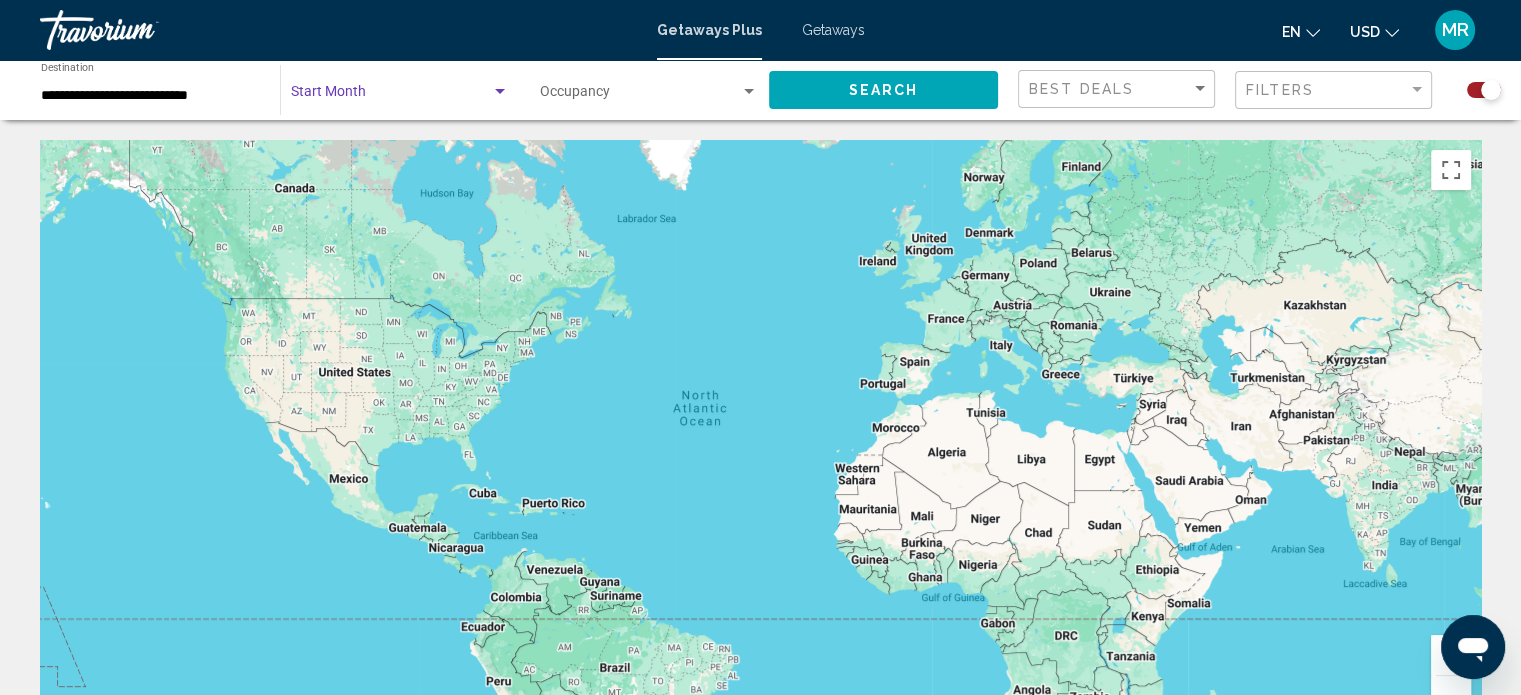 click at bounding box center [391, 96] 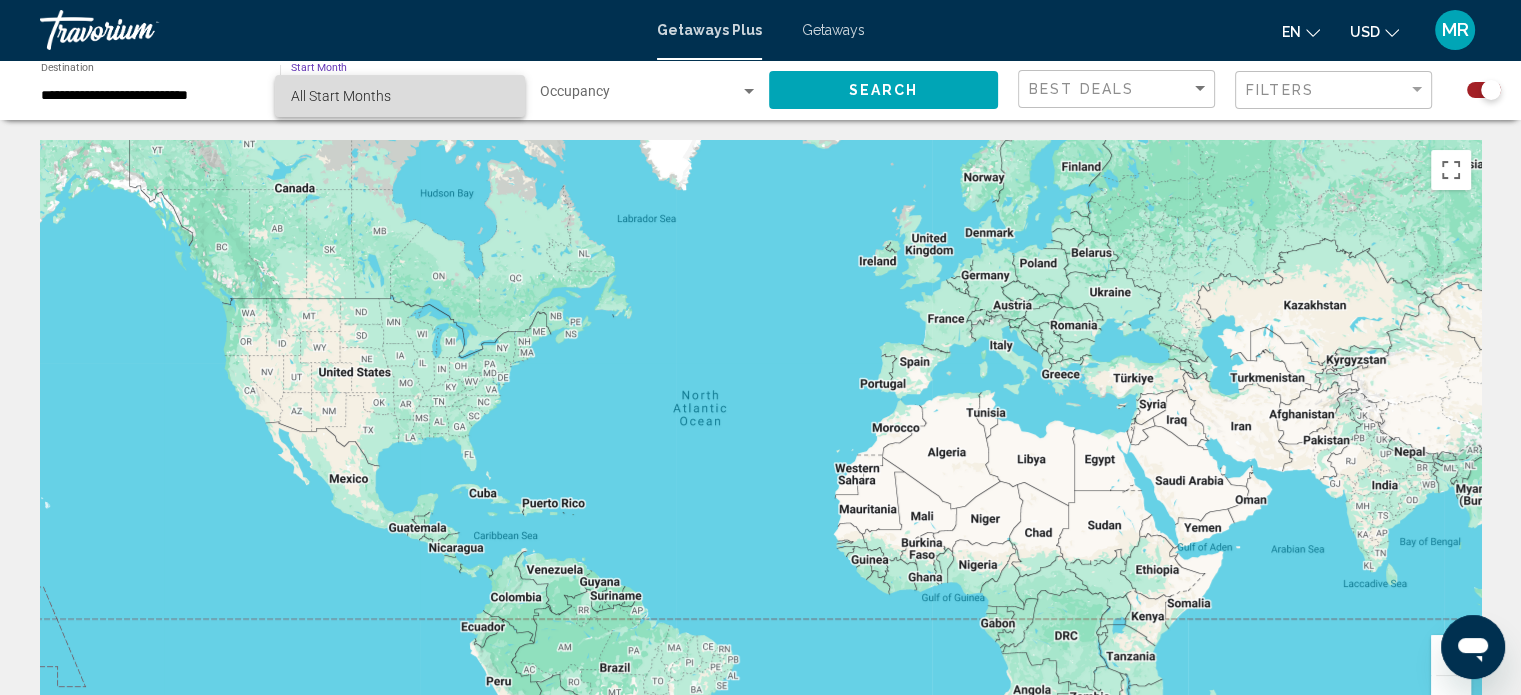 click on "All Start Months" at bounding box center [400, 96] 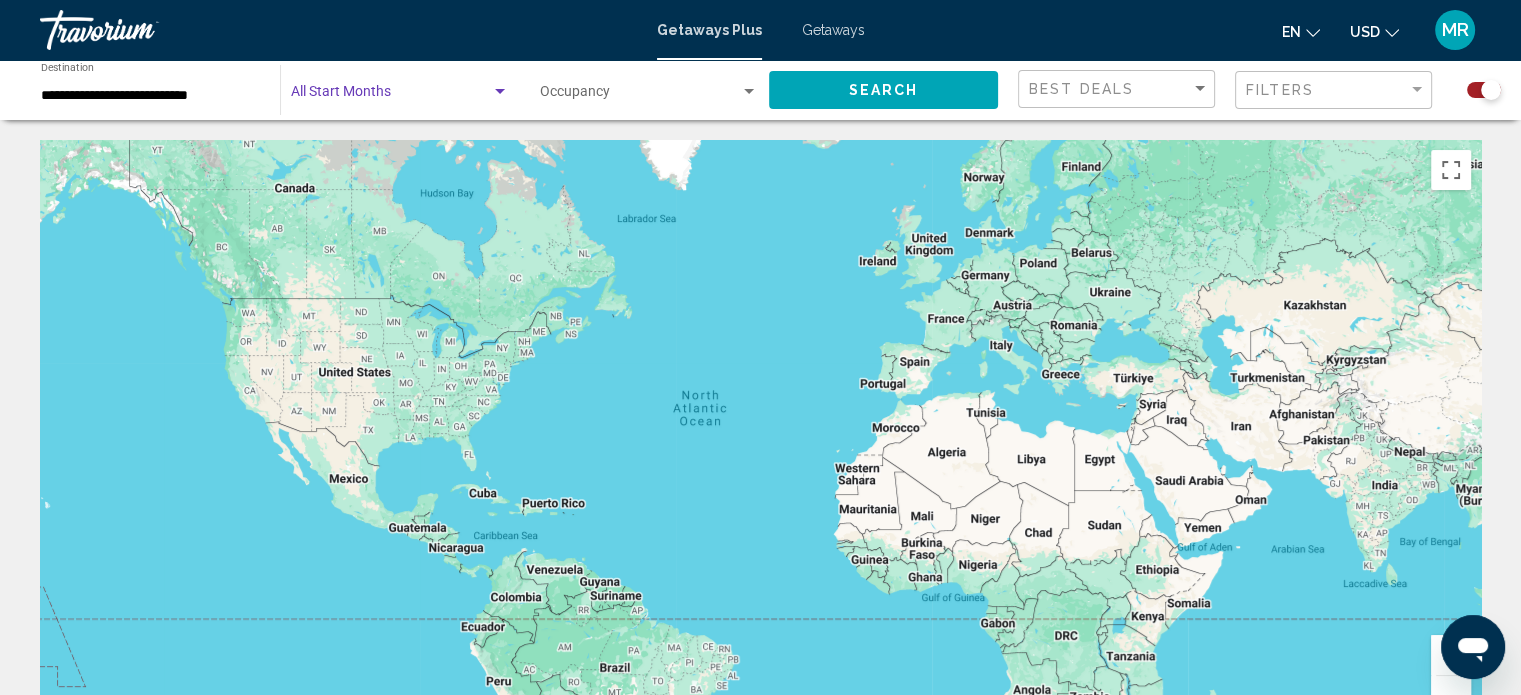 click at bounding box center [391, 96] 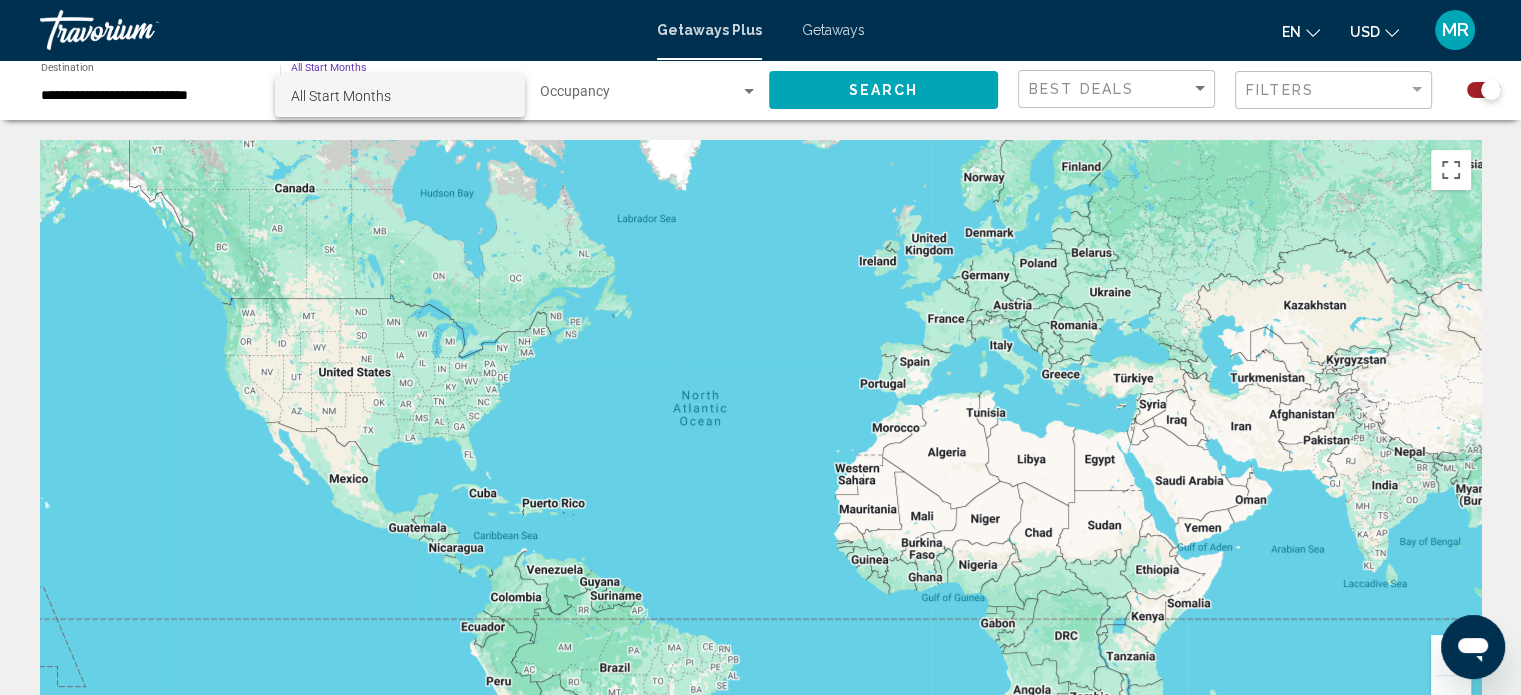 click at bounding box center [760, 347] 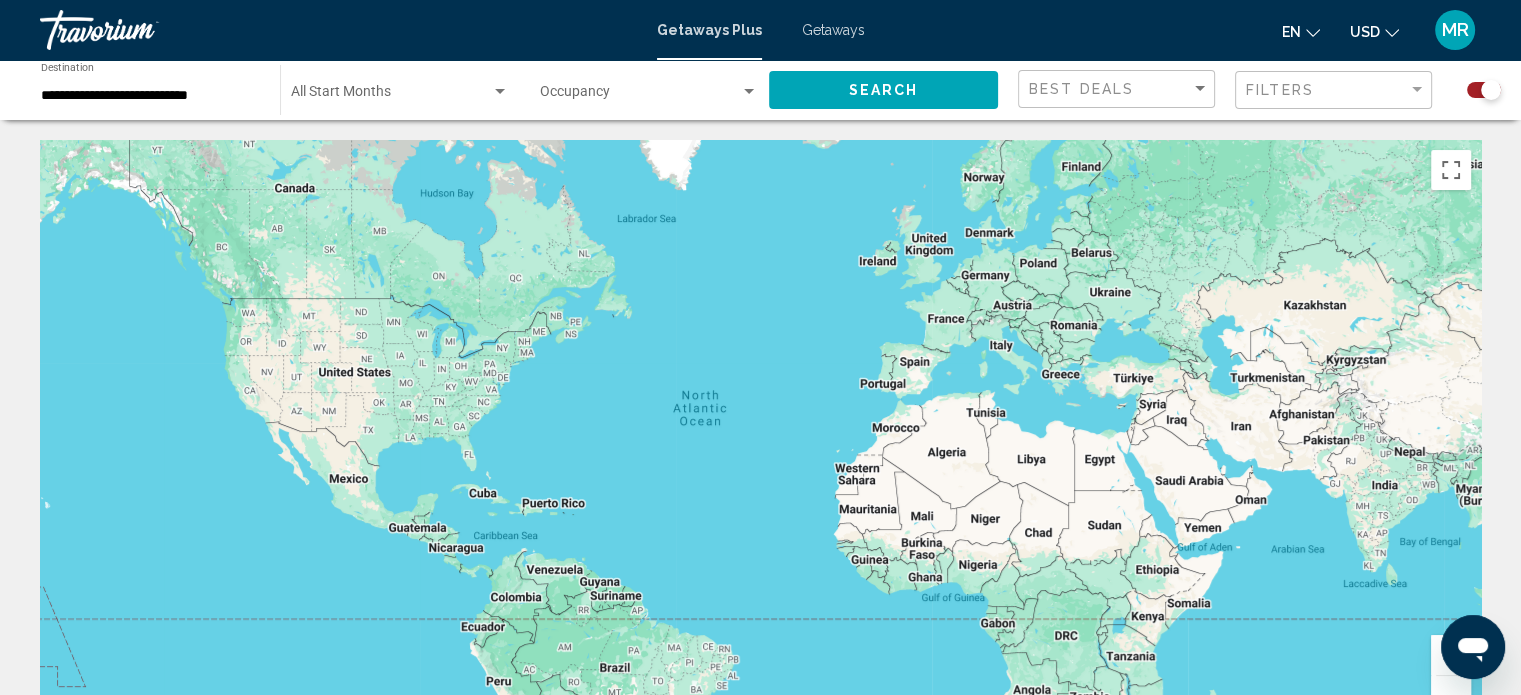 click on "**********" 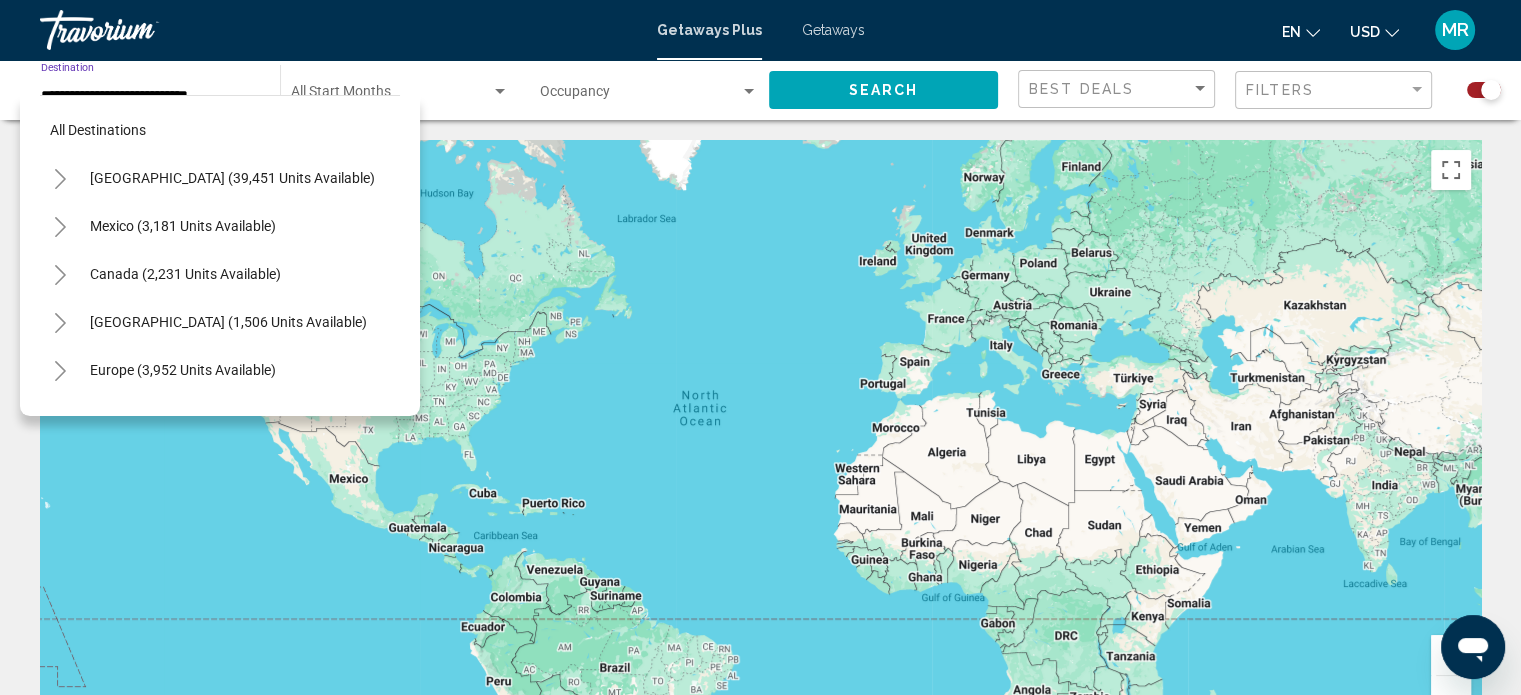 scroll, scrollTop: 798, scrollLeft: 0, axis: vertical 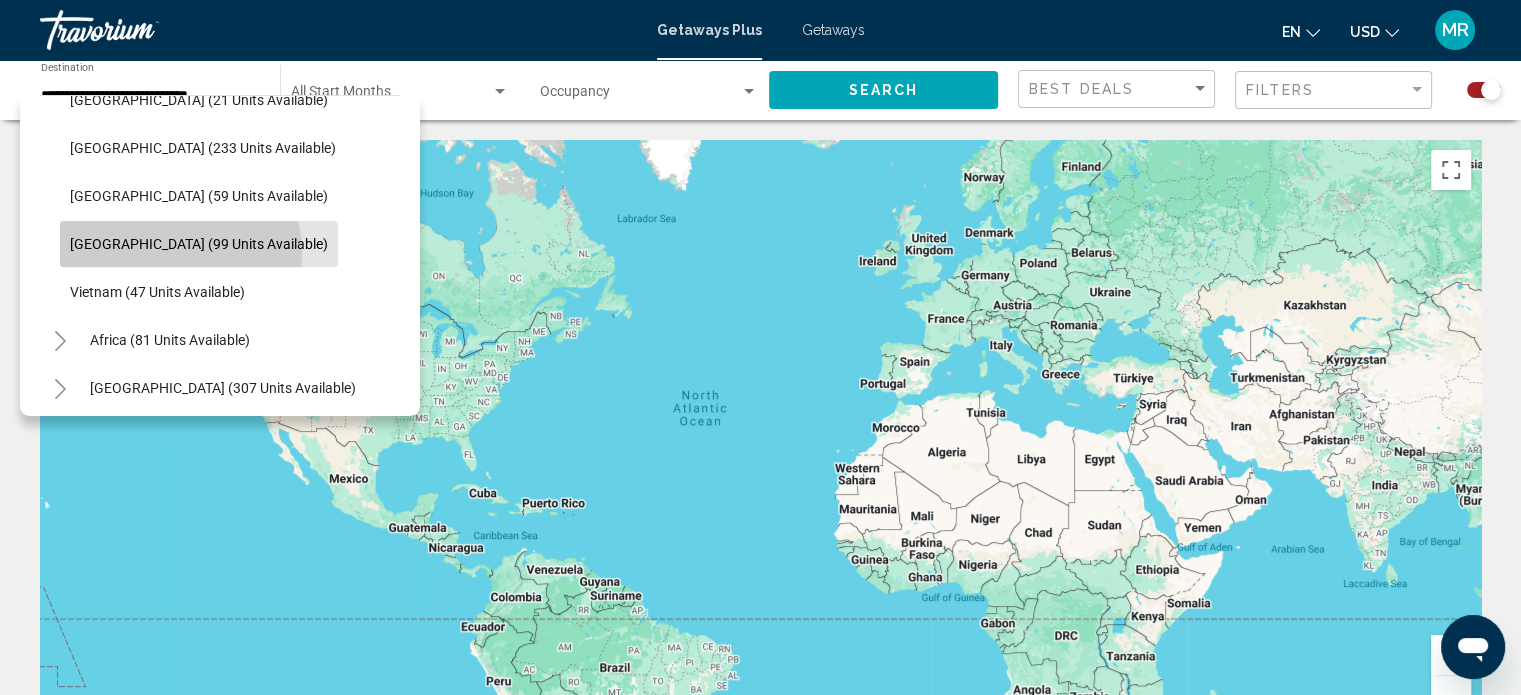 click on "Thailand (99 units available)" 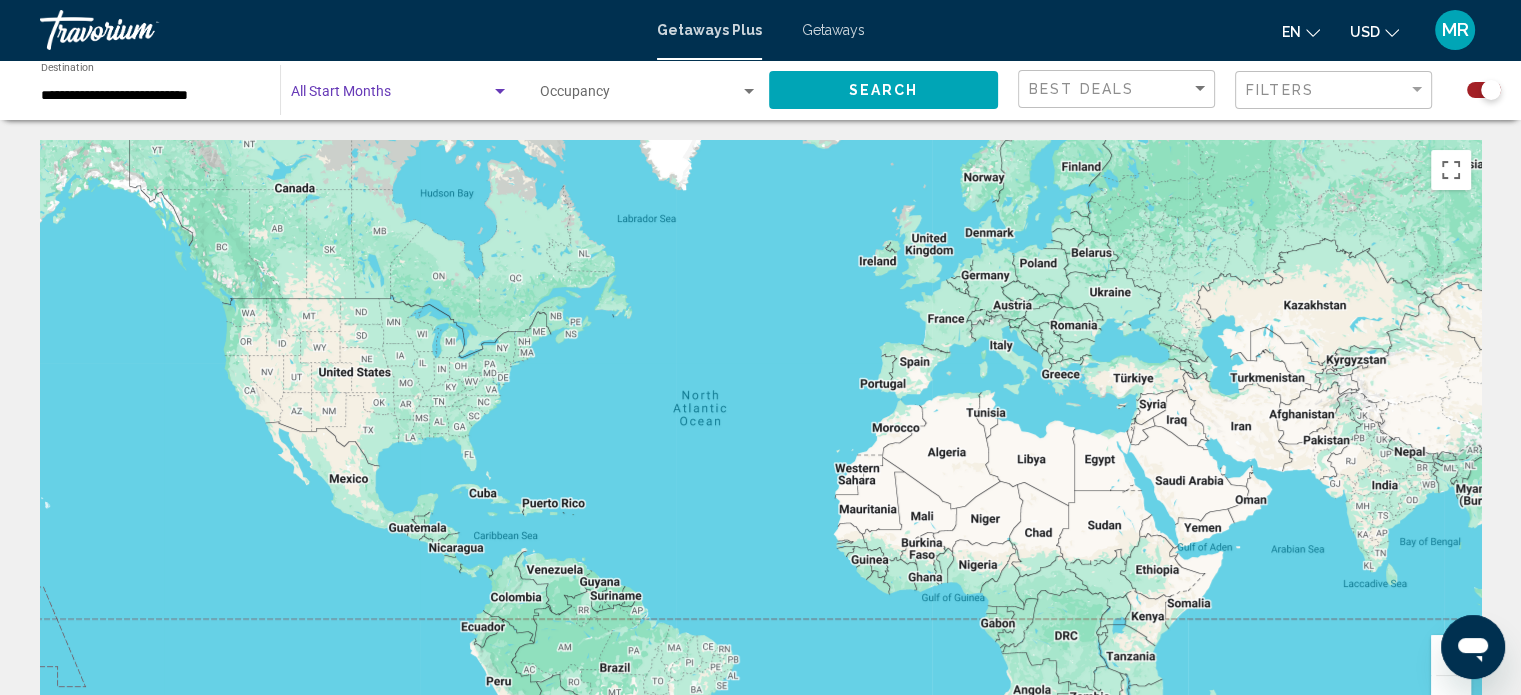 click at bounding box center [500, 91] 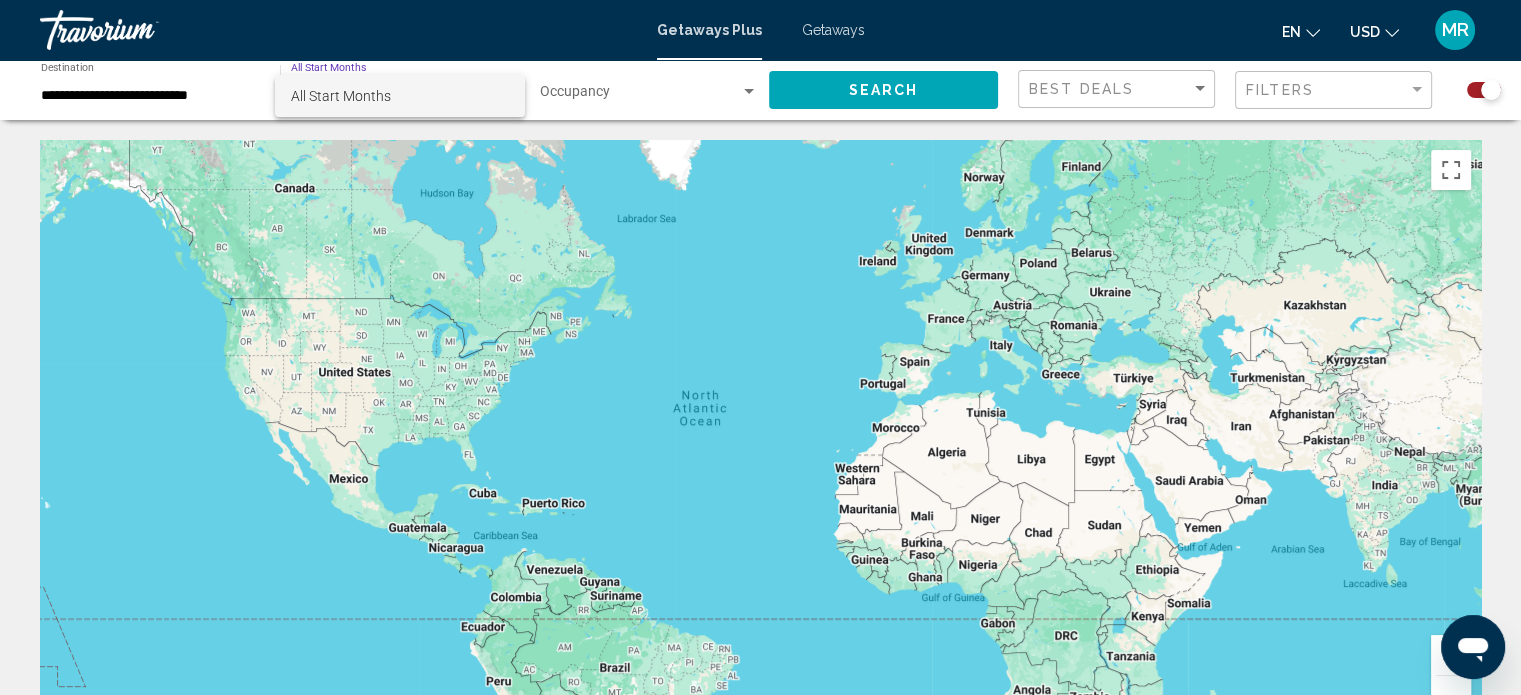click at bounding box center (760, 347) 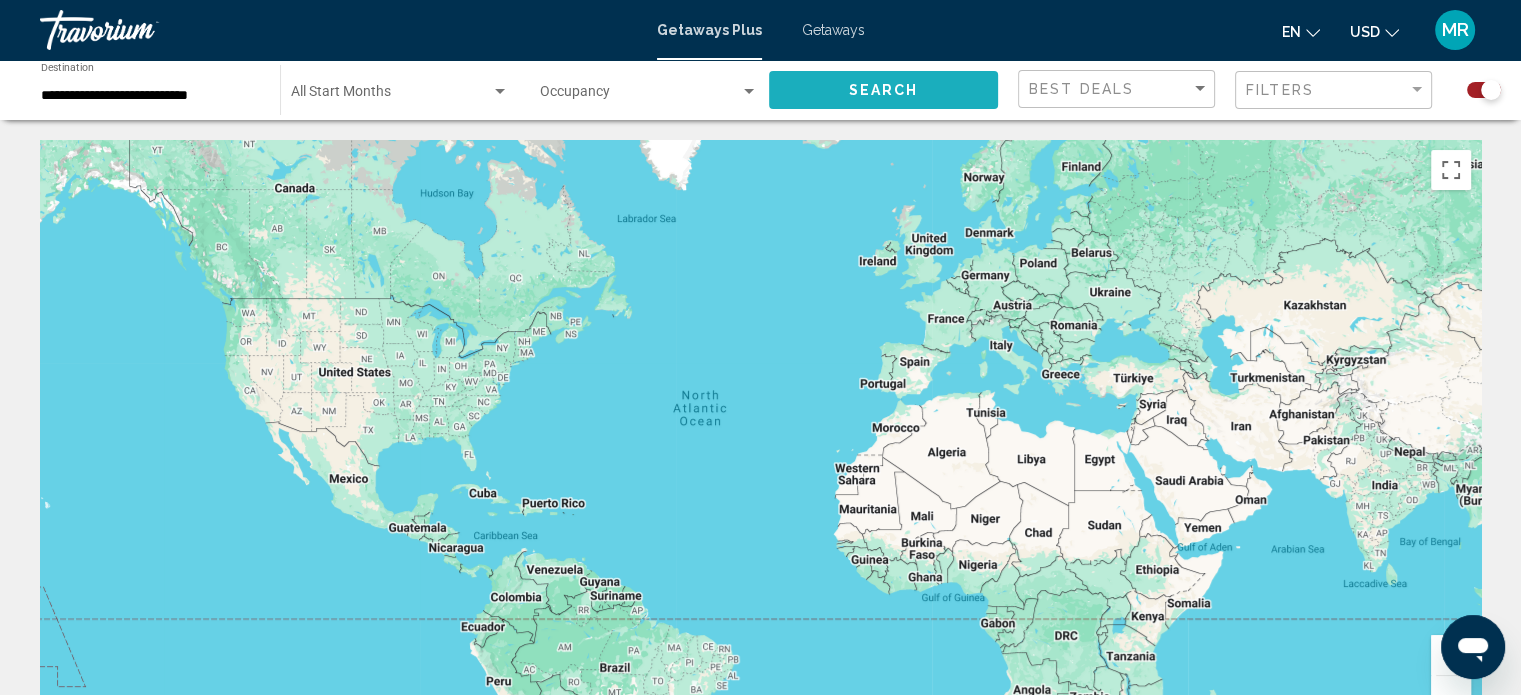 click on "Search" 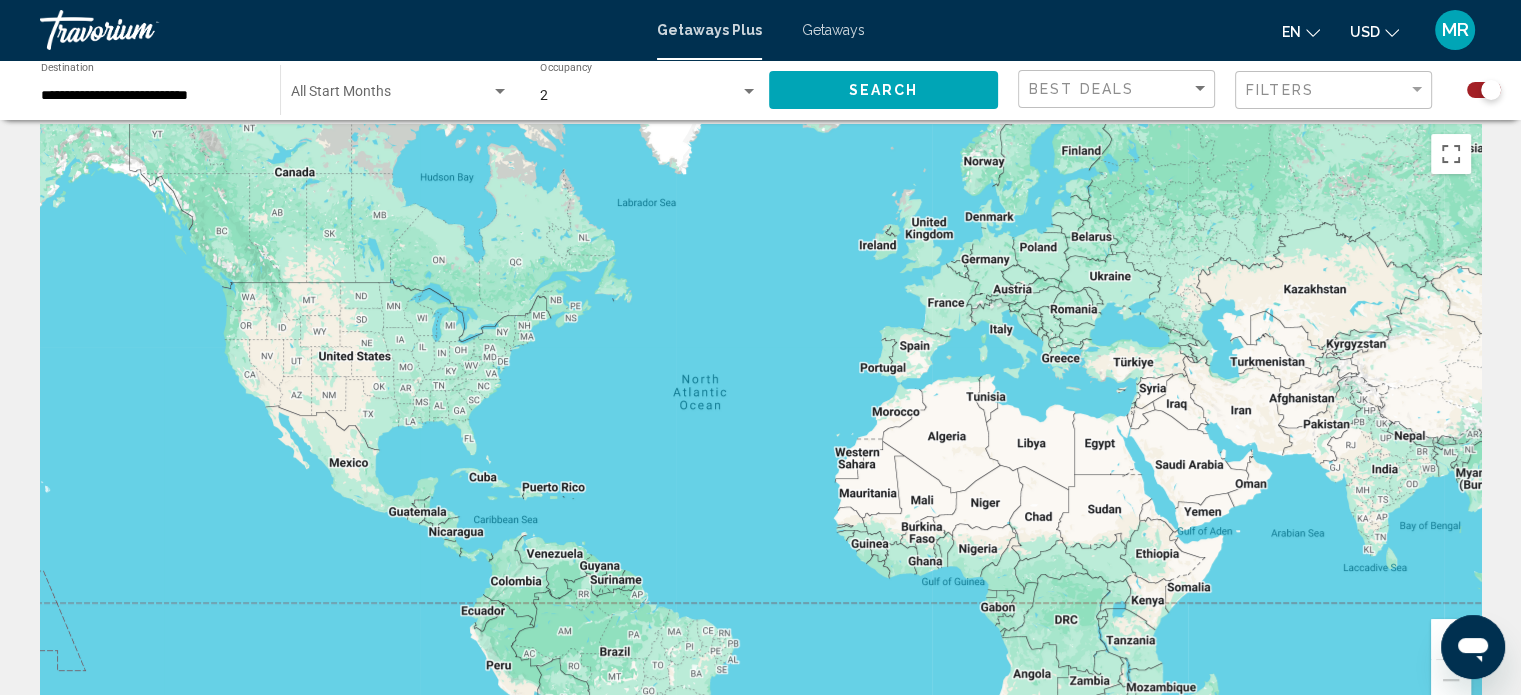 scroll, scrollTop: 0, scrollLeft: 0, axis: both 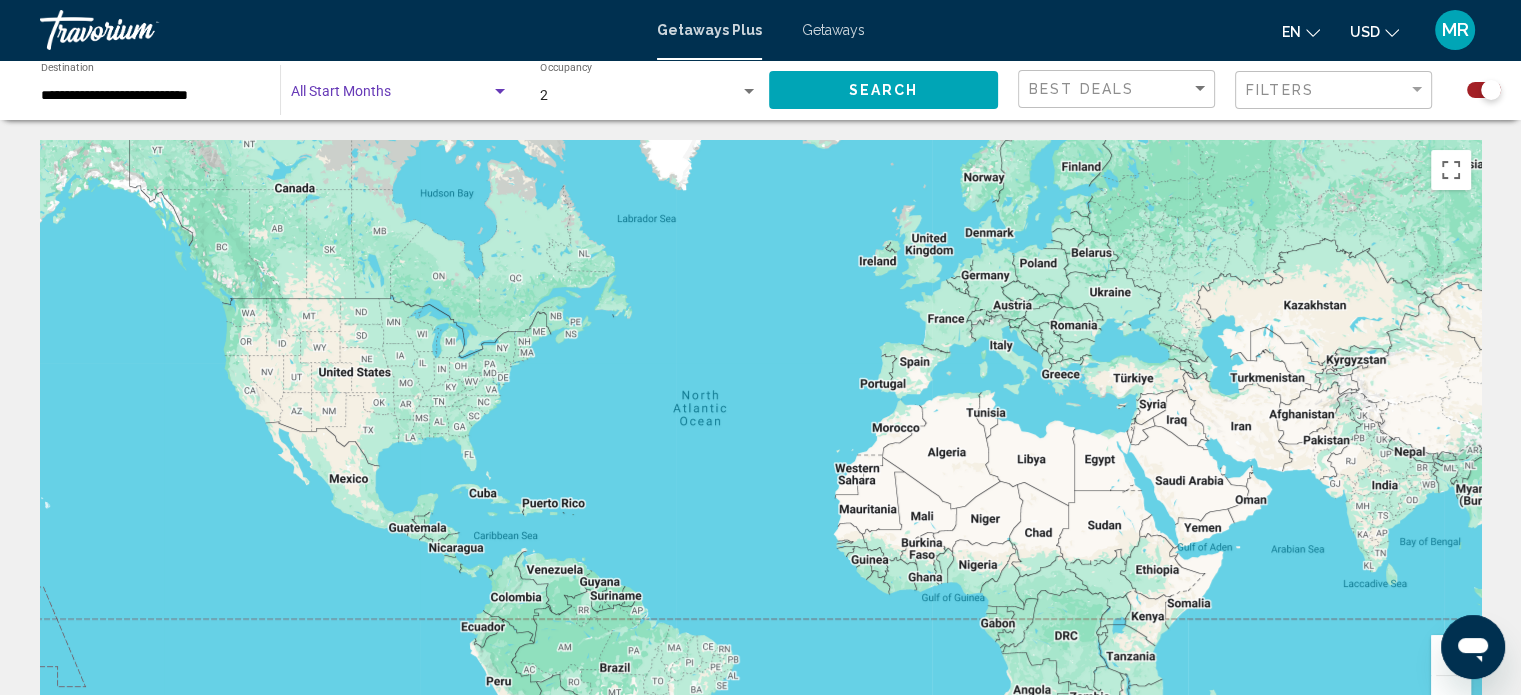 click at bounding box center (400, 96) 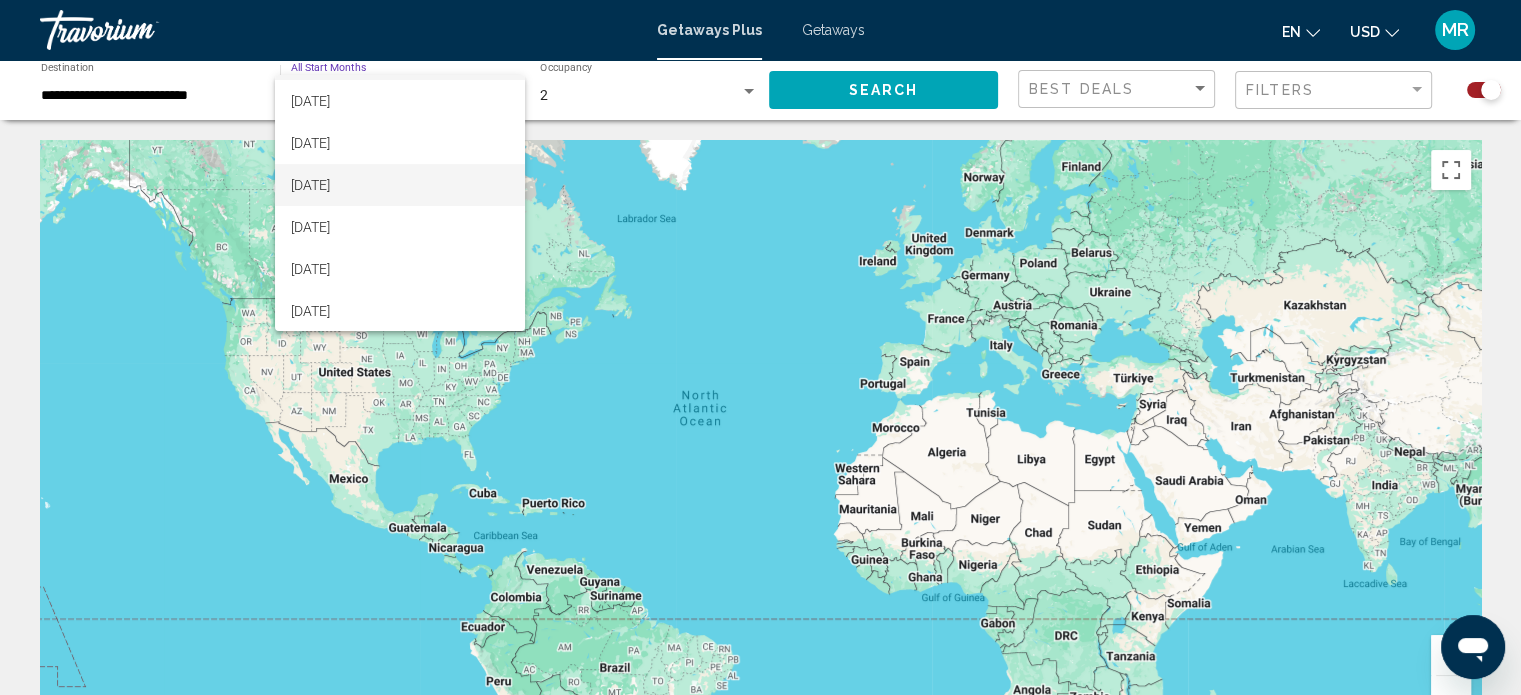 scroll, scrollTop: 0, scrollLeft: 0, axis: both 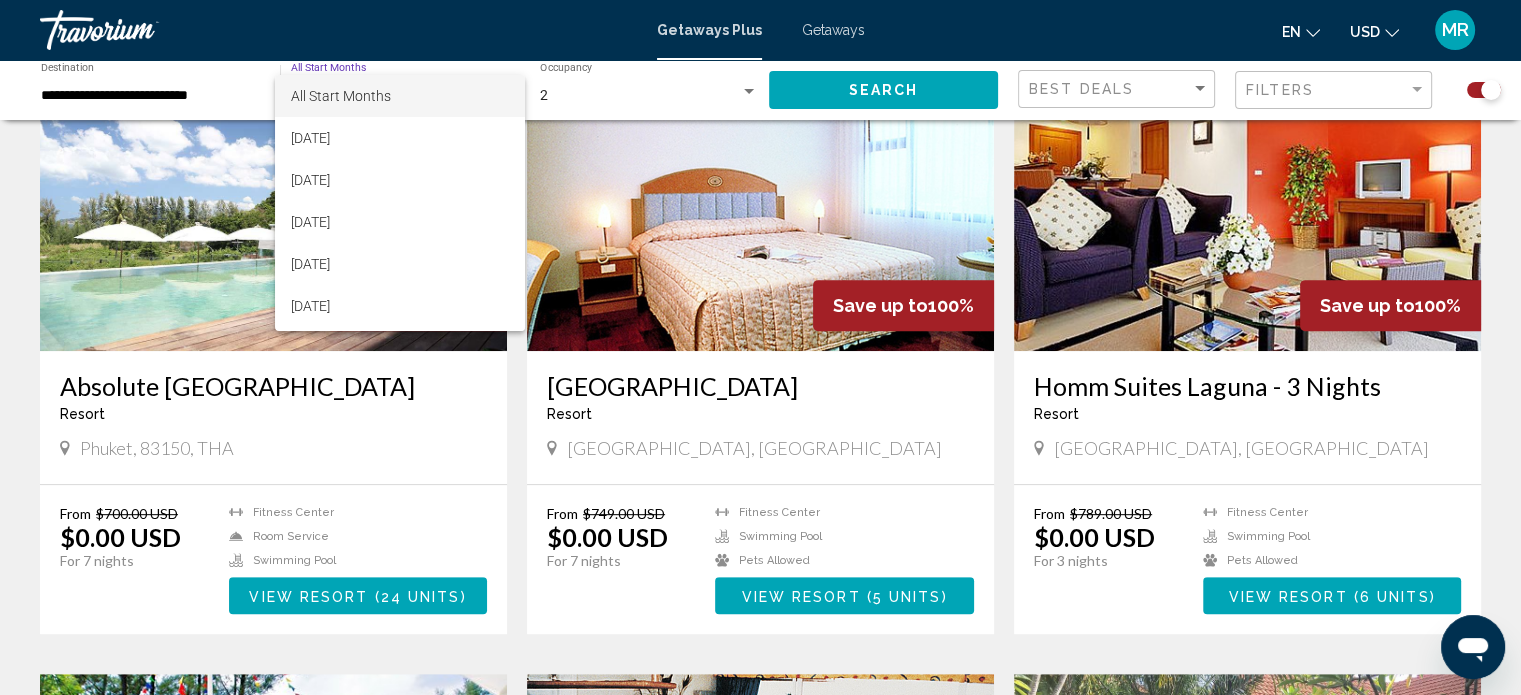 click at bounding box center [760, 347] 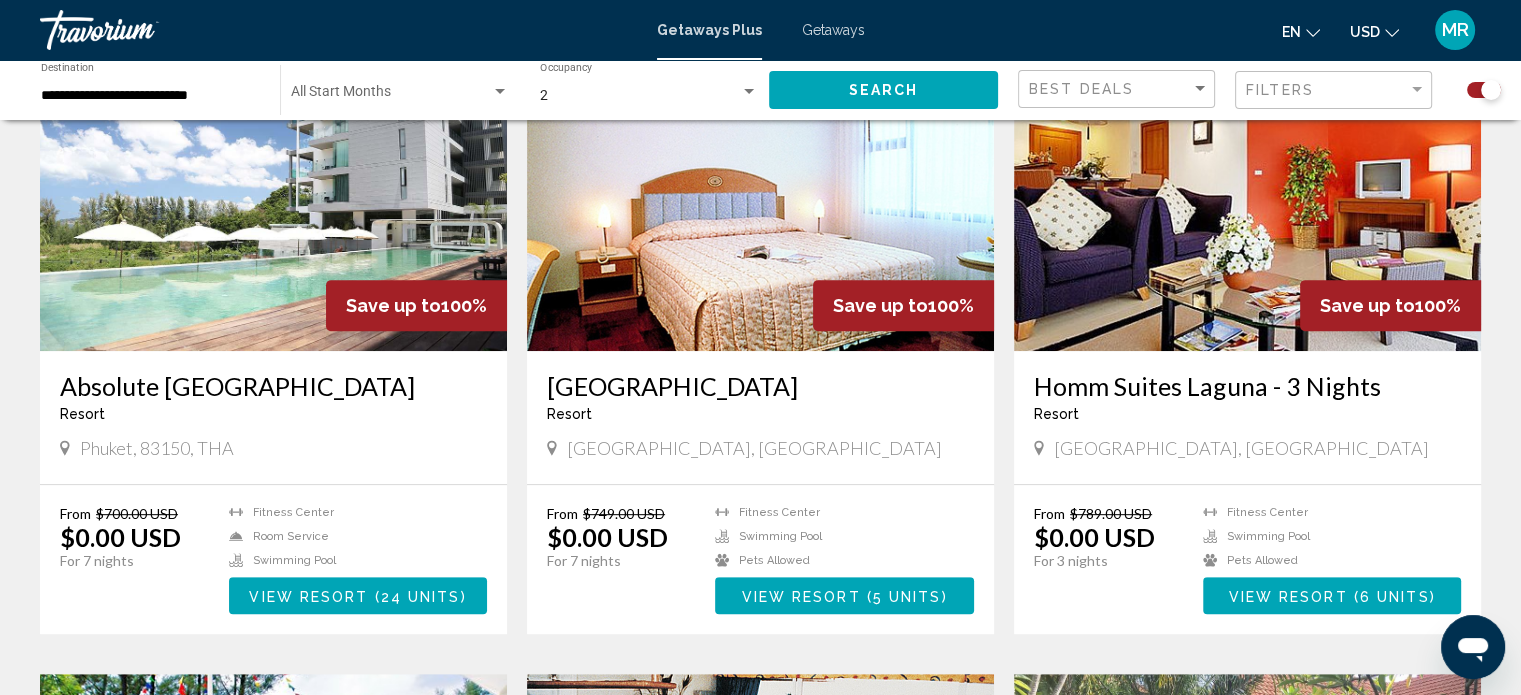 click on "Filters" 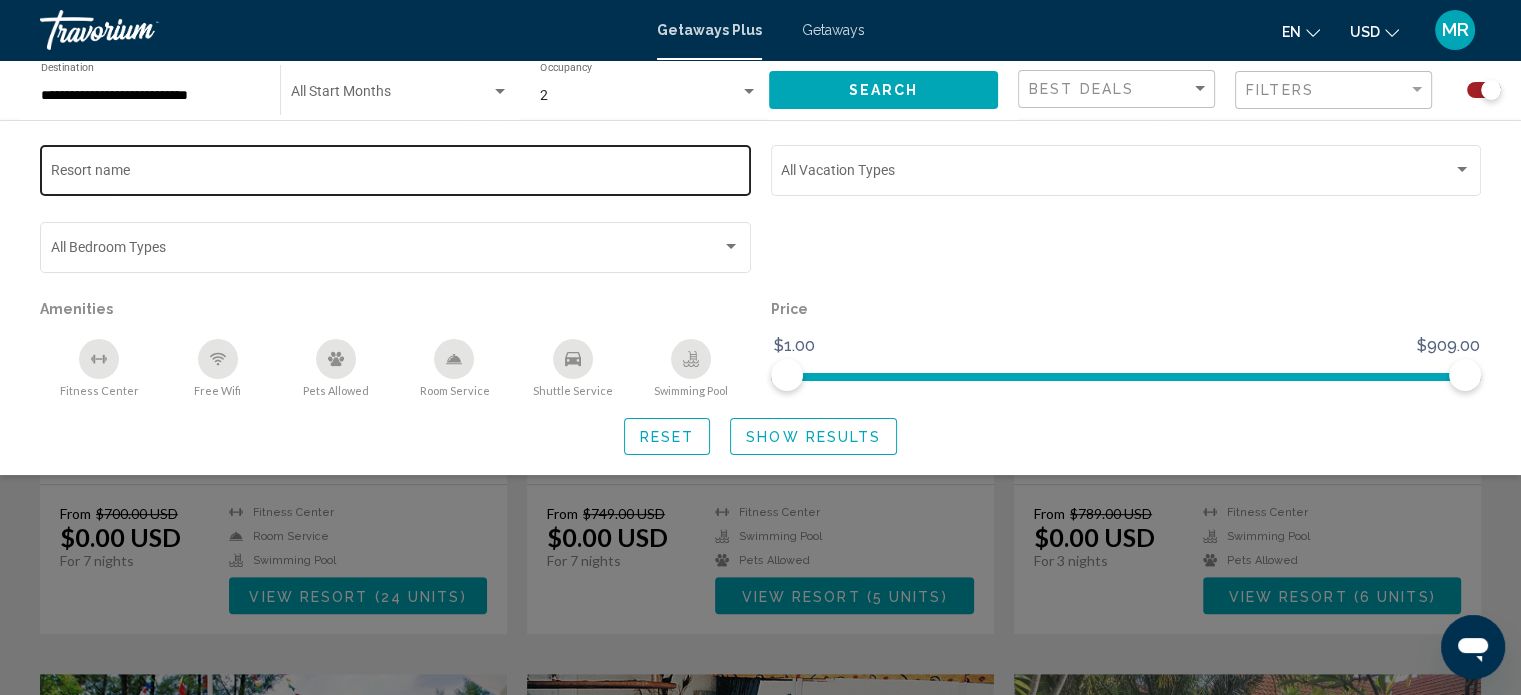 drag, startPoint x: 396, startPoint y: 193, endPoint x: 384, endPoint y: 167, distance: 28.635643 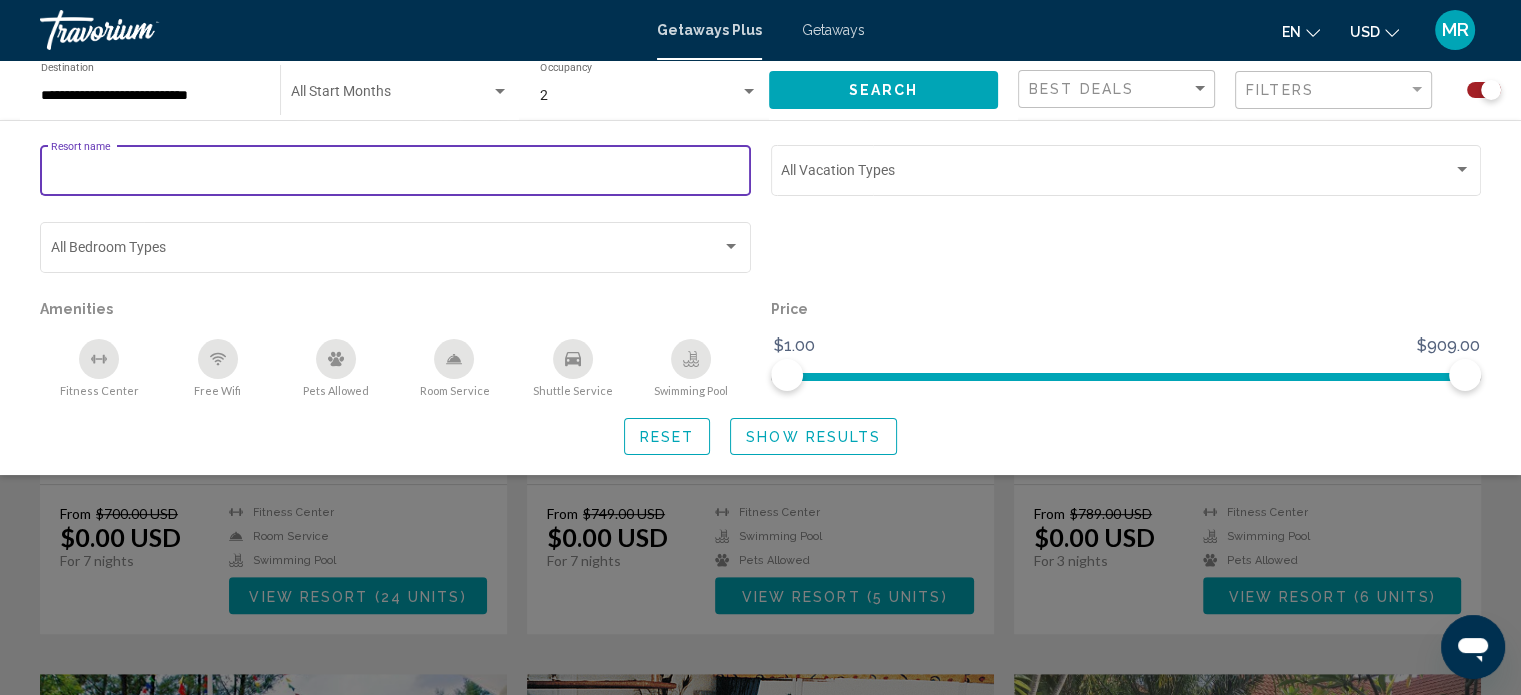 click on "Resort name" at bounding box center [396, 174] 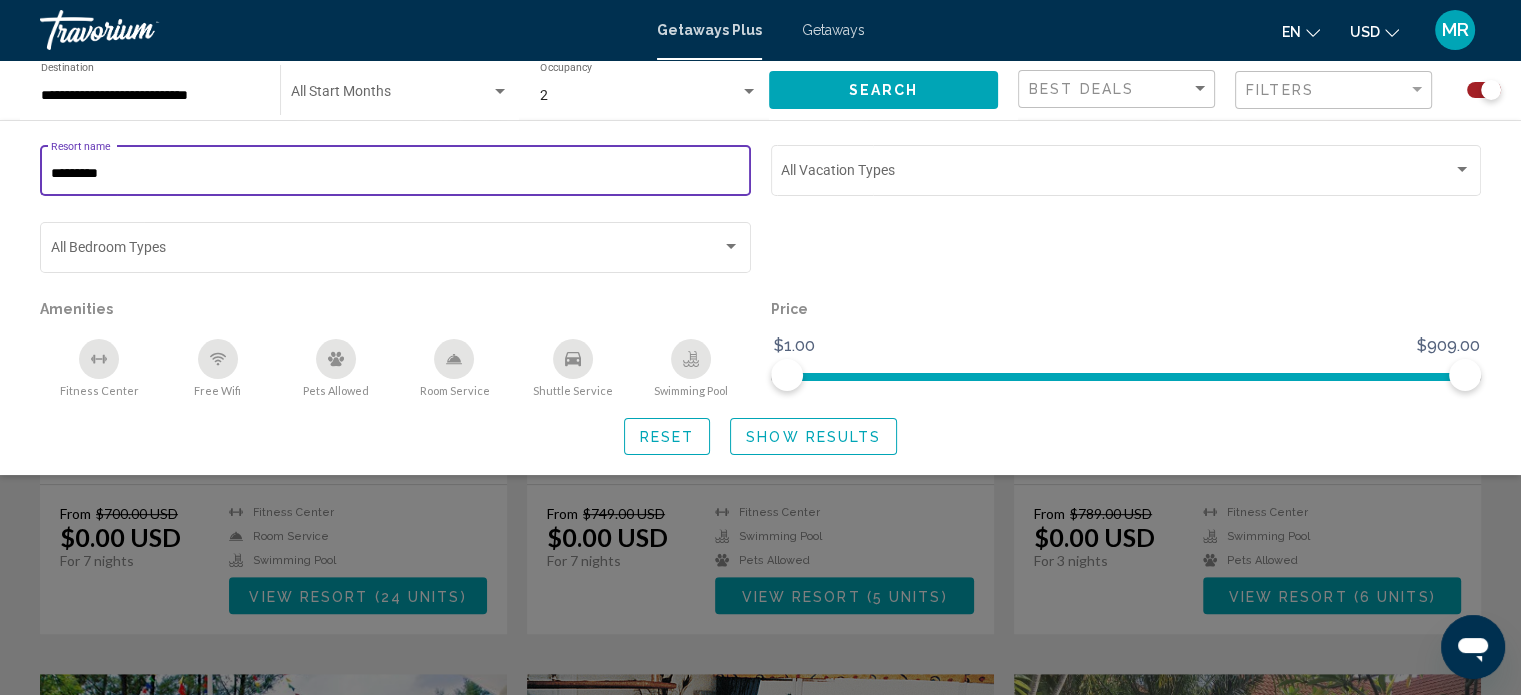 type on "*********" 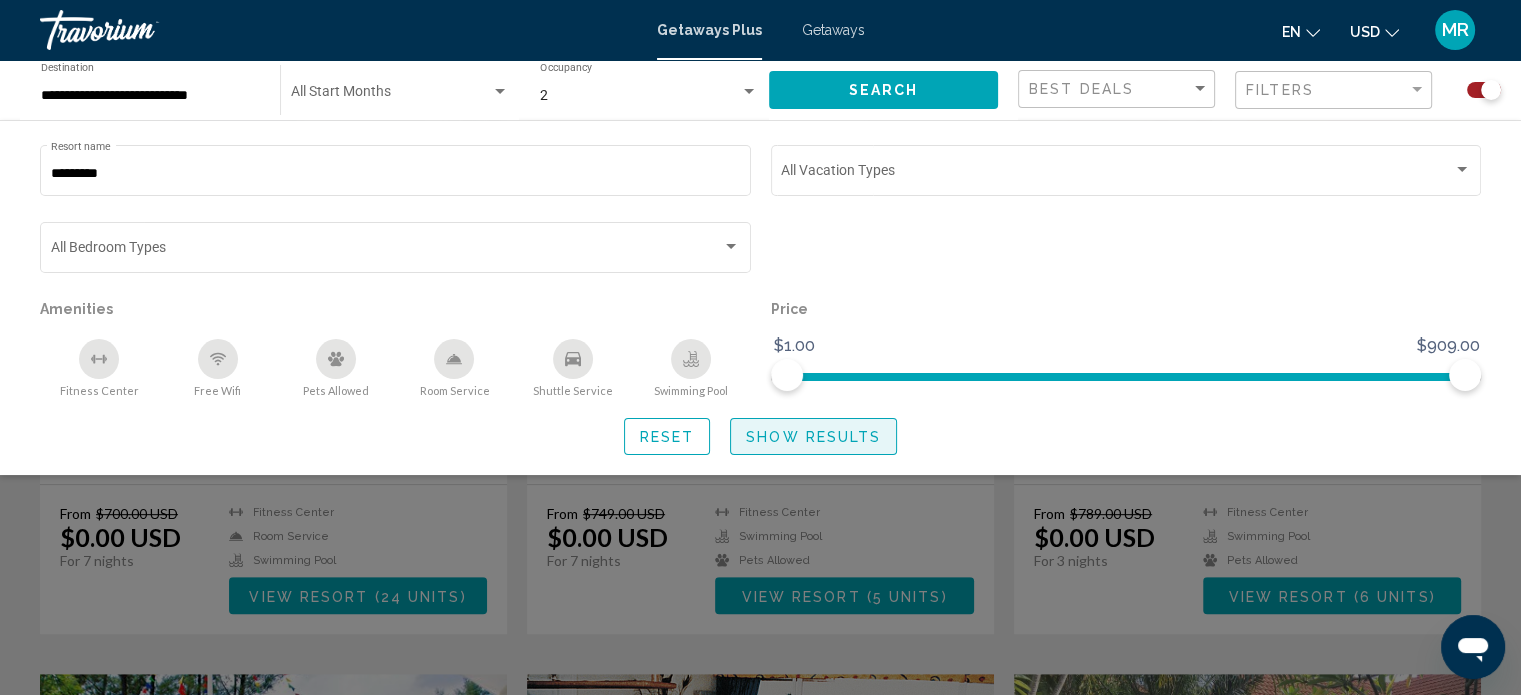 click on "Show Results" 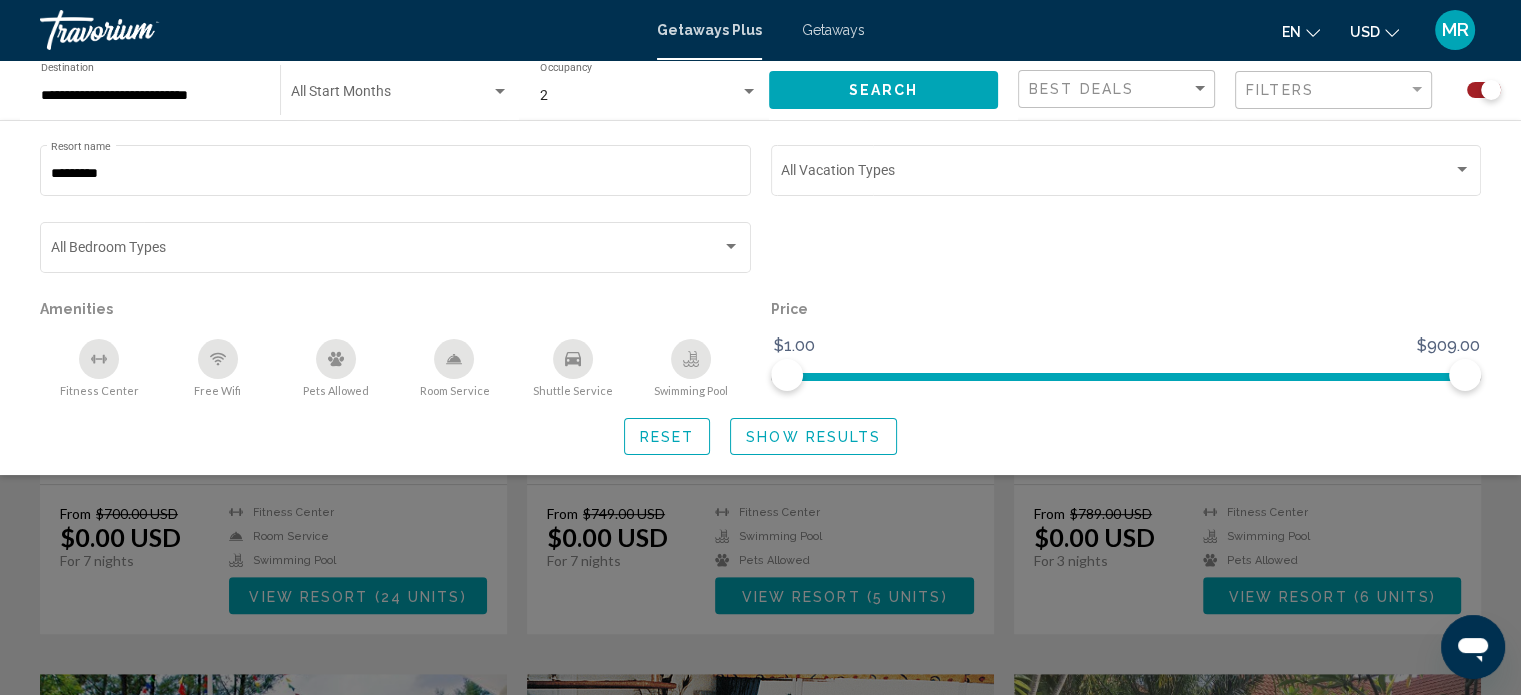 click 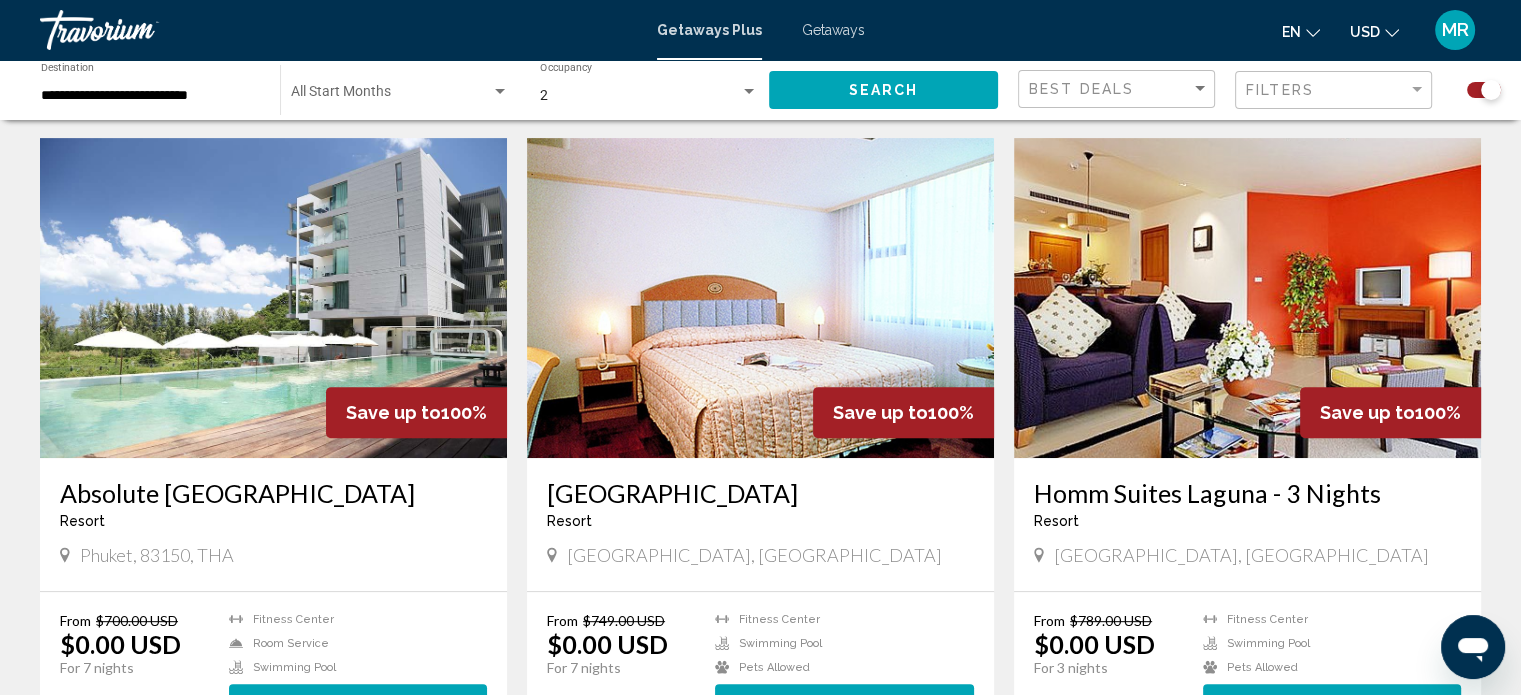 scroll, scrollTop: 696, scrollLeft: 0, axis: vertical 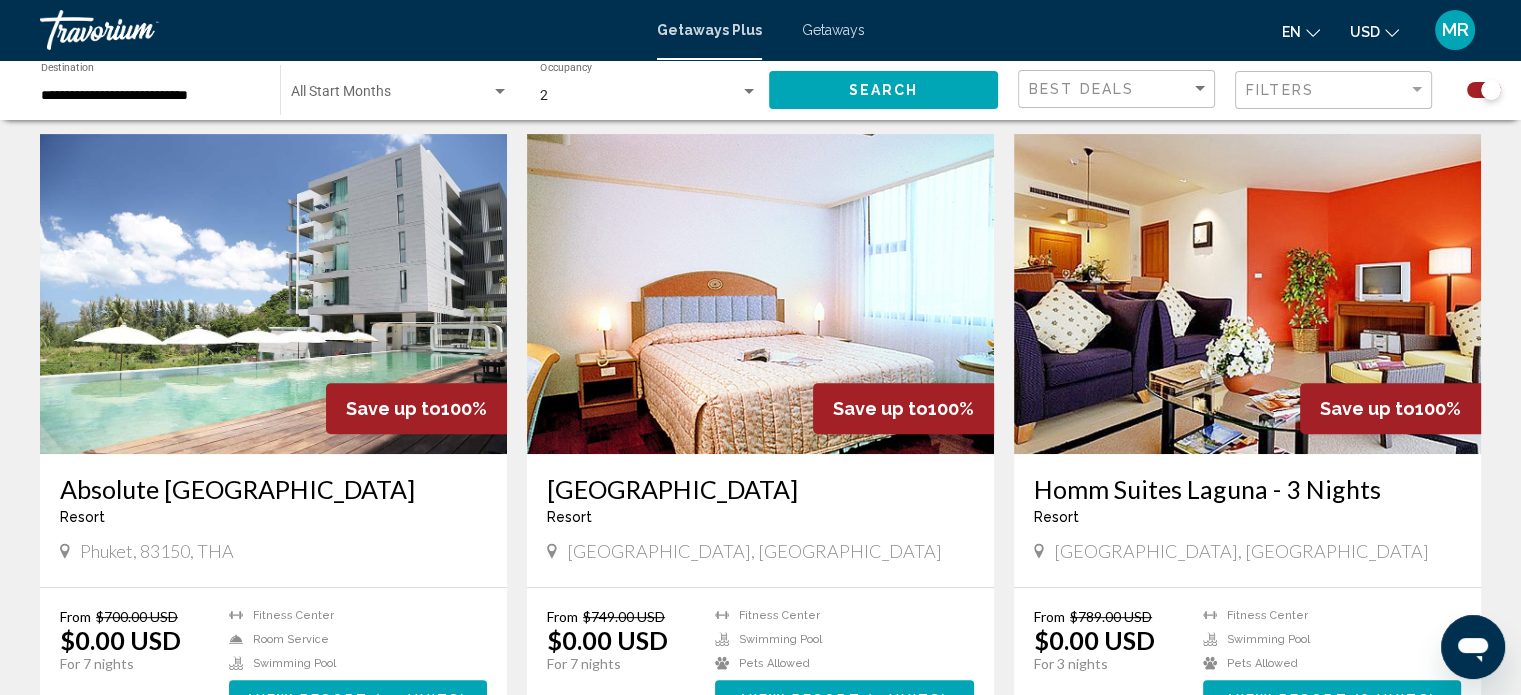 click at bounding box center [760, 294] 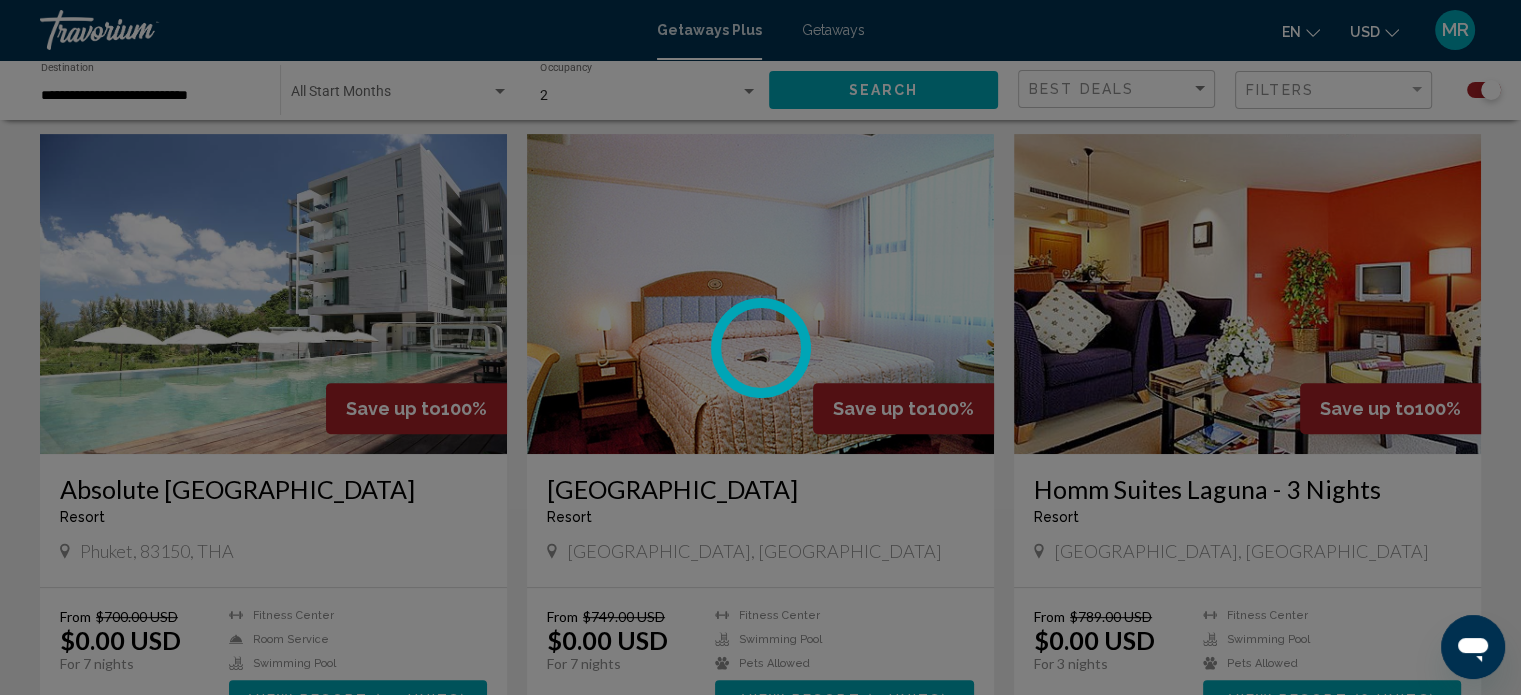 scroll, scrollTop: 0, scrollLeft: 0, axis: both 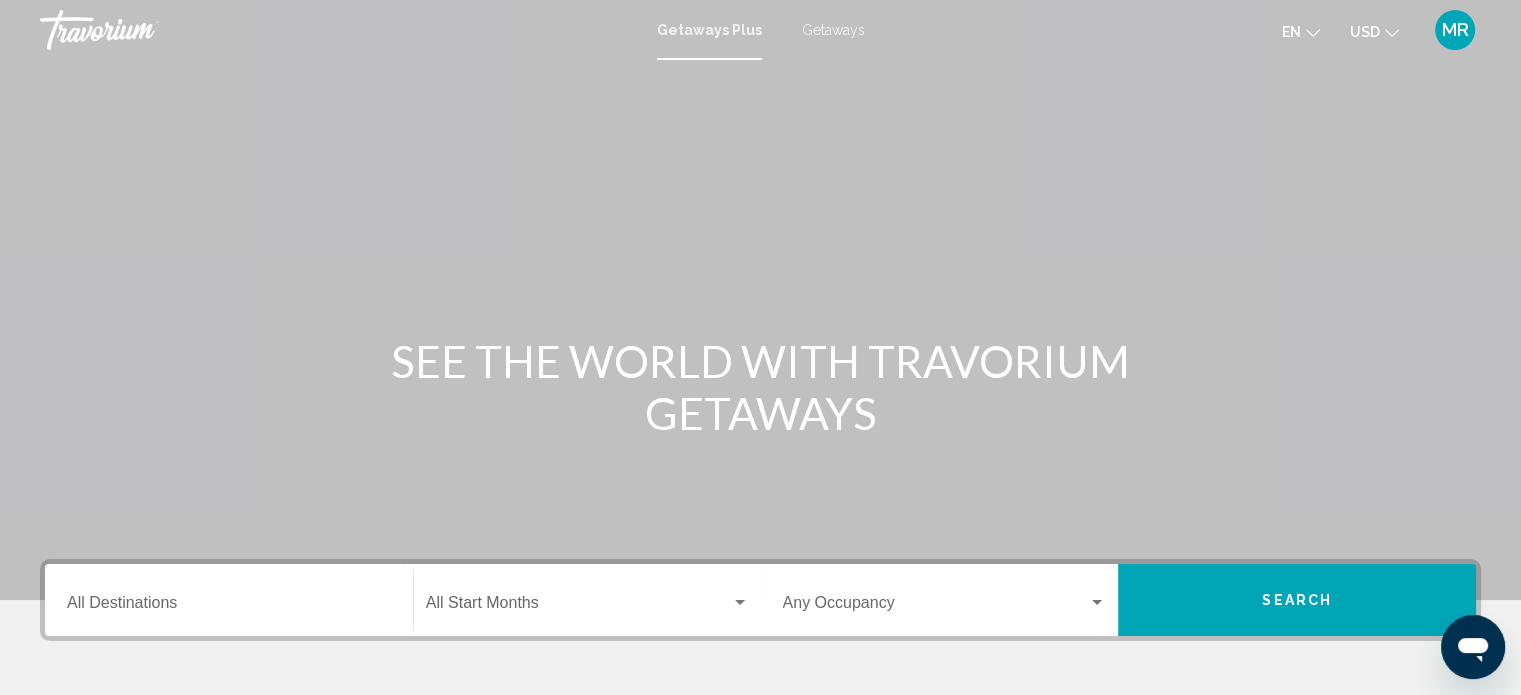 click on "MR" at bounding box center [1455, 30] 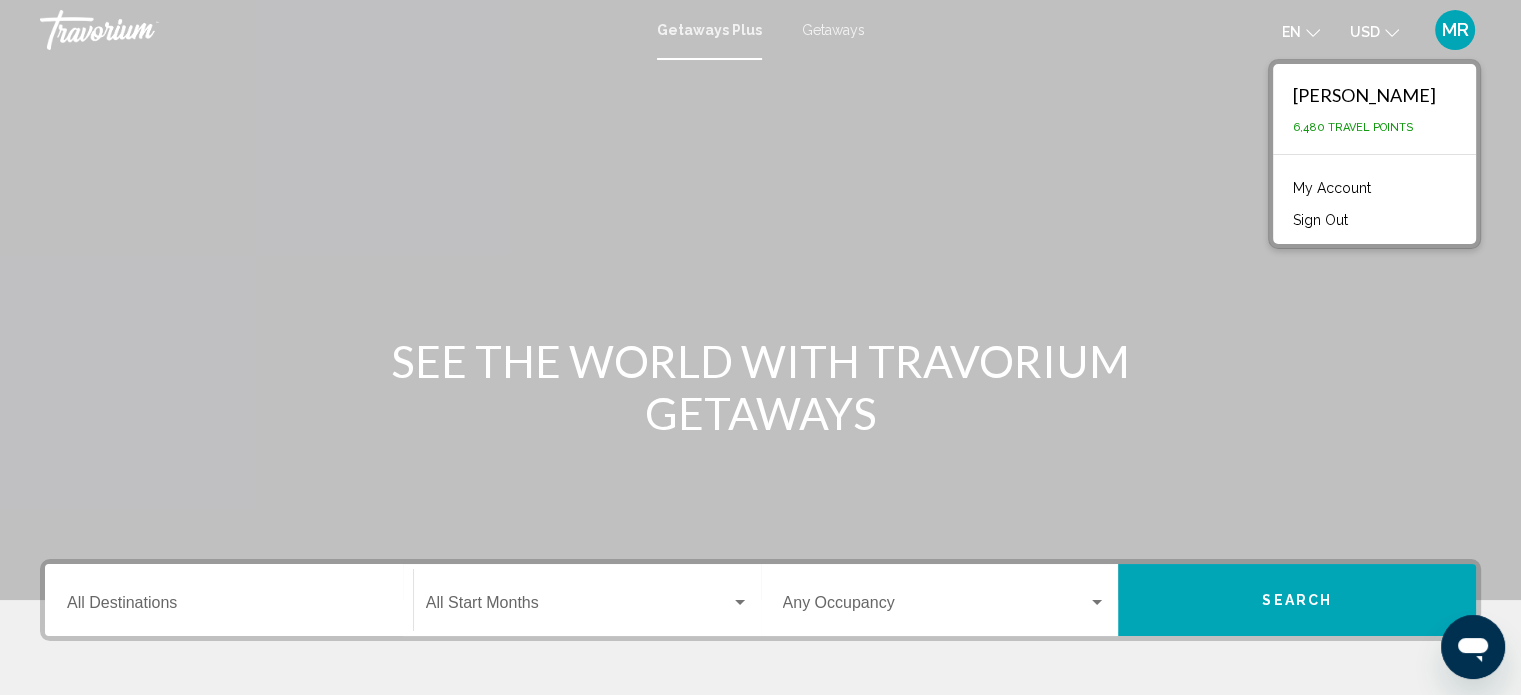 click on "Getaways" at bounding box center (833, 30) 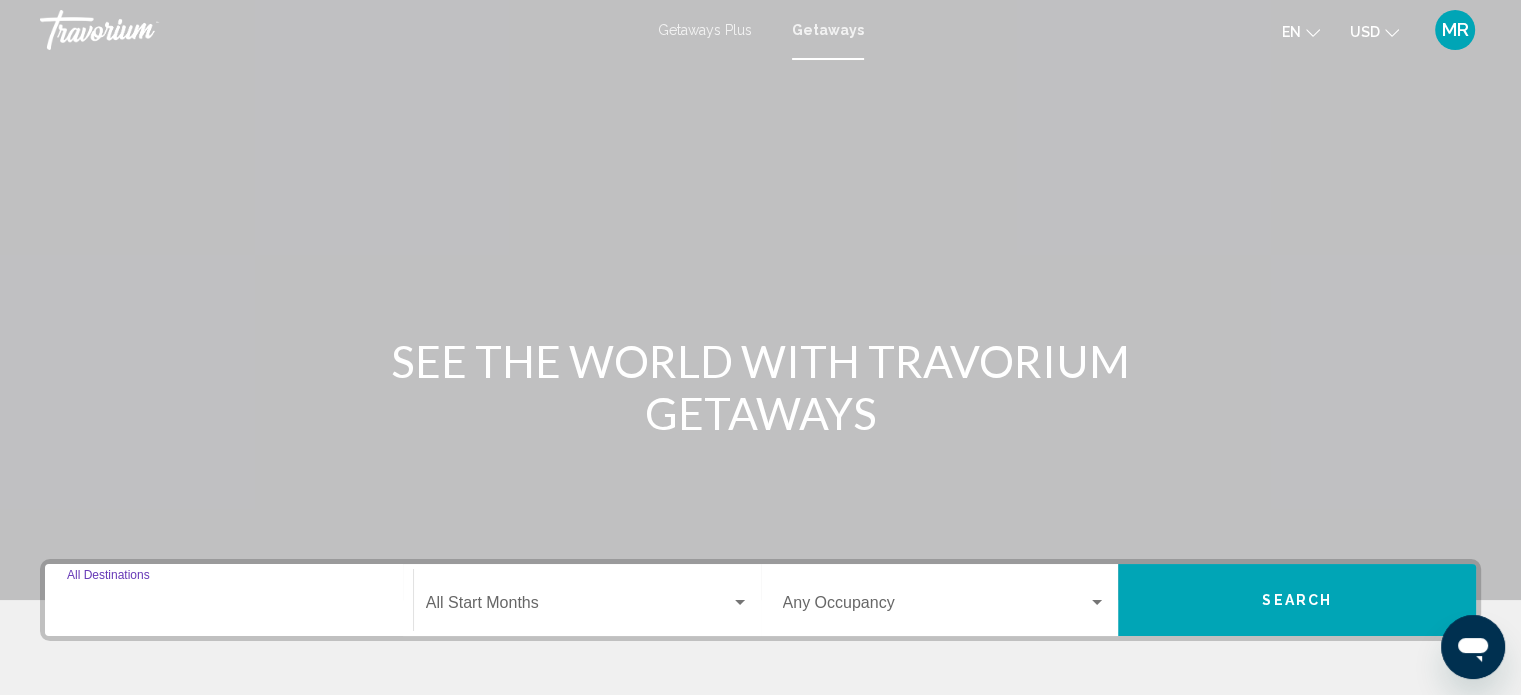 click on "Destination All Destinations" at bounding box center [229, 607] 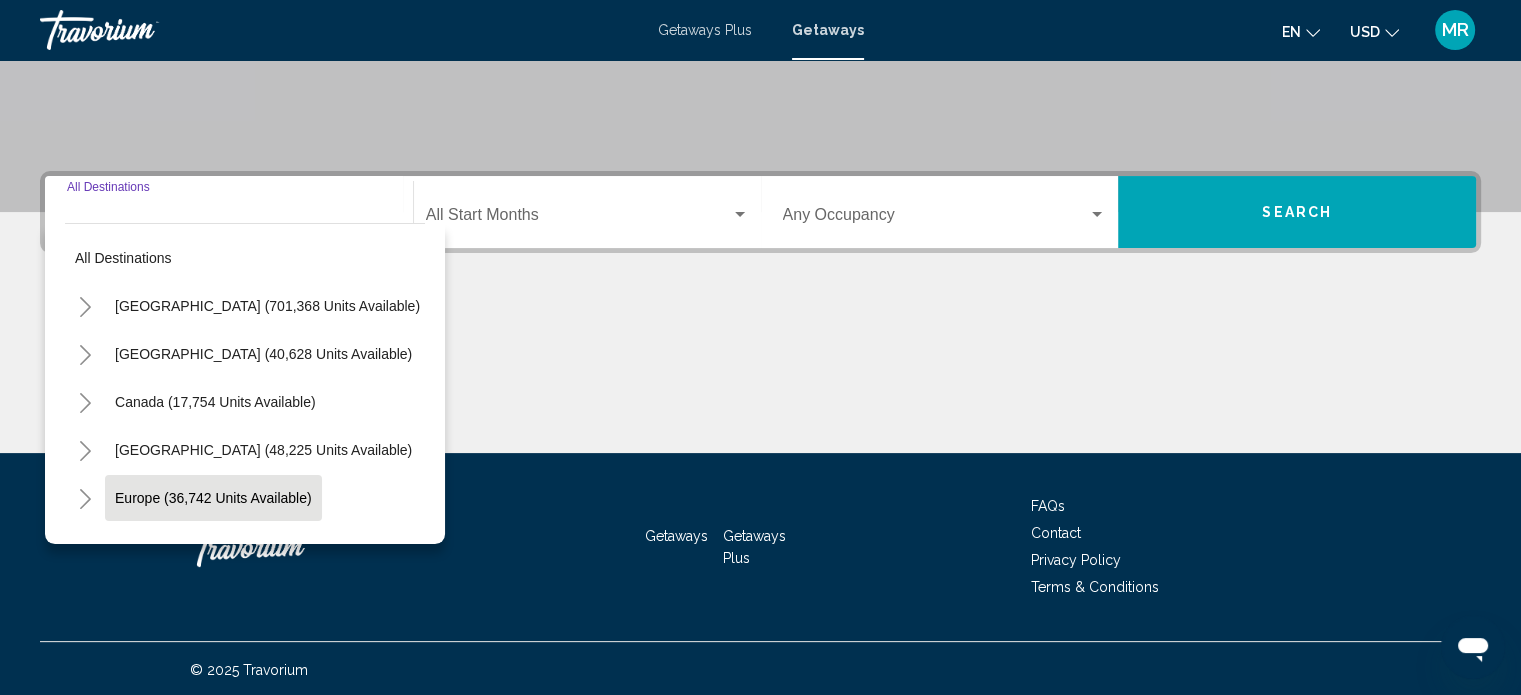 scroll, scrollTop: 390, scrollLeft: 0, axis: vertical 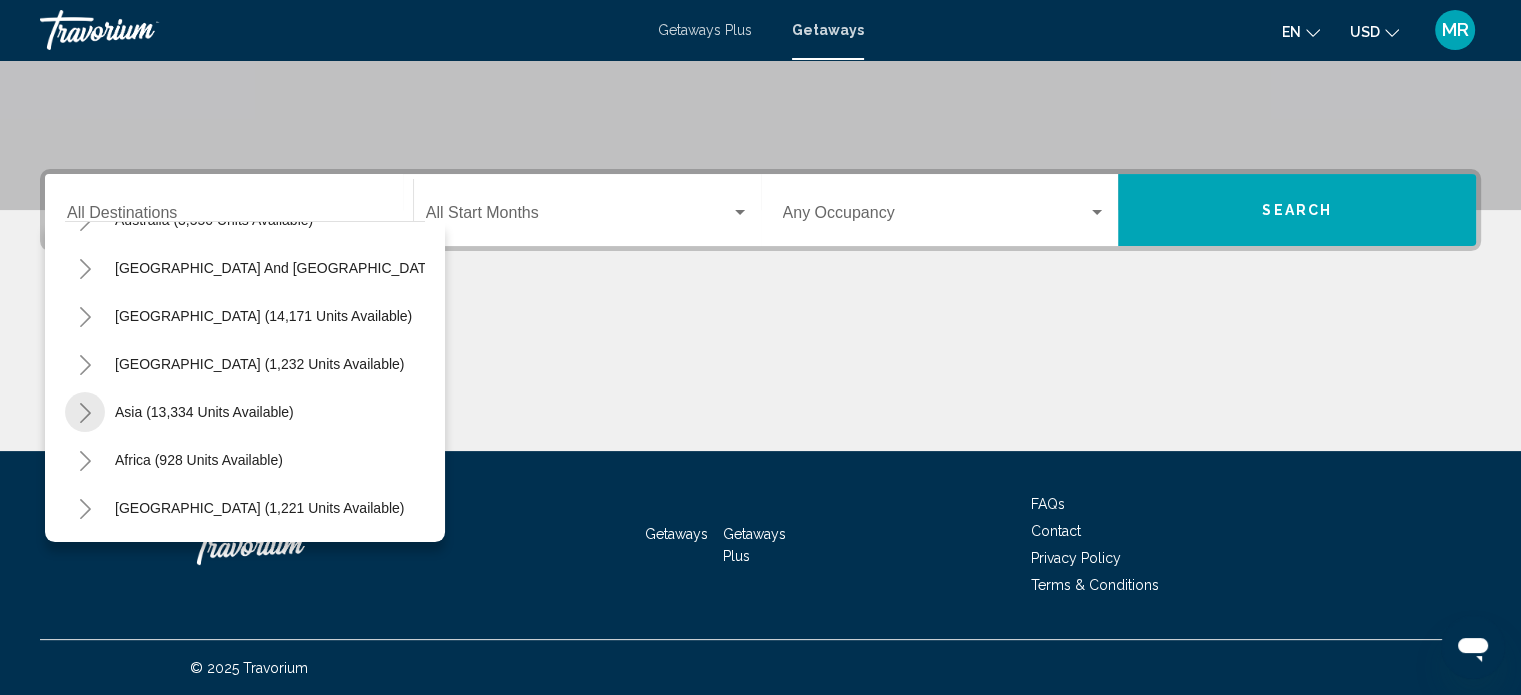 click 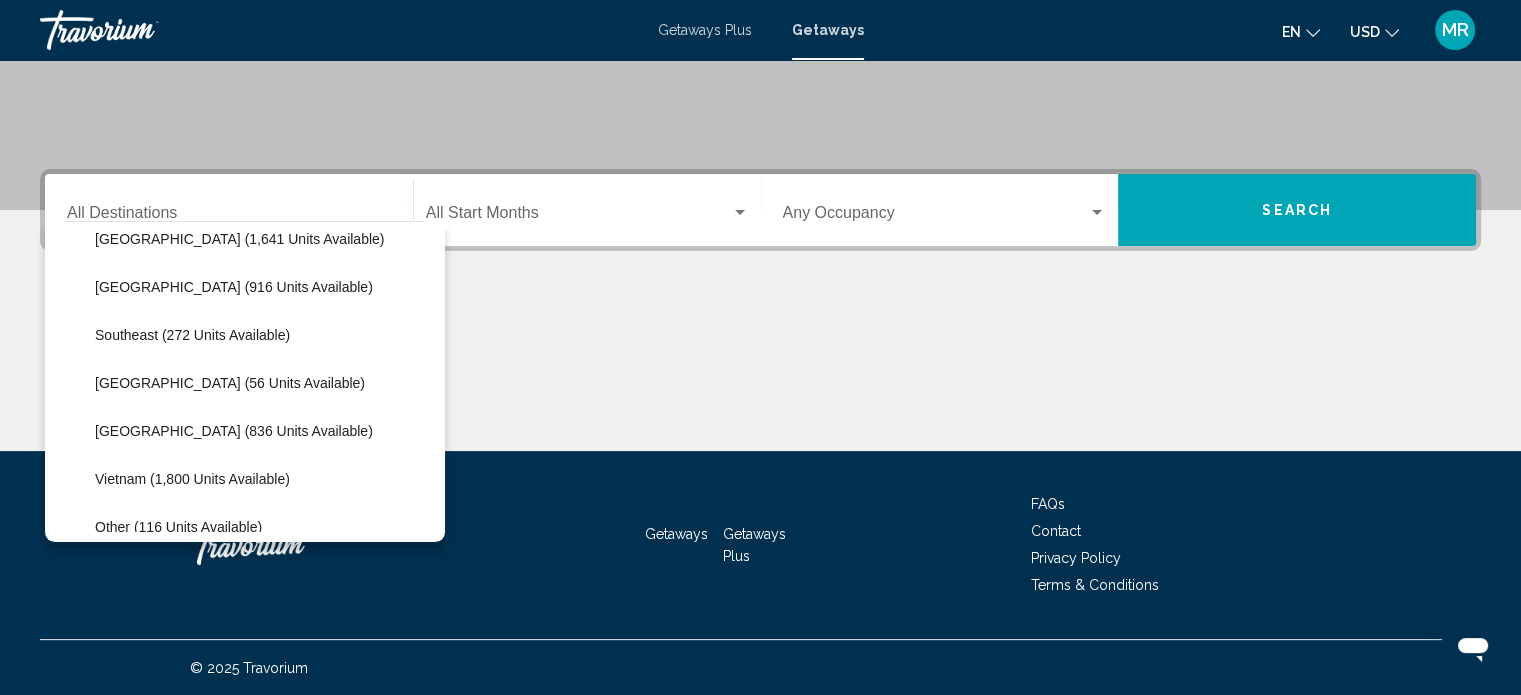 scroll, scrollTop: 967, scrollLeft: 0, axis: vertical 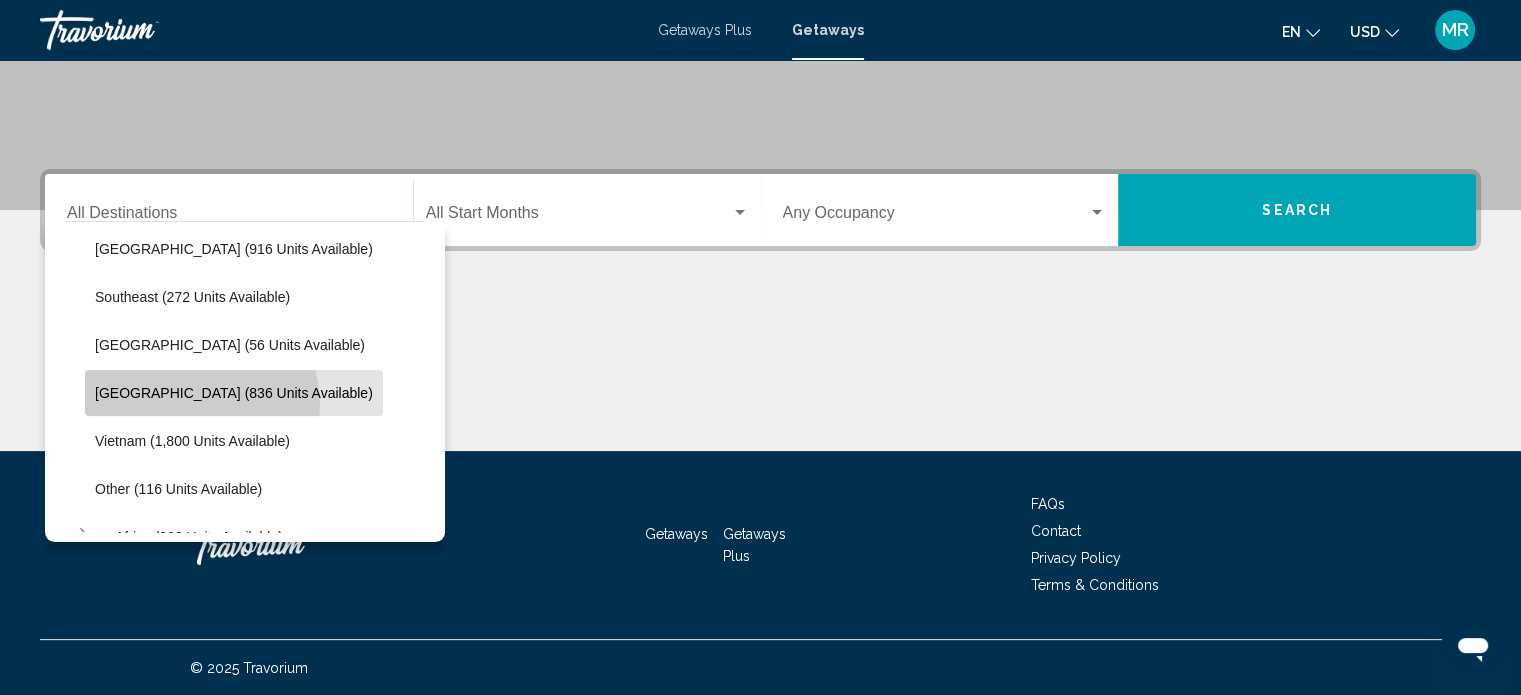 click on "Thailand (836 units available)" 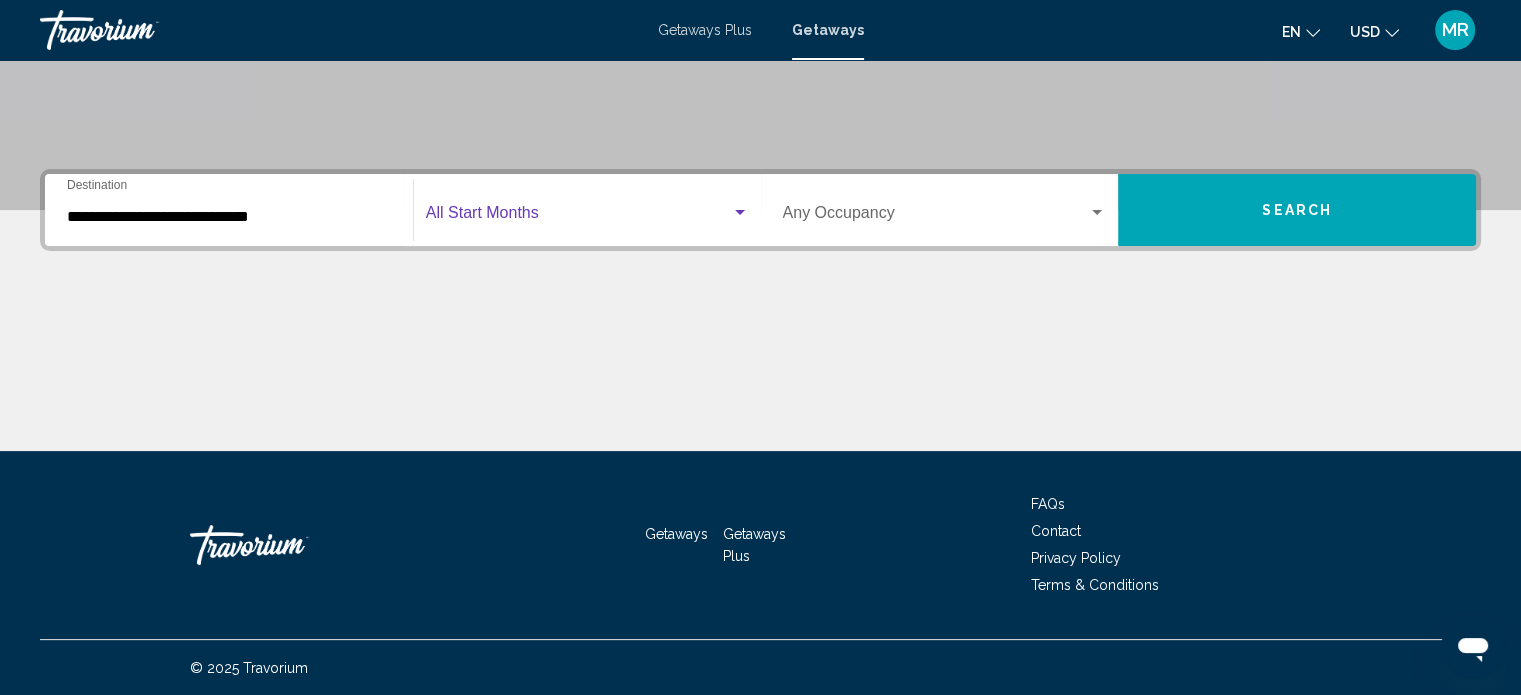 click at bounding box center [578, 217] 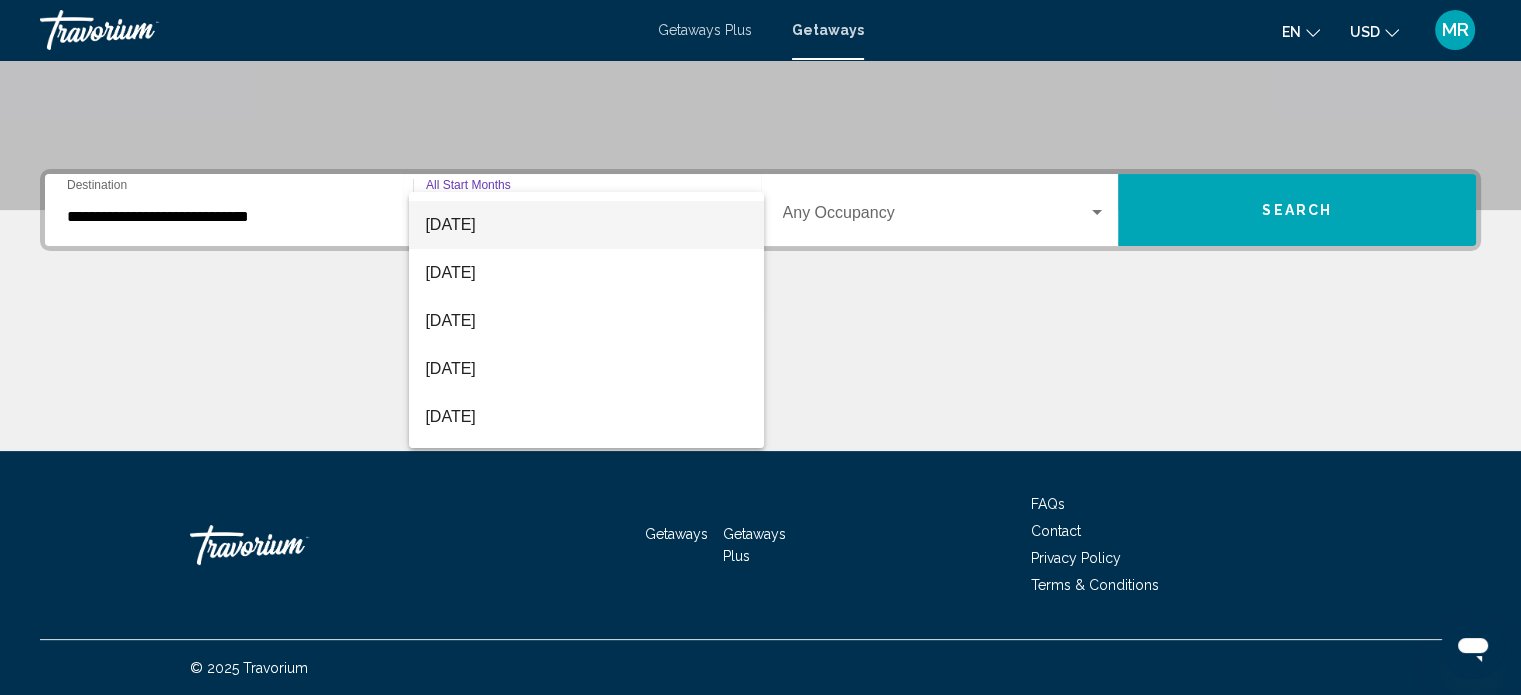 scroll, scrollTop: 134, scrollLeft: 0, axis: vertical 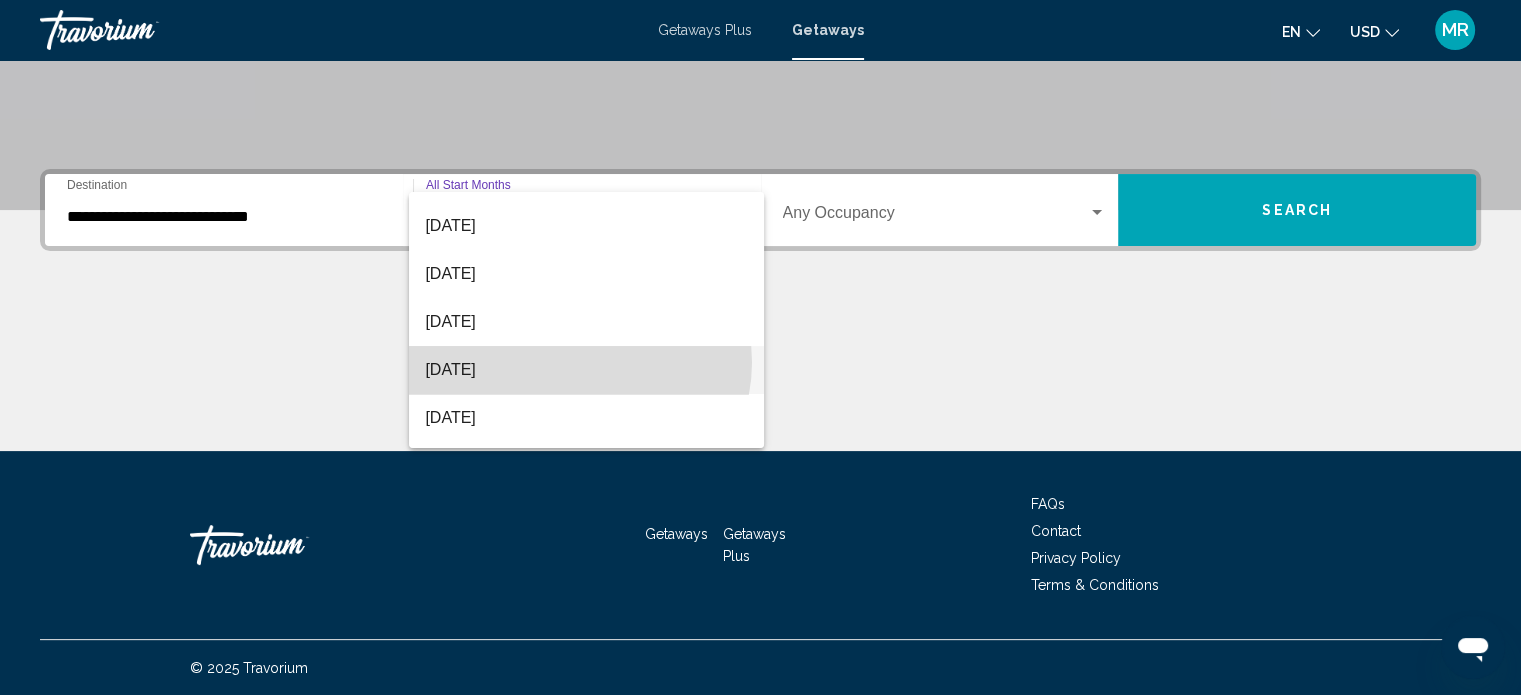 click on "[DATE]" at bounding box center [586, 370] 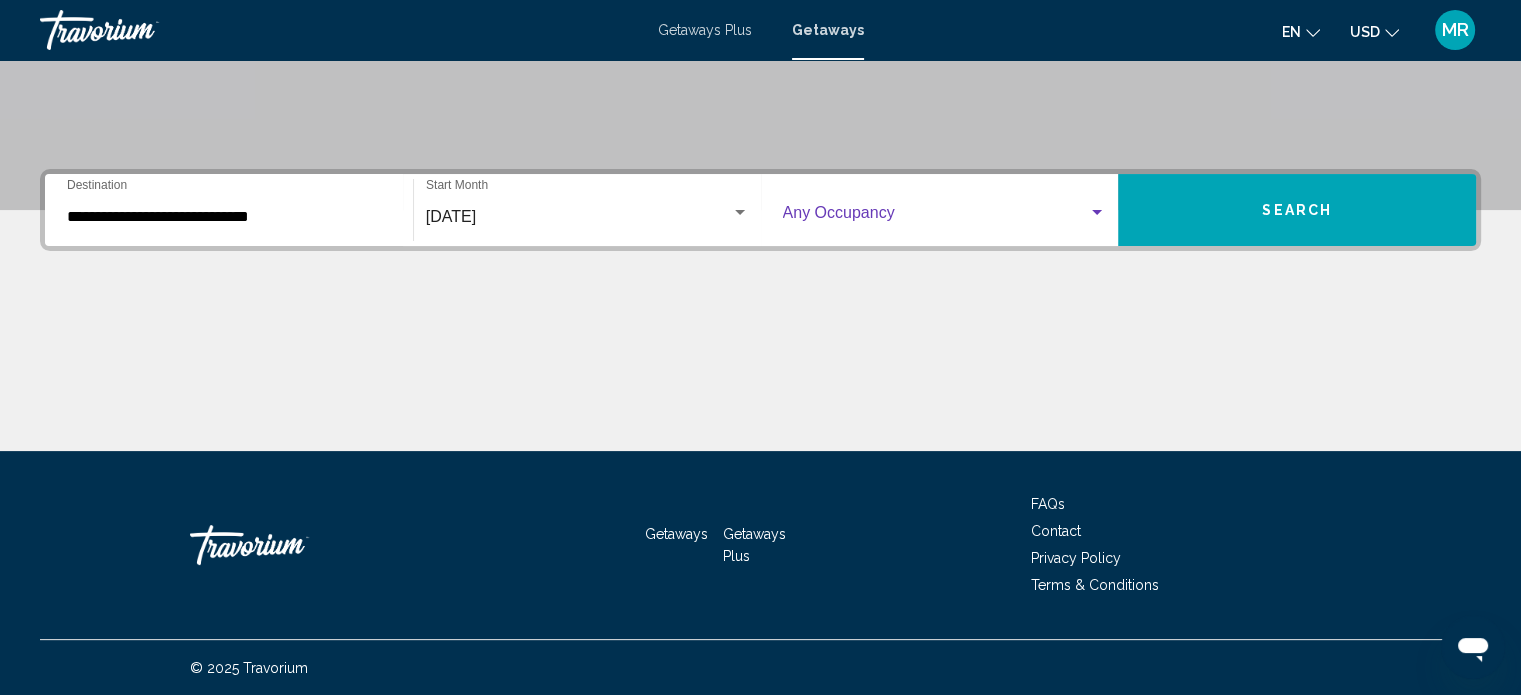 click at bounding box center [936, 217] 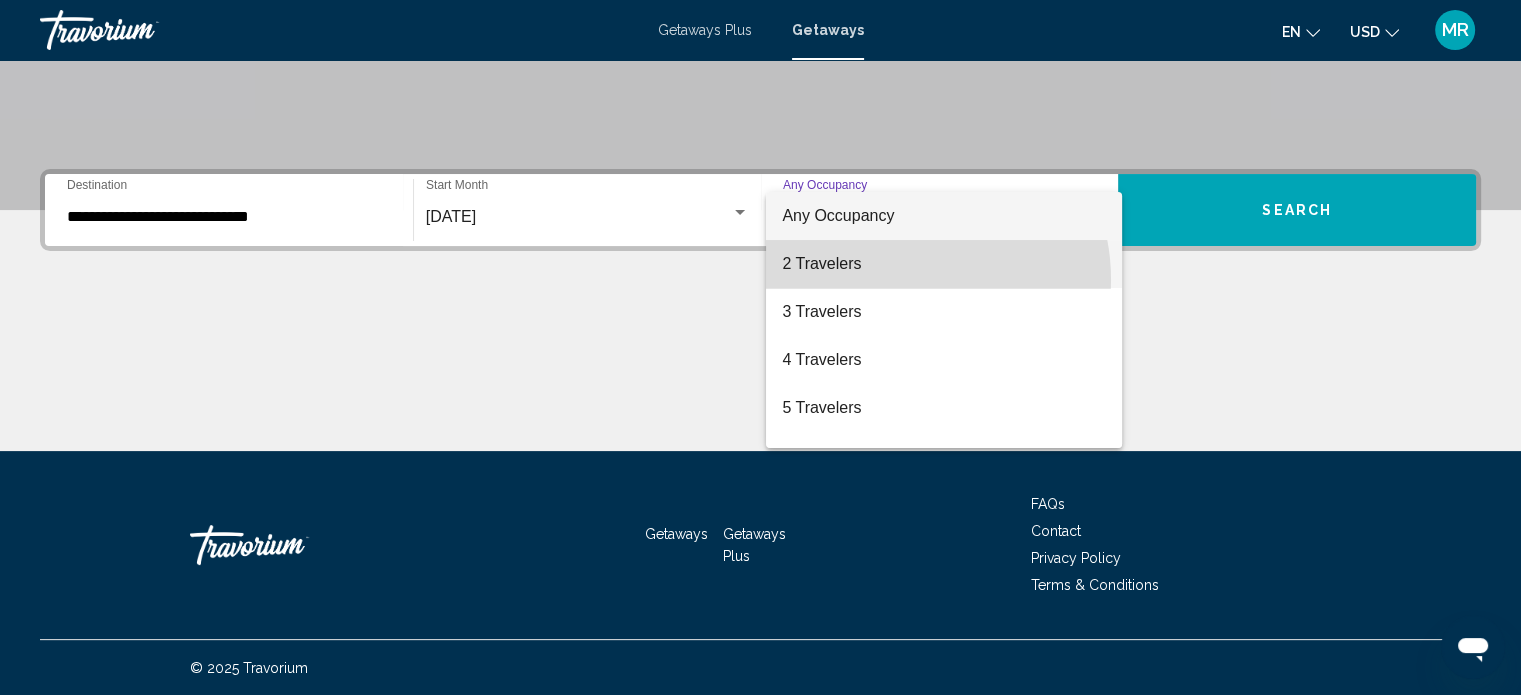 click on "2 Travelers" at bounding box center [944, 264] 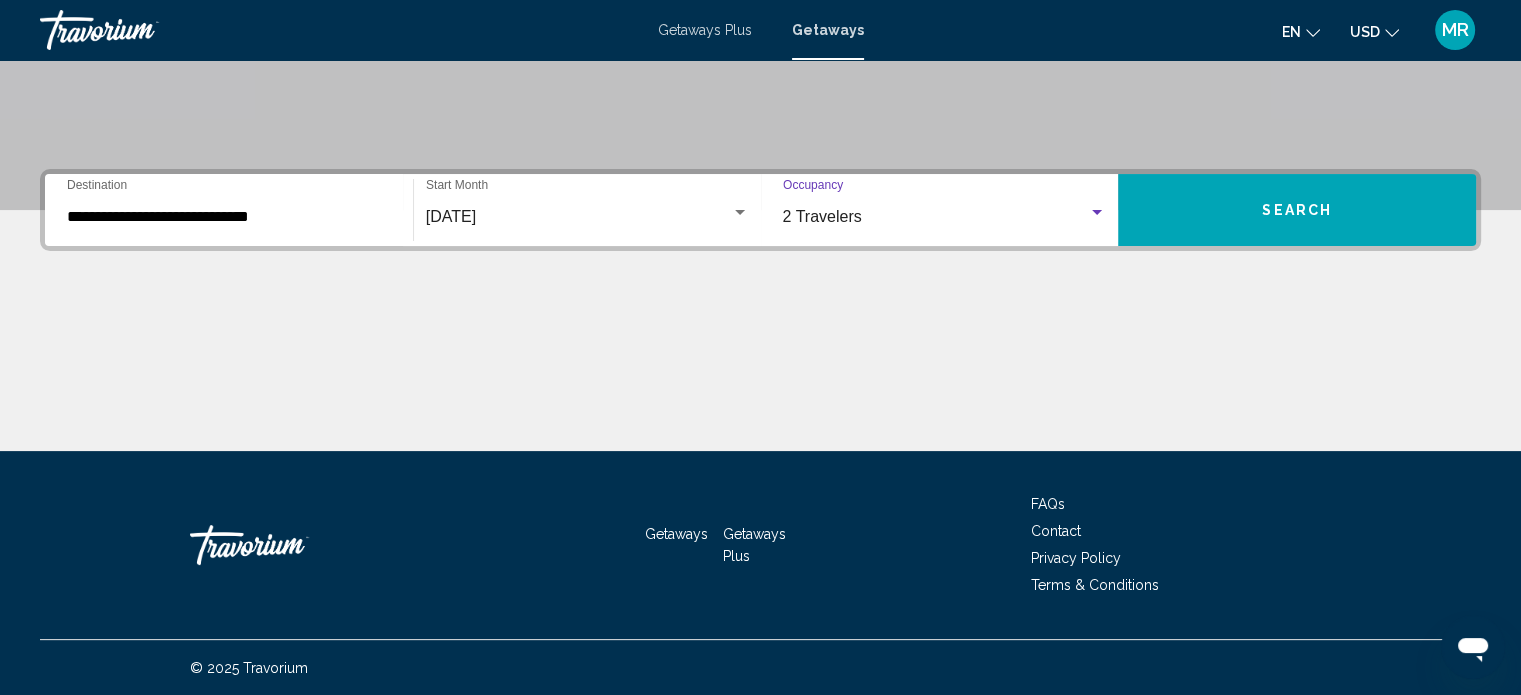 click on "Search" at bounding box center [1297, 210] 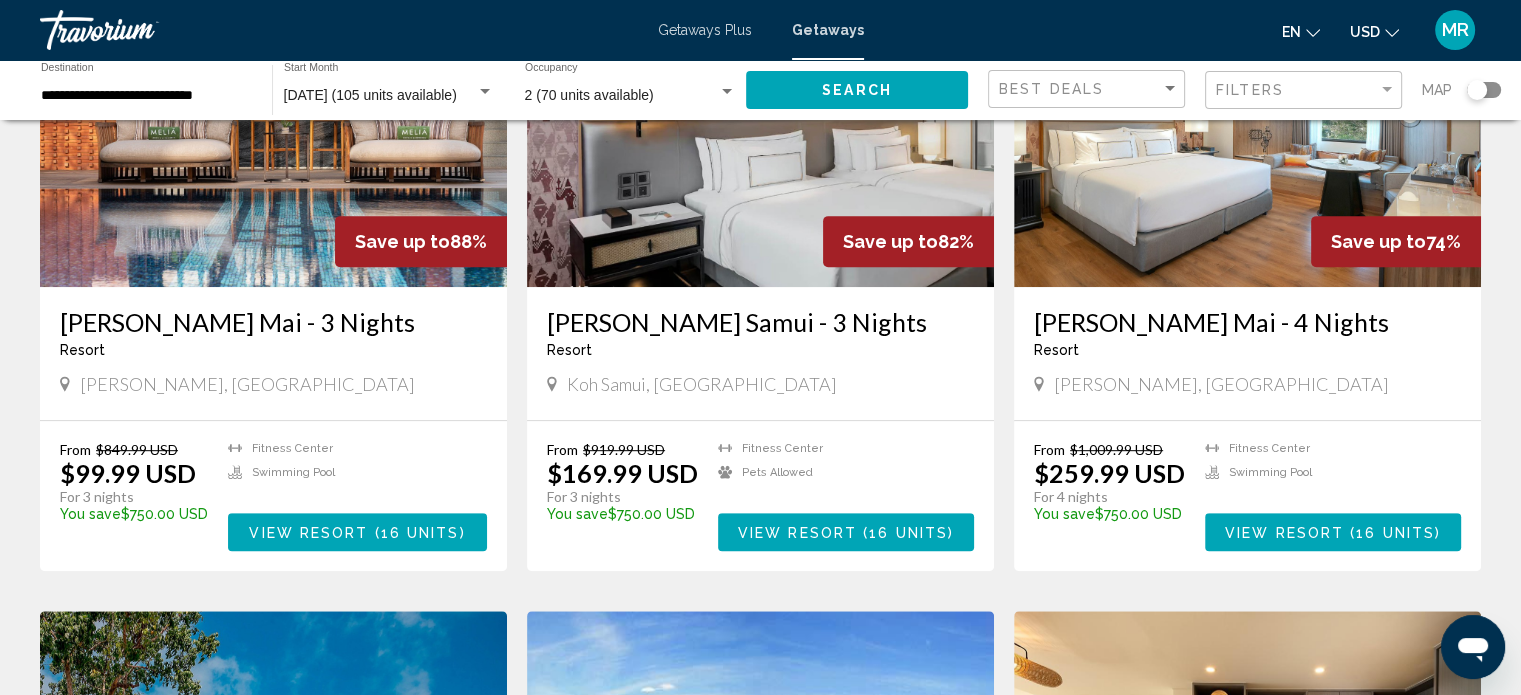 scroll, scrollTop: 918, scrollLeft: 0, axis: vertical 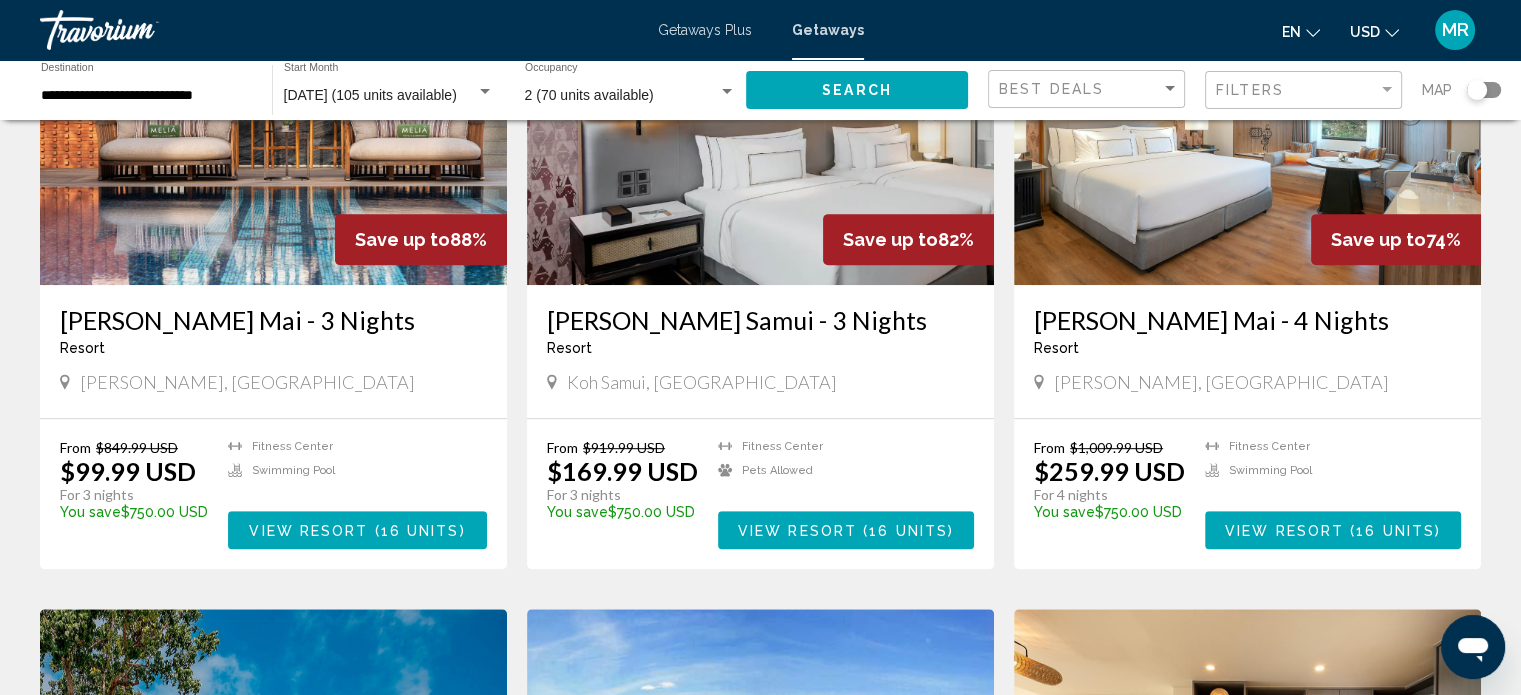 click at bounding box center (760, 125) 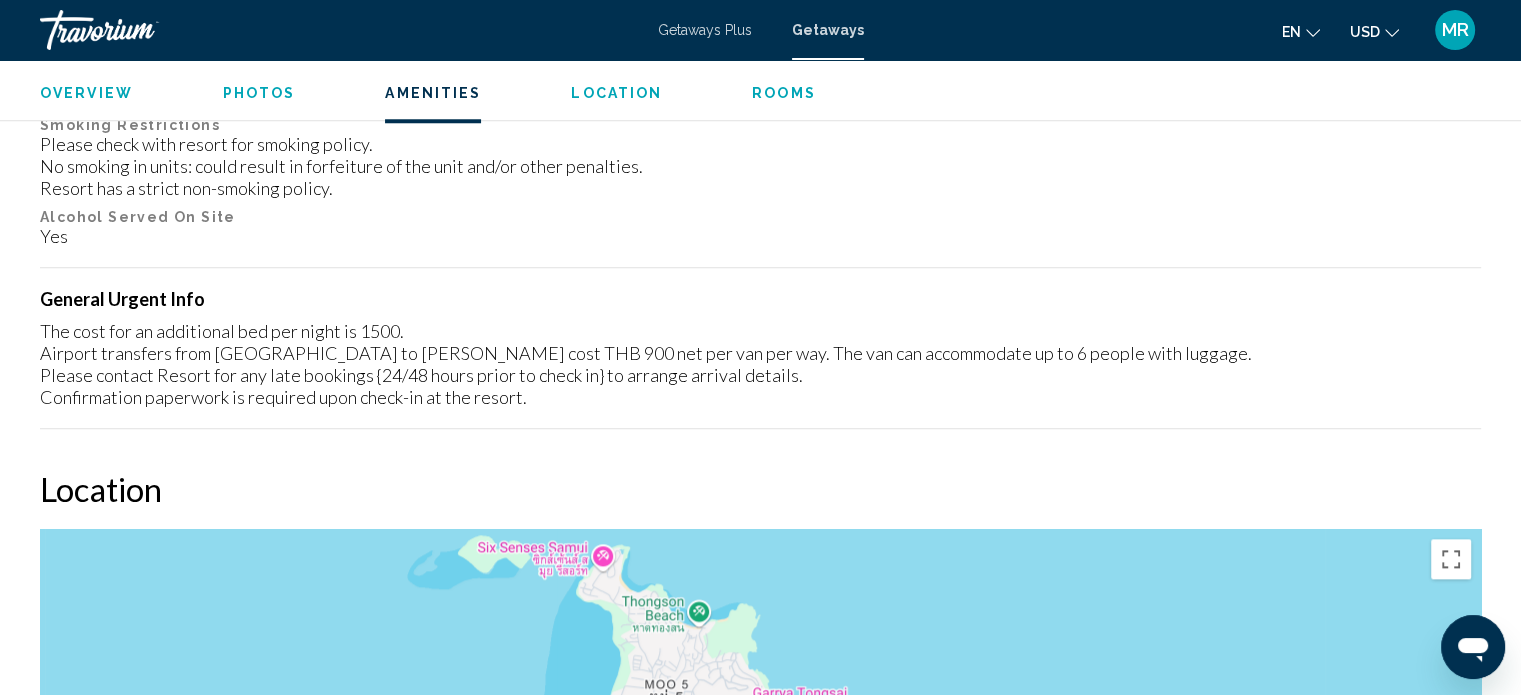 scroll, scrollTop: 1925, scrollLeft: 0, axis: vertical 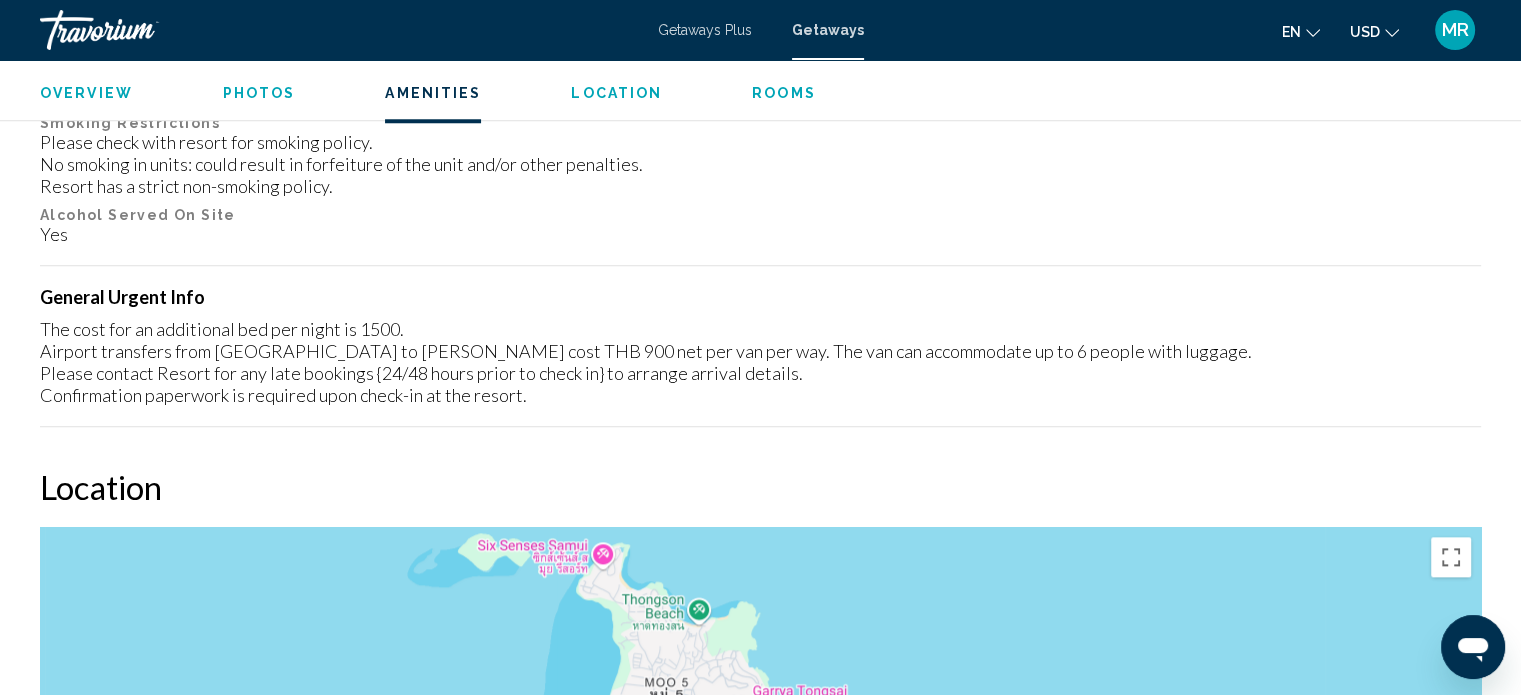 click on "Overview
Photos
Amenities
Location
Rooms
Search" 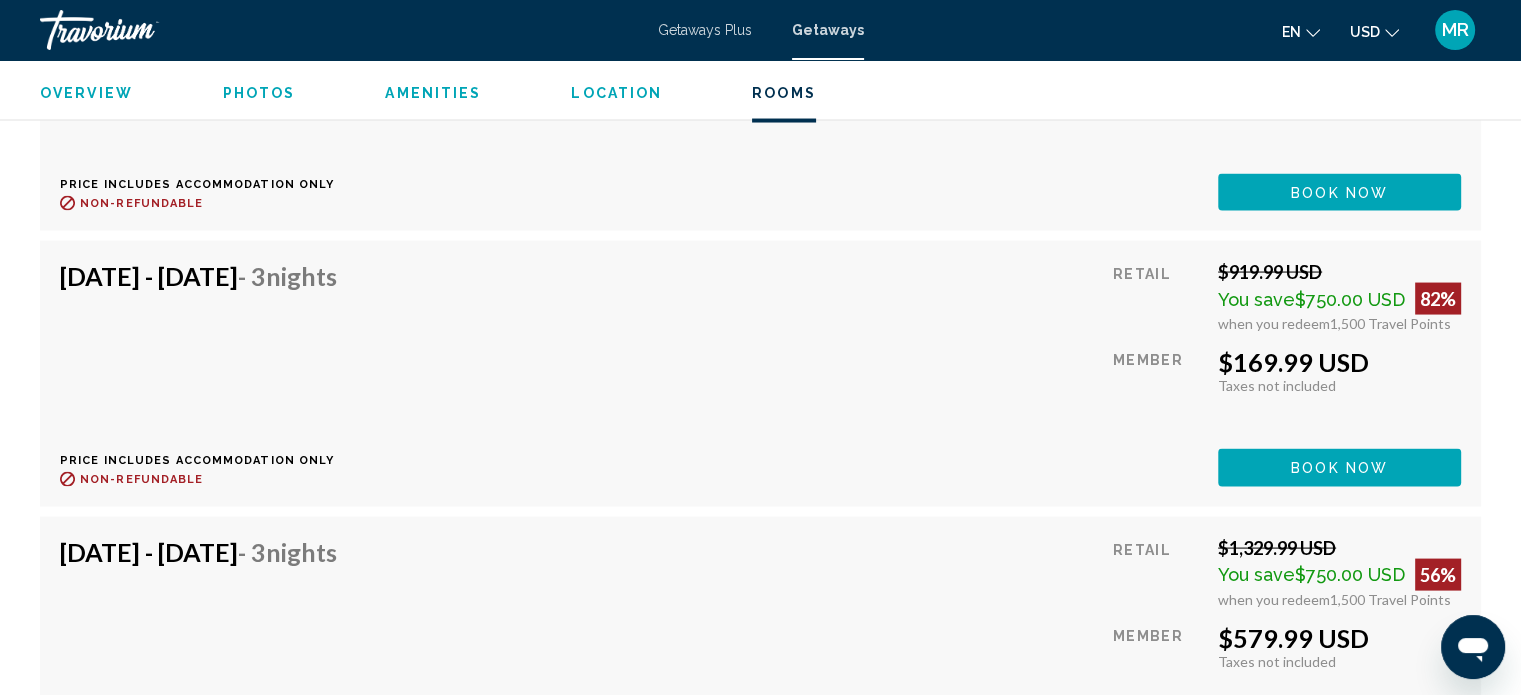 scroll, scrollTop: 3929, scrollLeft: 0, axis: vertical 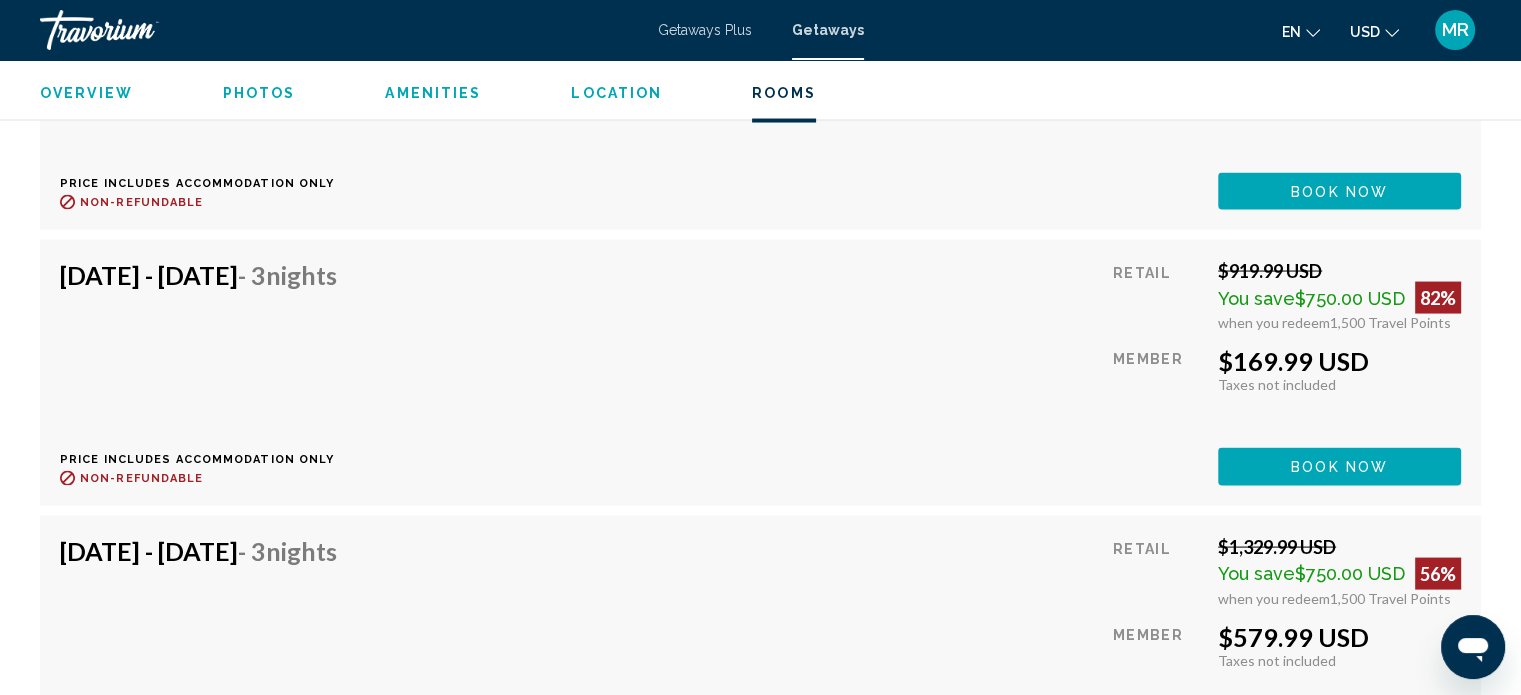 click on "Dec 19, 2025 - Dec 22, 2025  - 3  Nights Price includes accommodation only
Refundable until :
Non-refundable Retail  $919.99 USD  You save  $750.00 USD   82%  when you redeem  1,500  Travel Points  Member  $169.99 USD  Taxes included Taxes not included You earn  0  Travel Points  Book now This room is no longer available. Price includes accommodation only
Refundable until
Non-refundable Book now This room is no longer available." at bounding box center (760, 372) 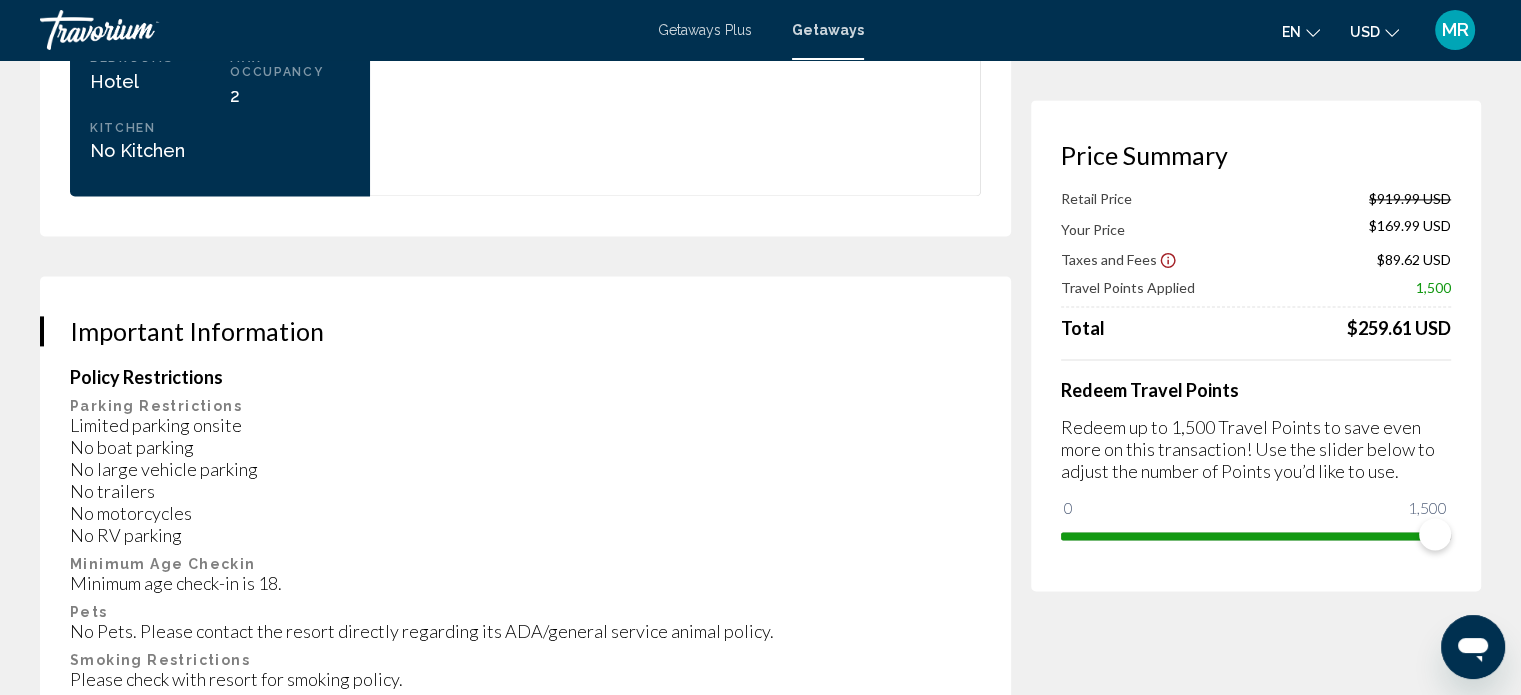 scroll, scrollTop: 2790, scrollLeft: 0, axis: vertical 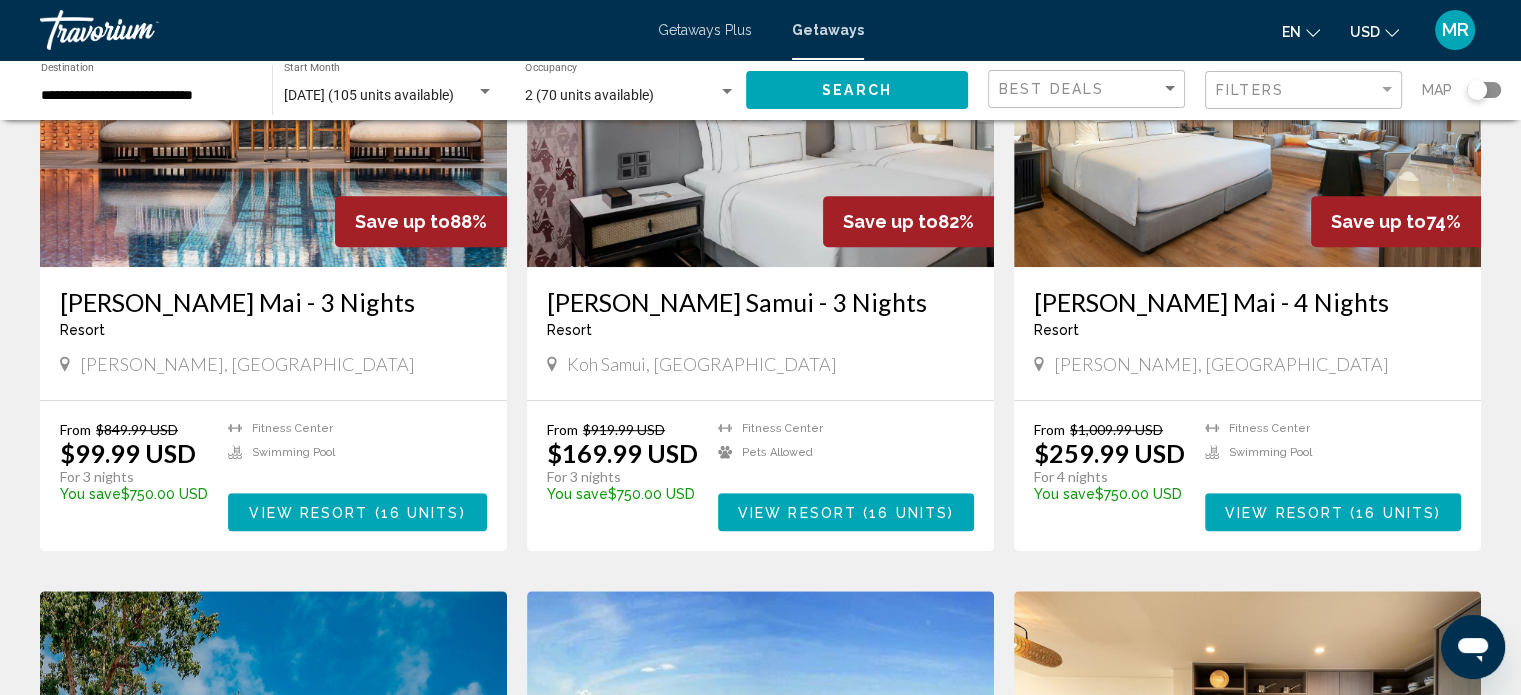 click on "MR" at bounding box center [1455, 30] 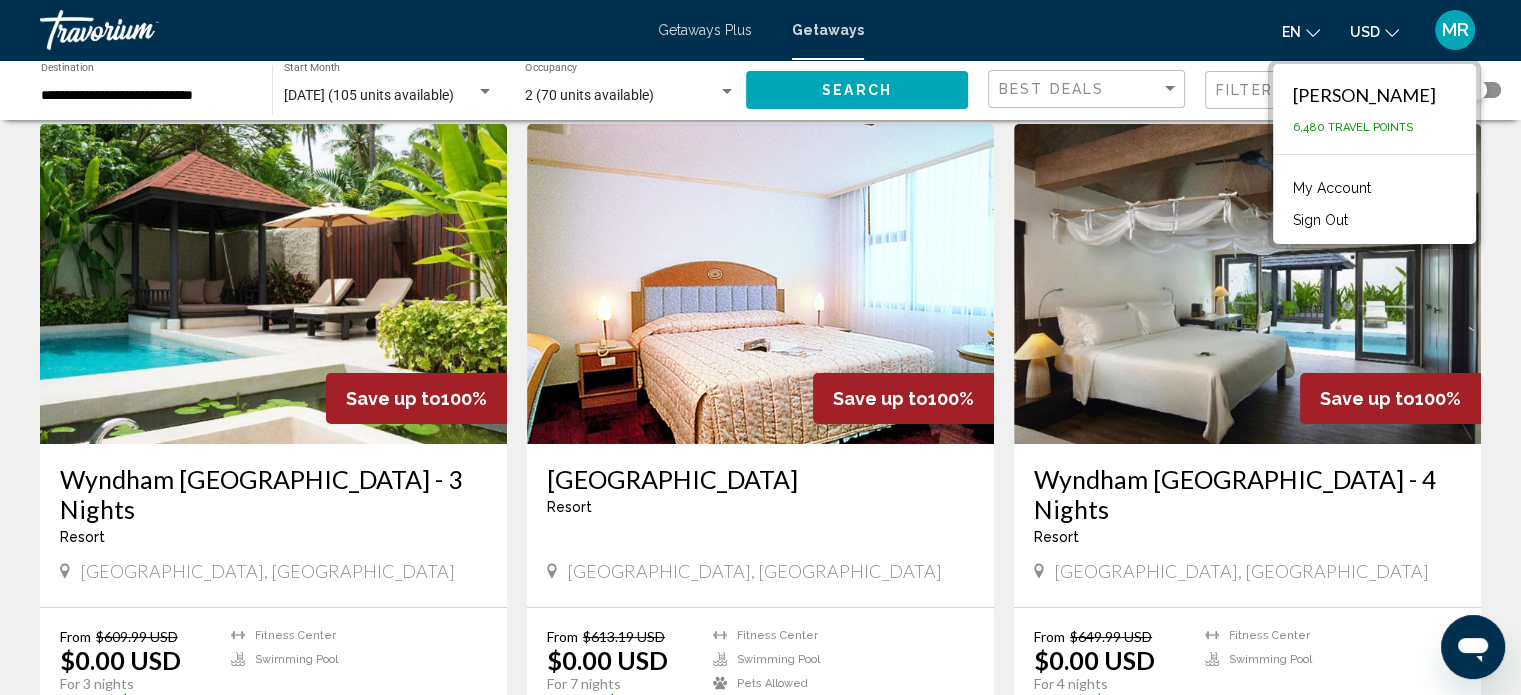 scroll, scrollTop: 0, scrollLeft: 0, axis: both 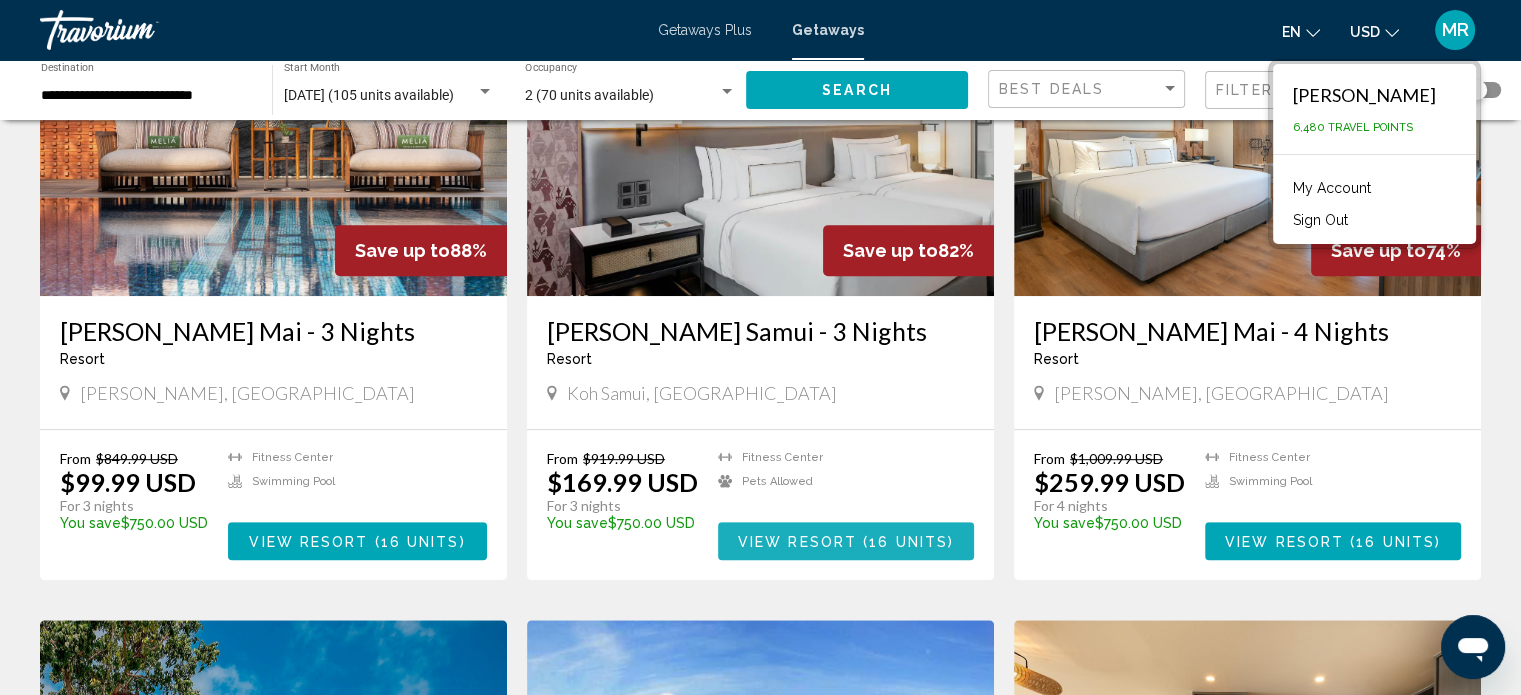click on "16 units" at bounding box center (908, 542) 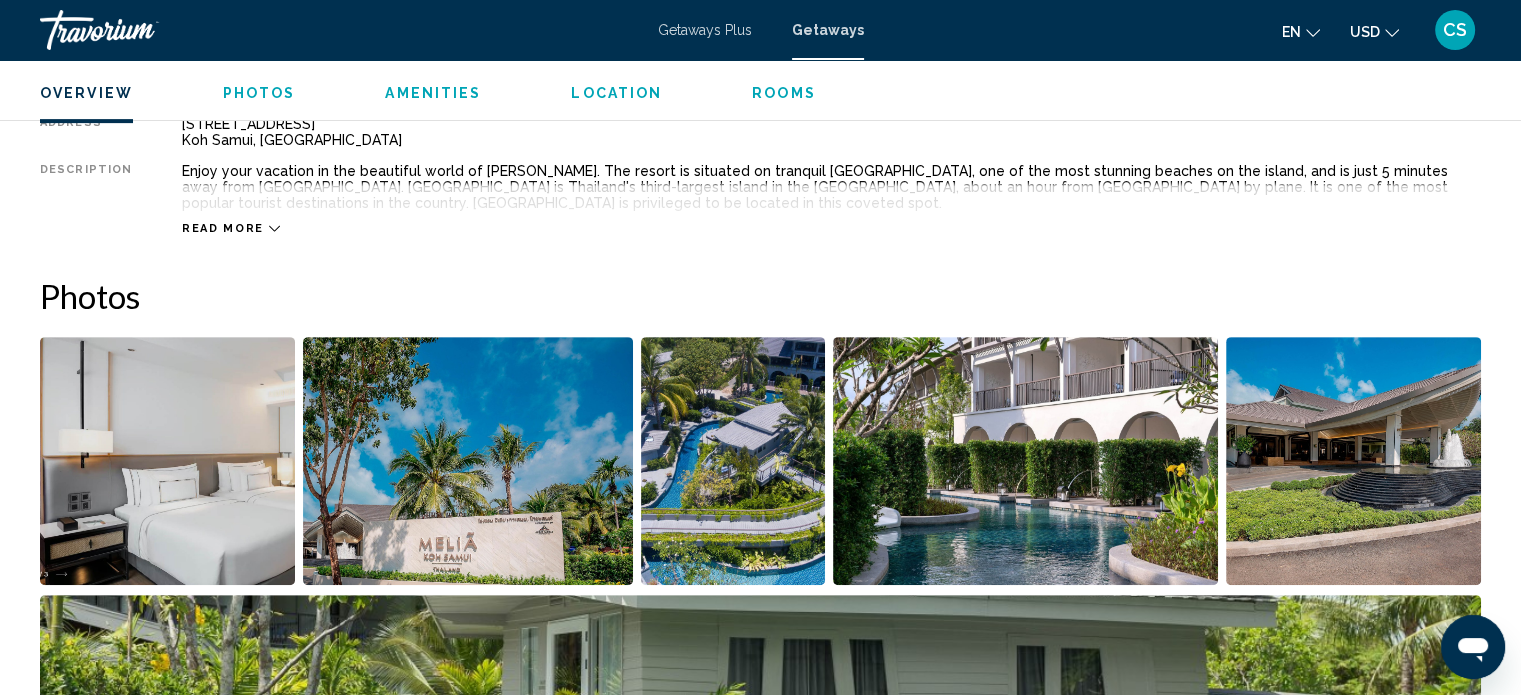 scroll, scrollTop: 773, scrollLeft: 0, axis: vertical 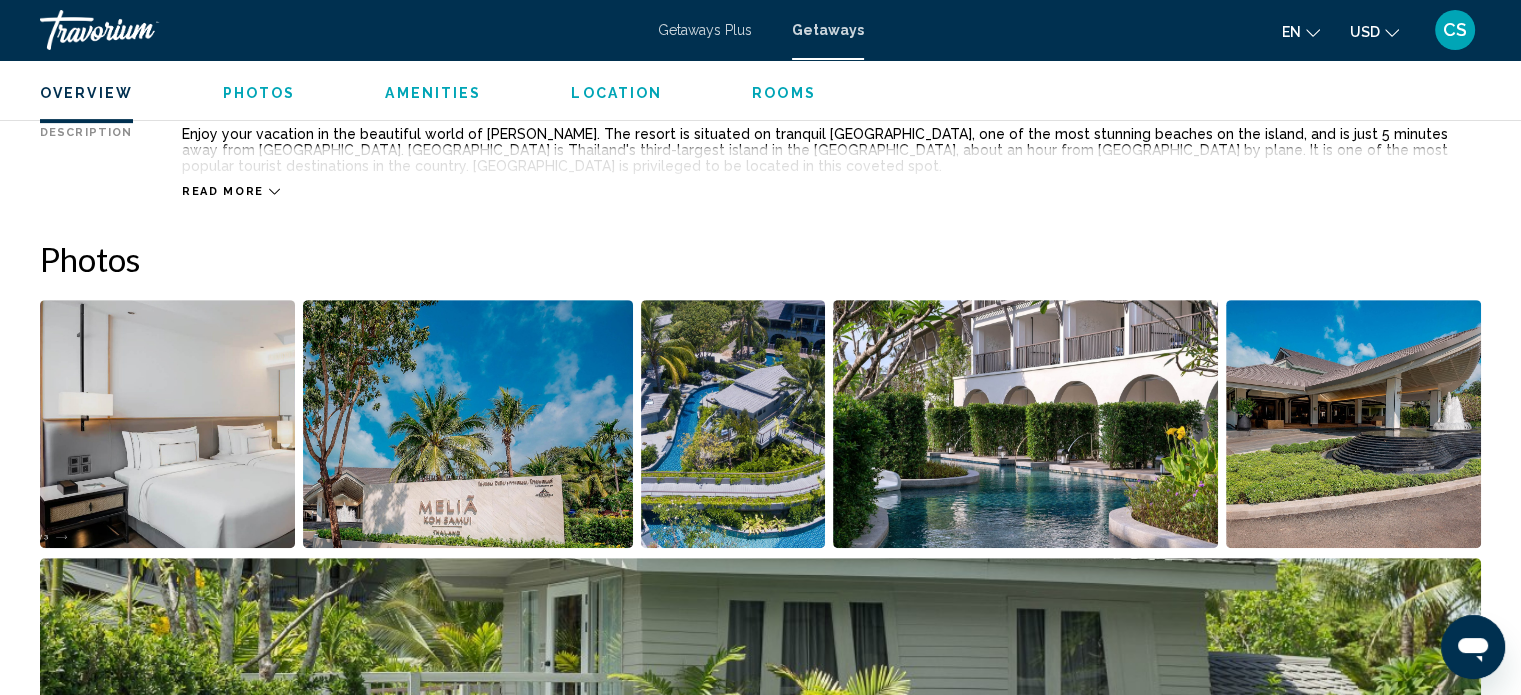 click on "Rooms" at bounding box center [784, 93] 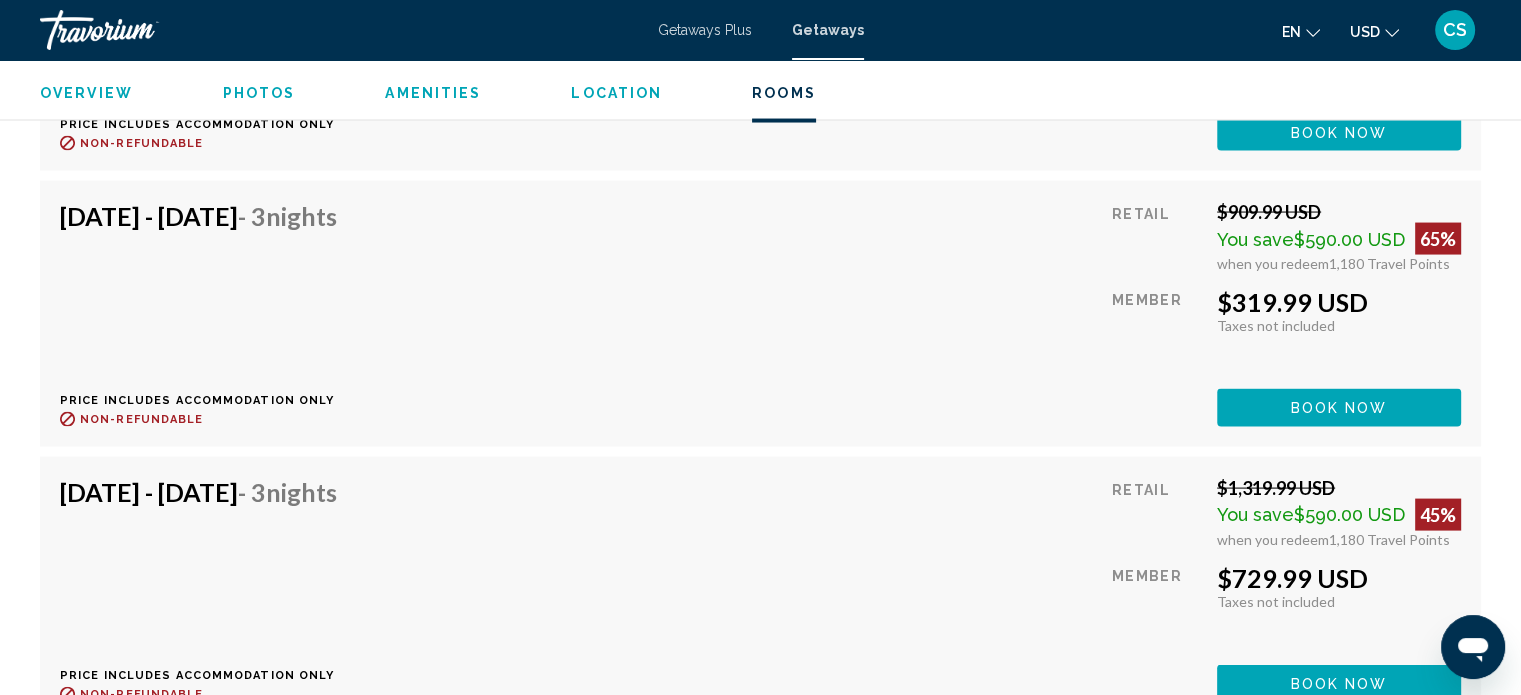 scroll, scrollTop: 3989, scrollLeft: 0, axis: vertical 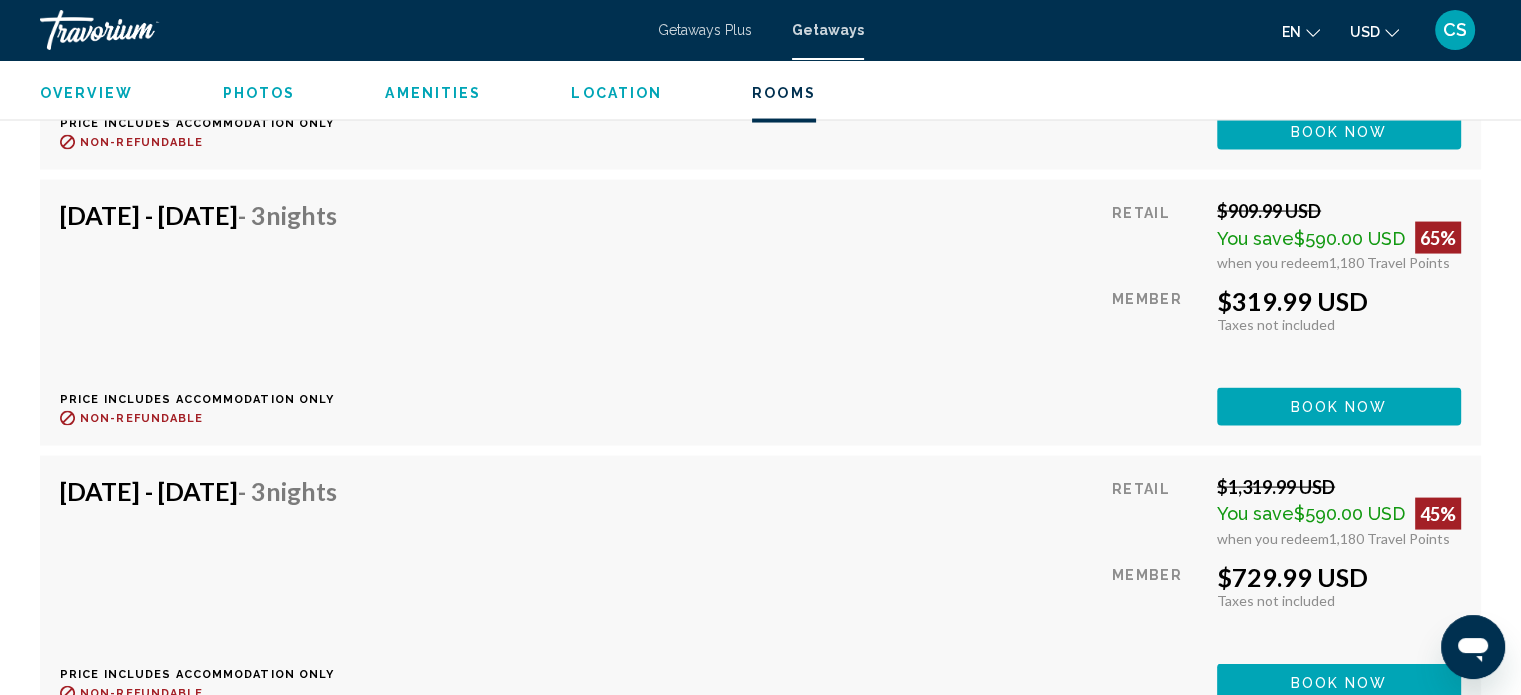 click on "Retail  $909.99 USD  You save  $590.00 USD   65%  when you redeem  1,180  Travel Points  Member  $319.99 USD  Taxes included Taxes not included You earn  0  Travel Points  Book now This room is no longer available." at bounding box center (1286, 312) 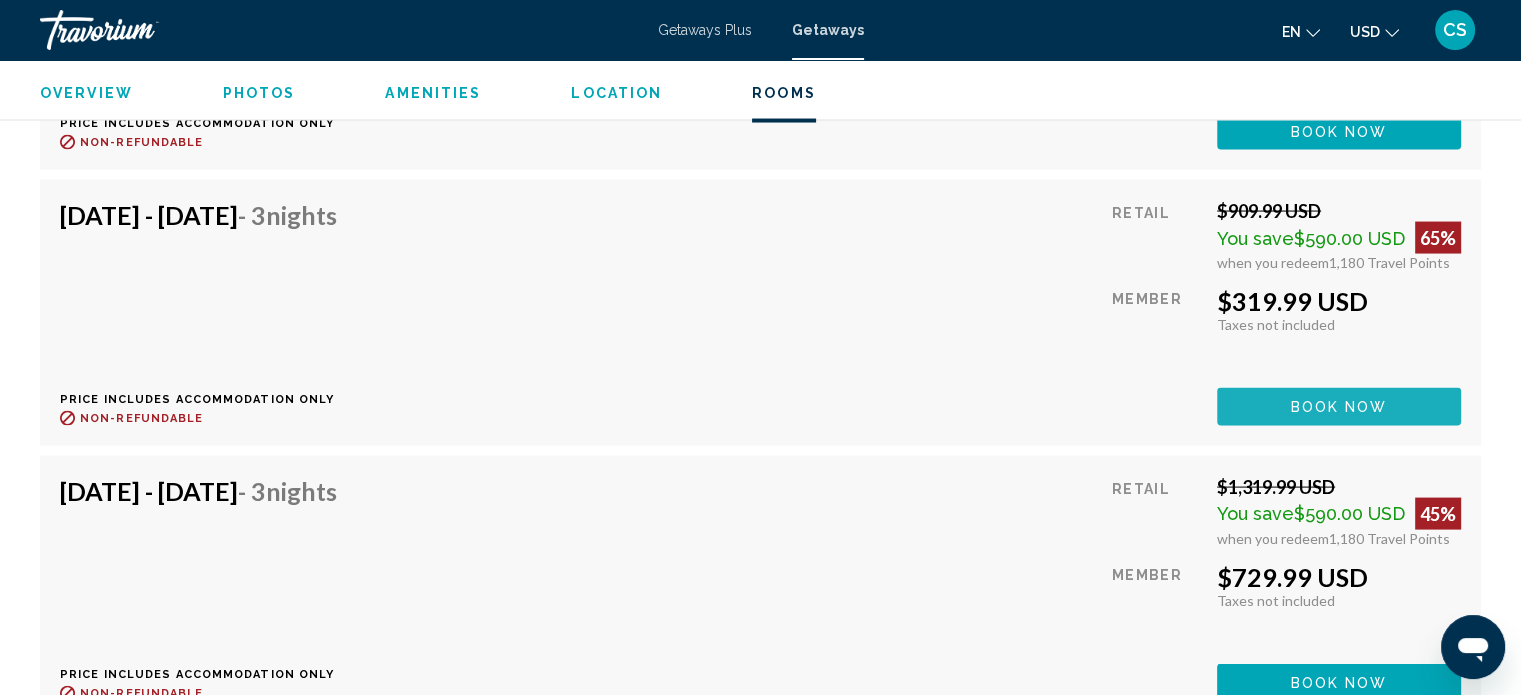 click on "Book now" at bounding box center [1339, 406] 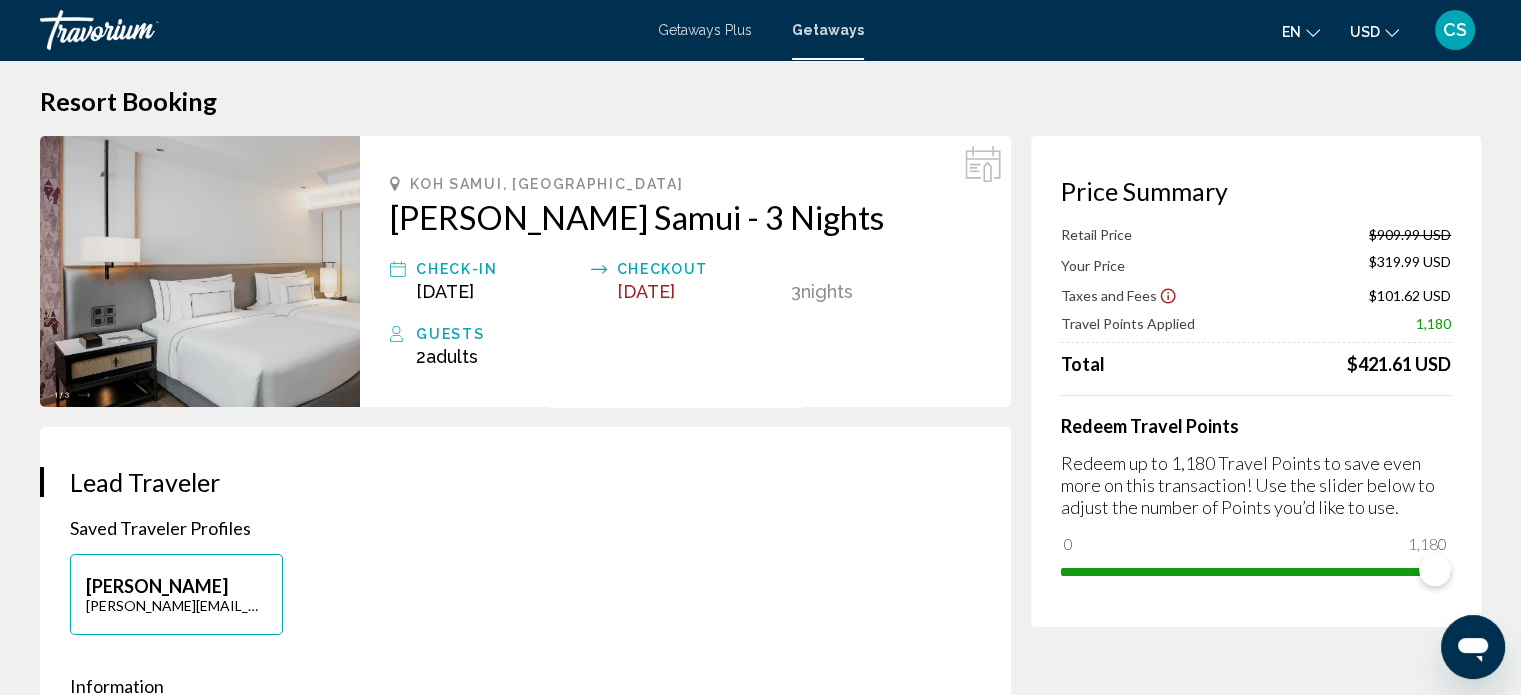 scroll, scrollTop: 12, scrollLeft: 0, axis: vertical 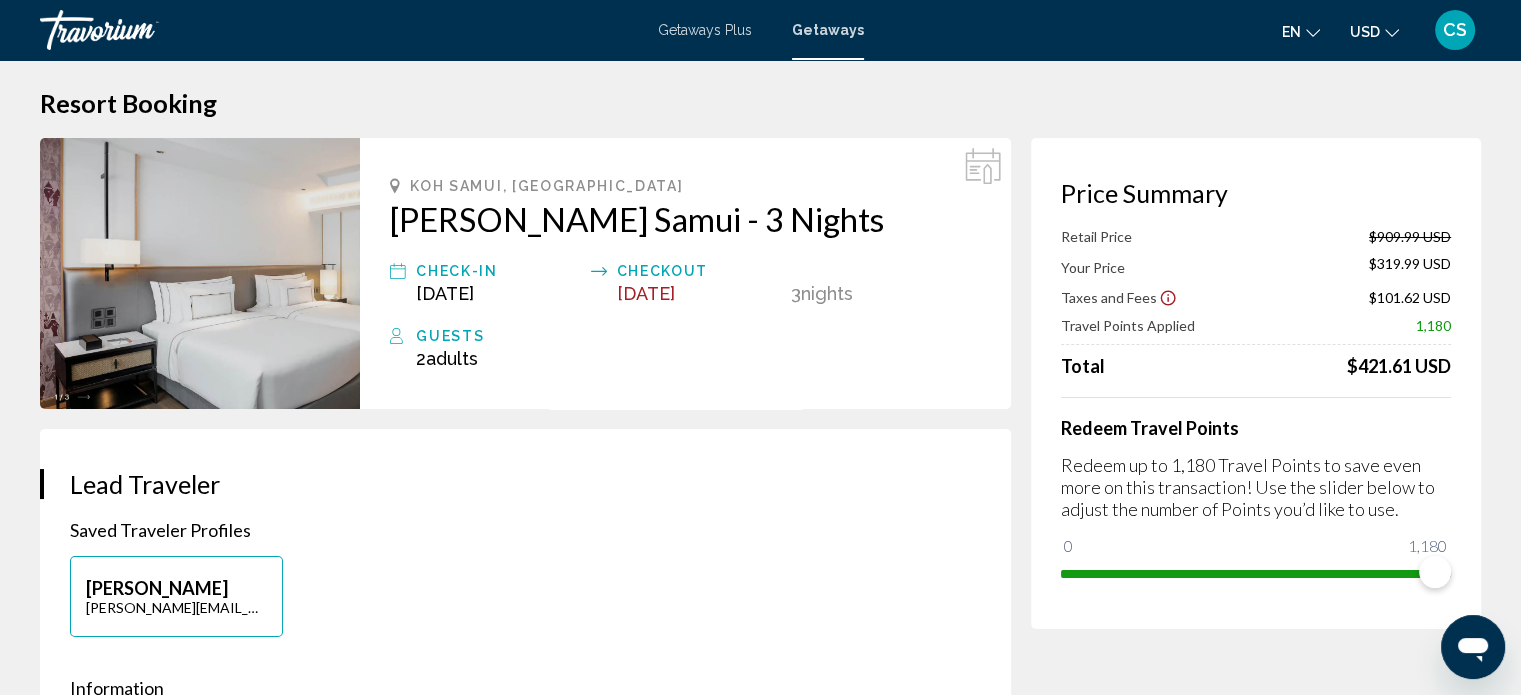 click on "CS" at bounding box center (1455, 30) 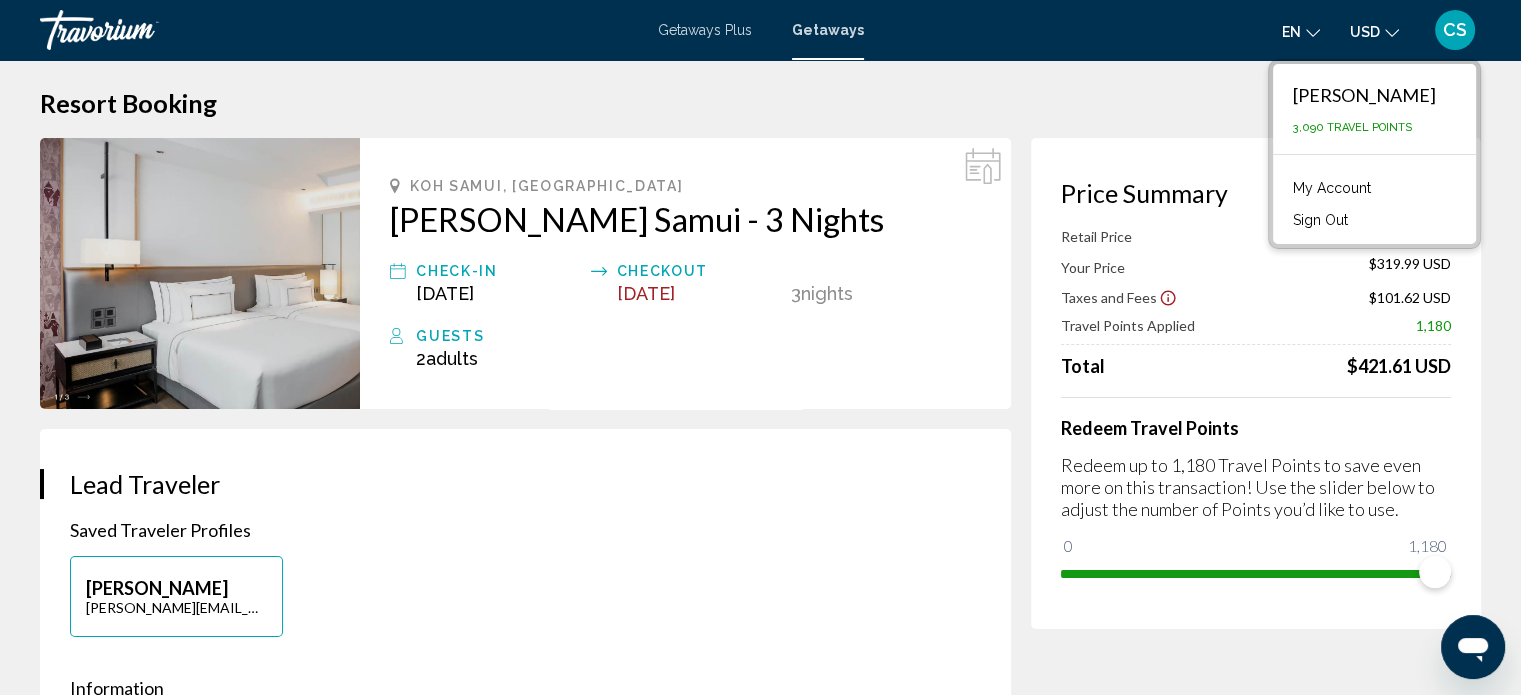 scroll, scrollTop: 620, scrollLeft: 0, axis: vertical 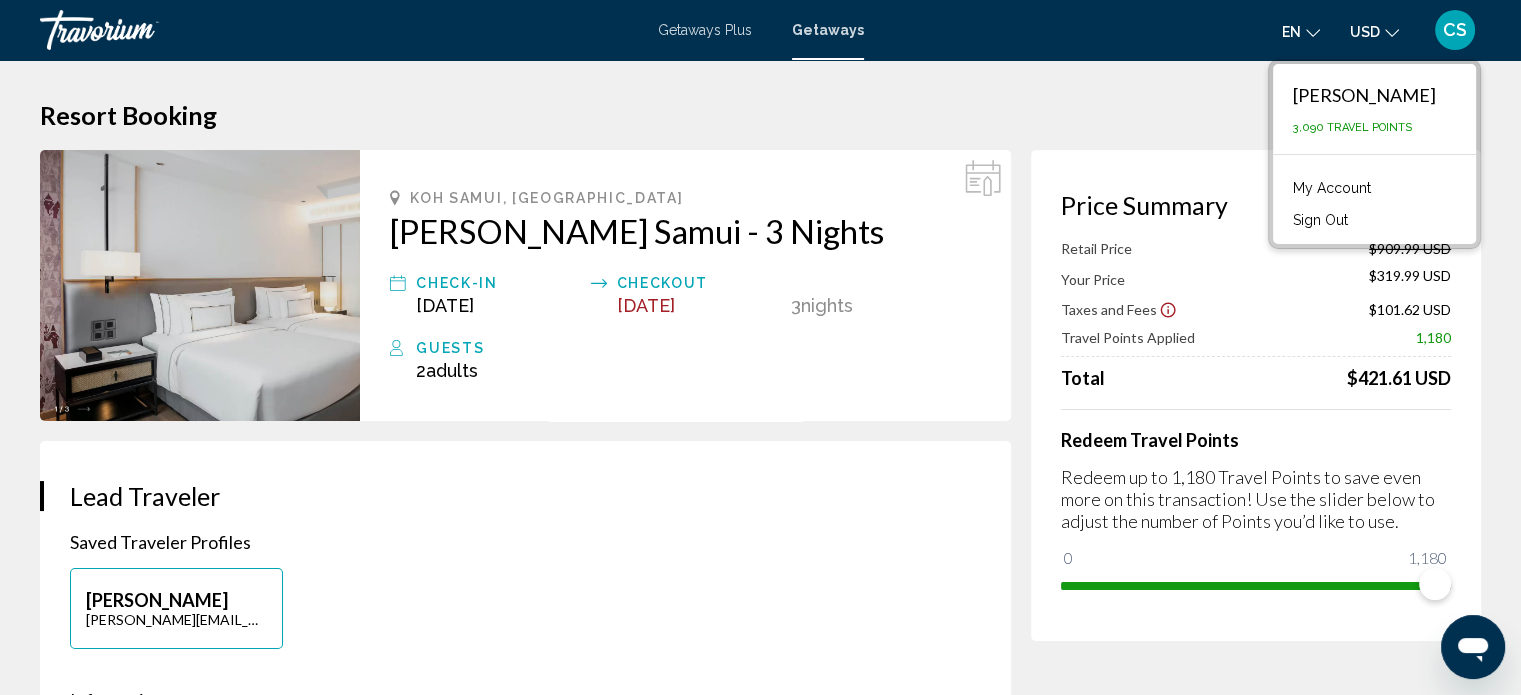 click on "Resort Booking" at bounding box center [760, 115] 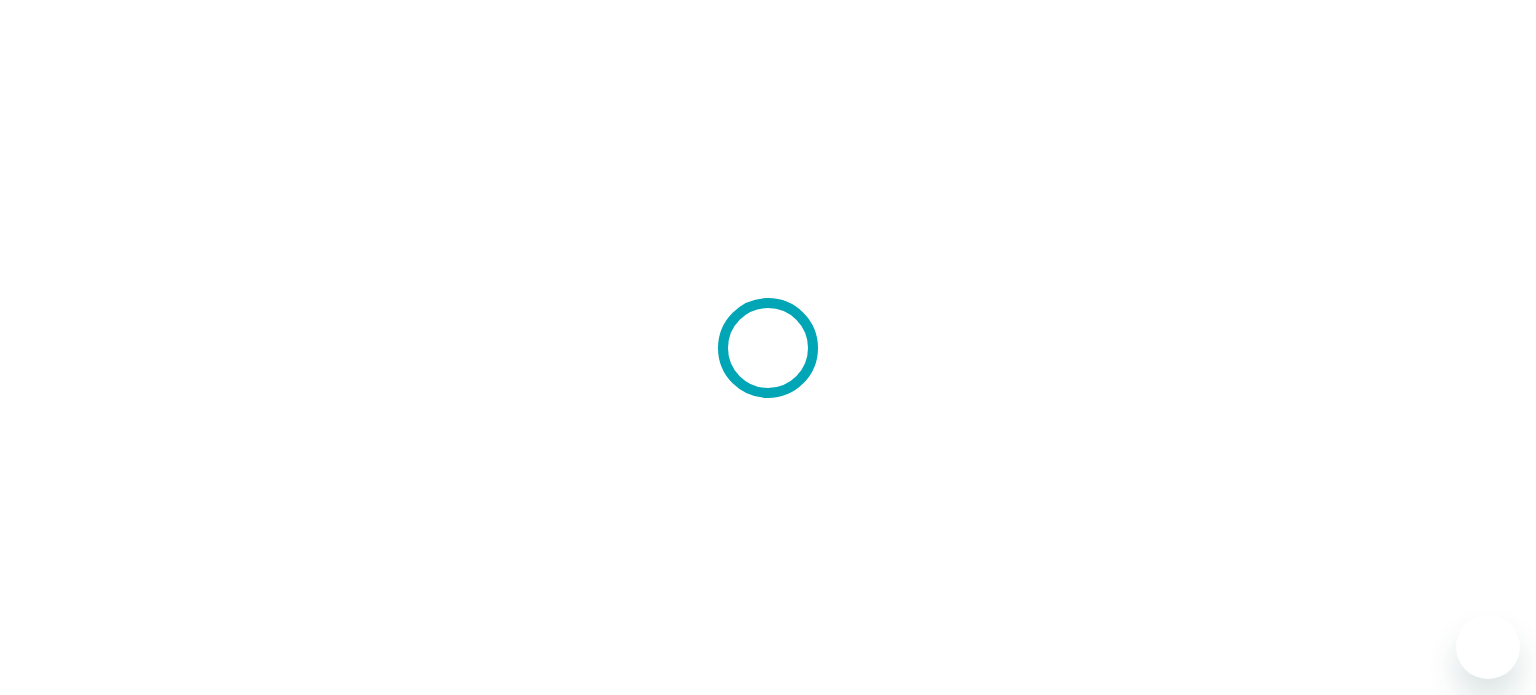 scroll, scrollTop: 0, scrollLeft: 0, axis: both 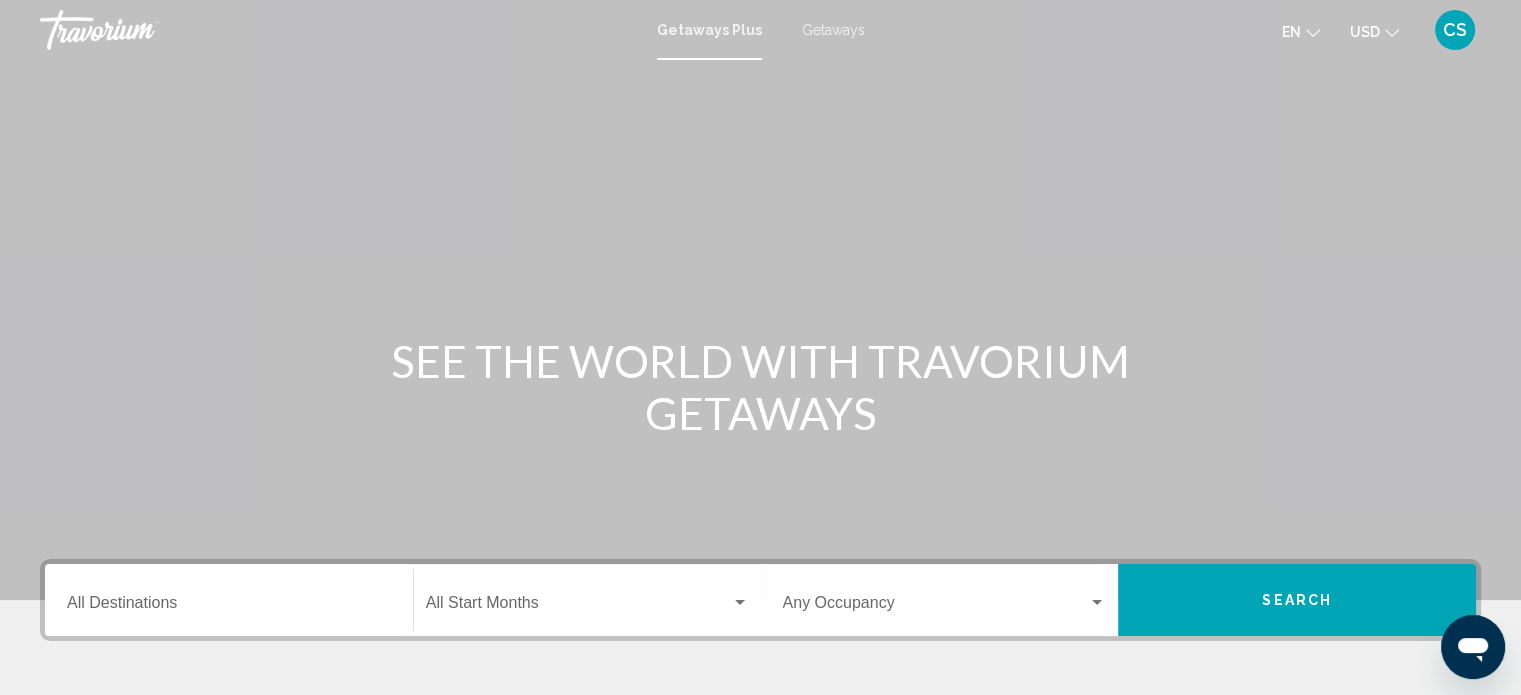 click on "Getaways Plus  Getaways en
English Español Français Italiano Português русский USD
USD ($) MXN (Mex$) CAD (Can$) GBP (£) EUR (€) AUD (A$) NZD (NZ$) CNY (CN¥) CS Login" at bounding box center (760, 30) 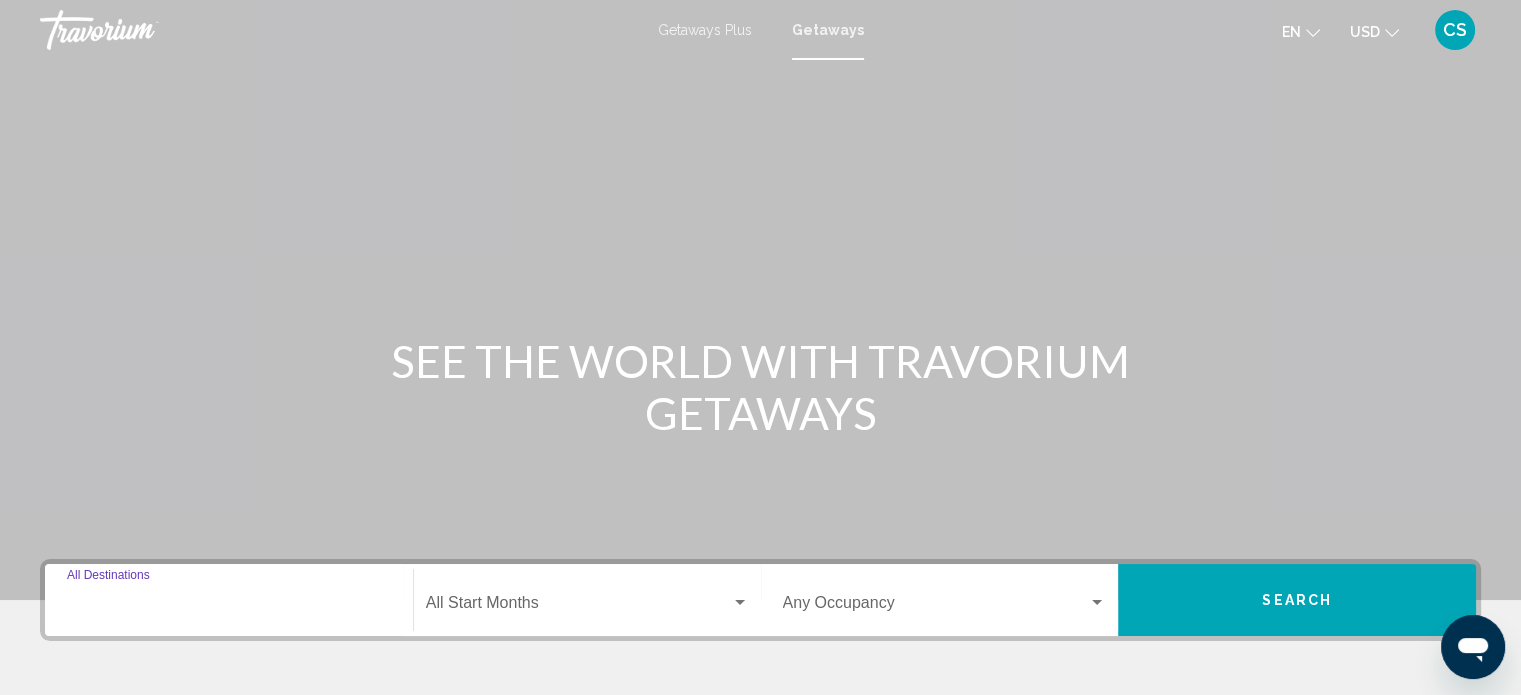 click on "Destination All Destinations" at bounding box center [229, 607] 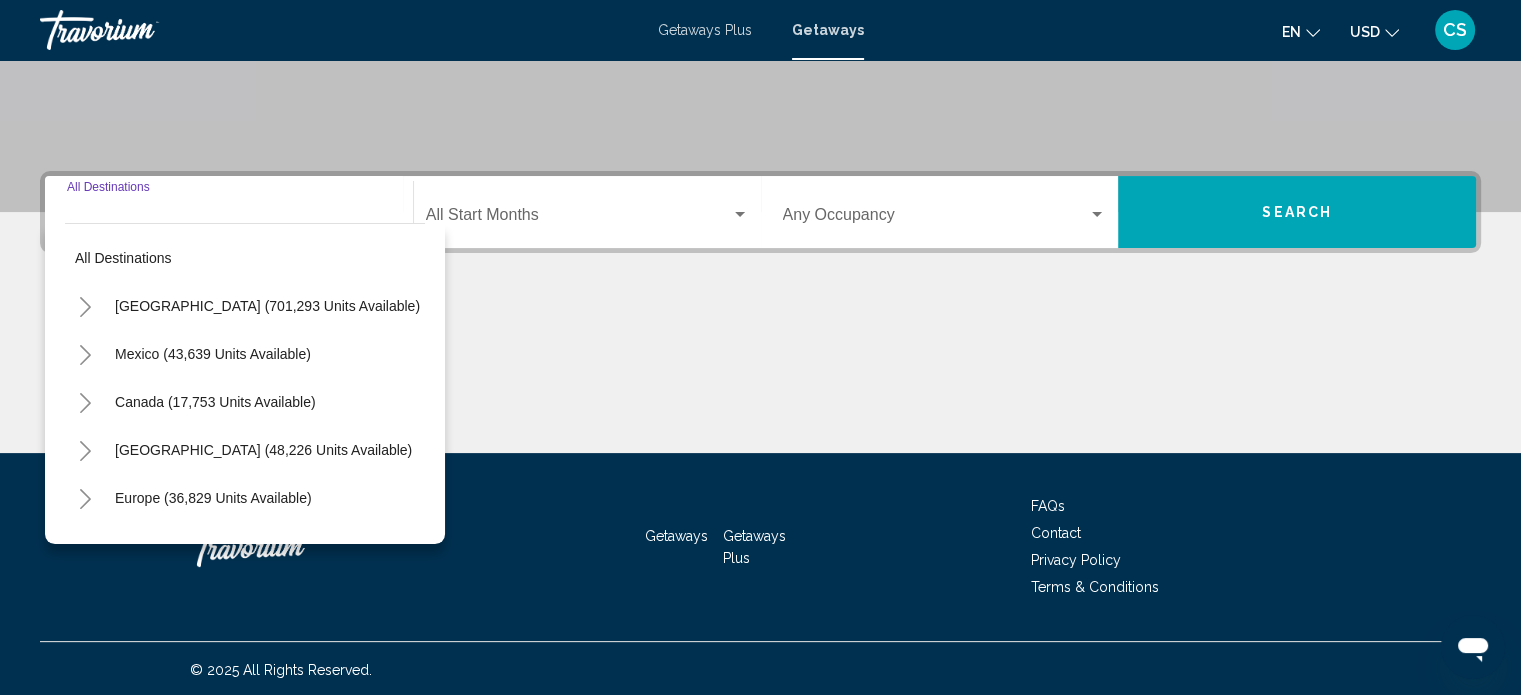 scroll, scrollTop: 390, scrollLeft: 0, axis: vertical 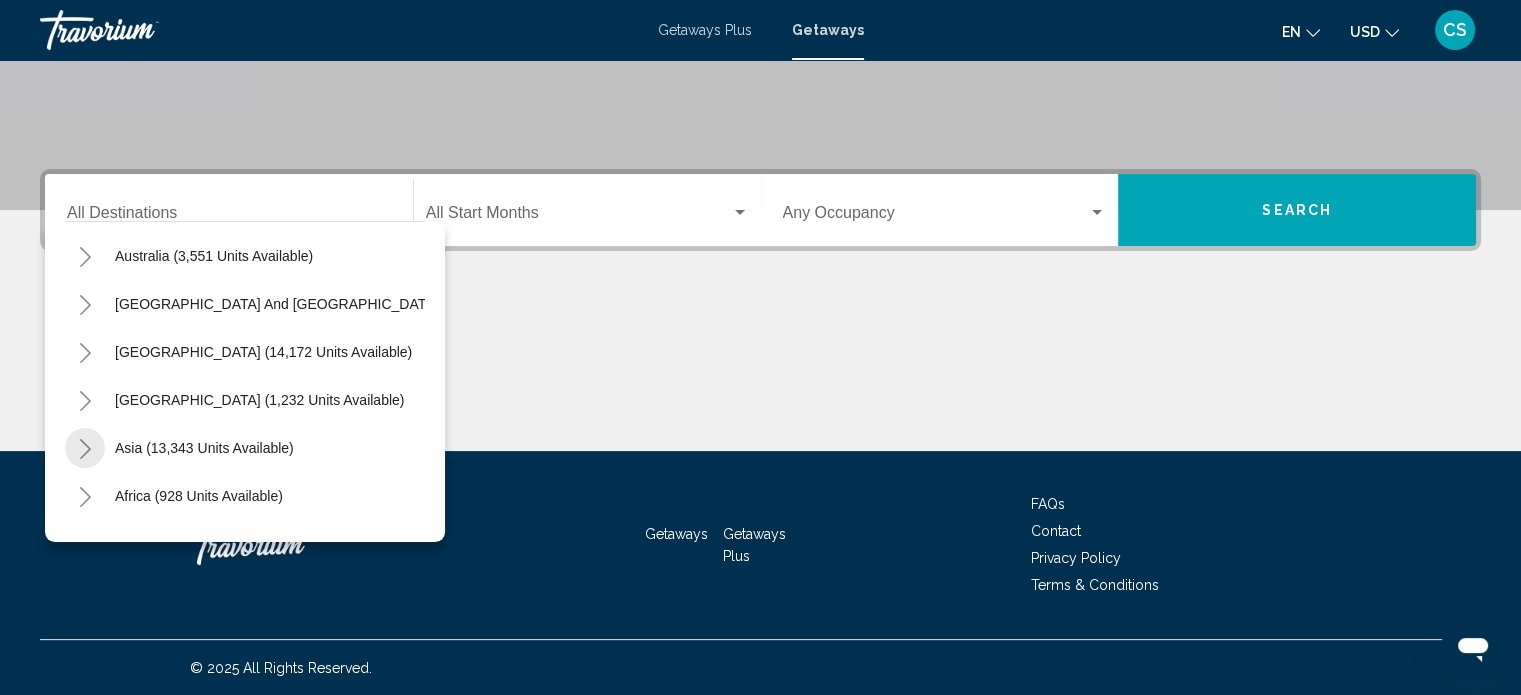 click 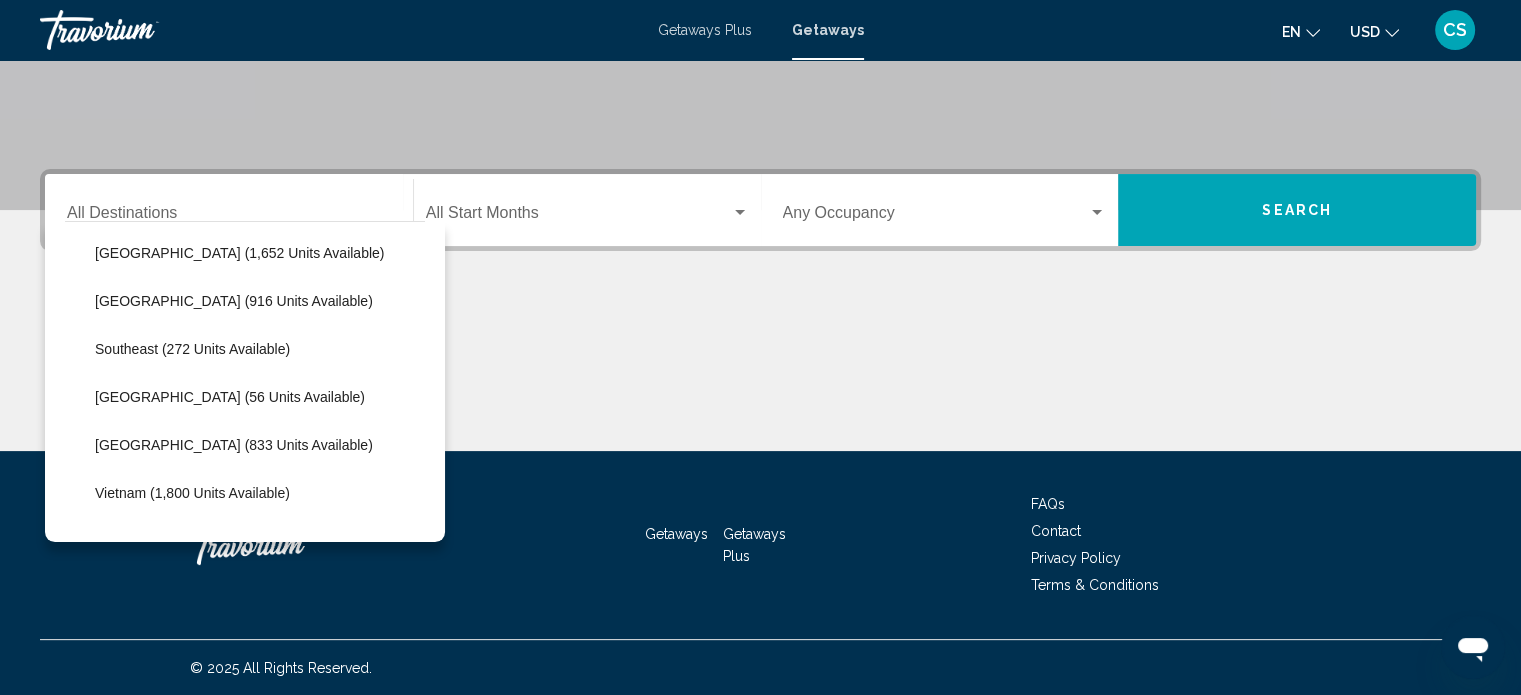 scroll, scrollTop: 920, scrollLeft: 0, axis: vertical 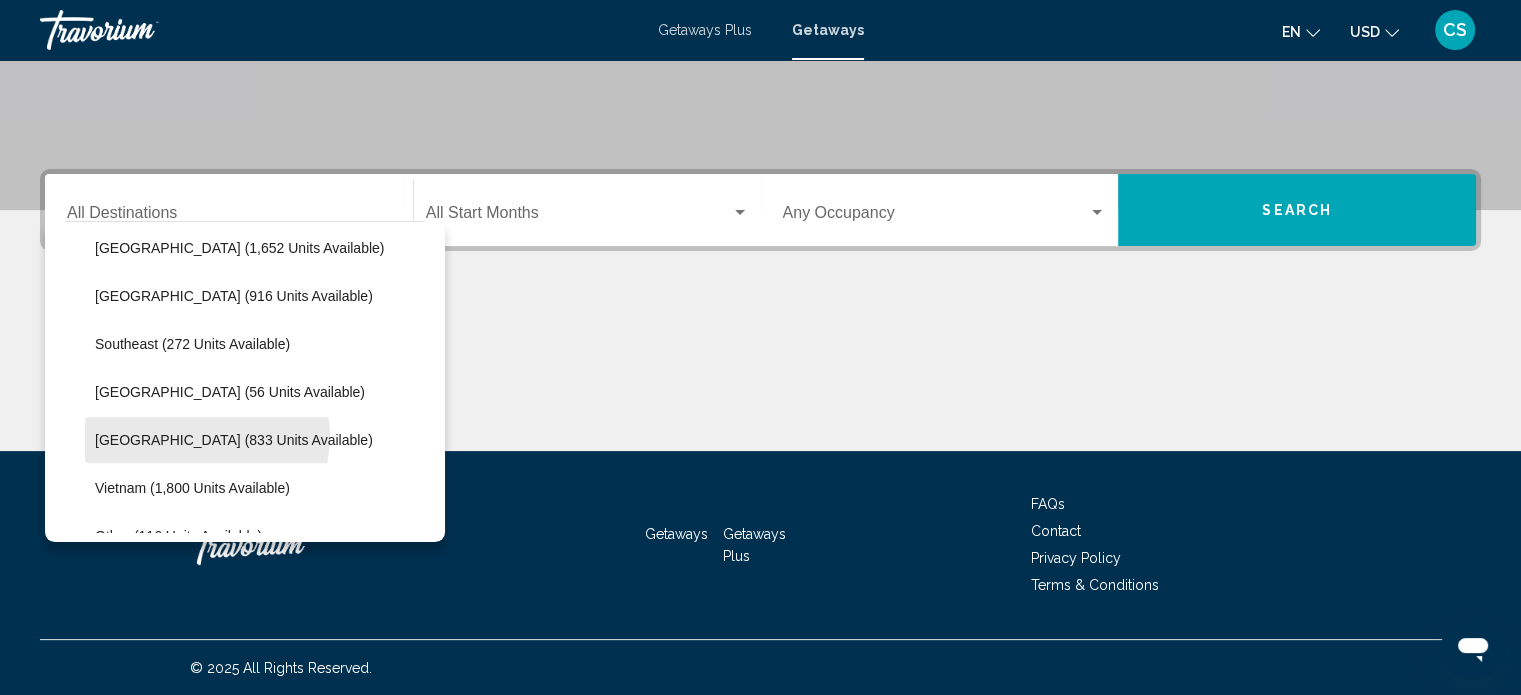 click on "[GEOGRAPHIC_DATA] (833 units available)" 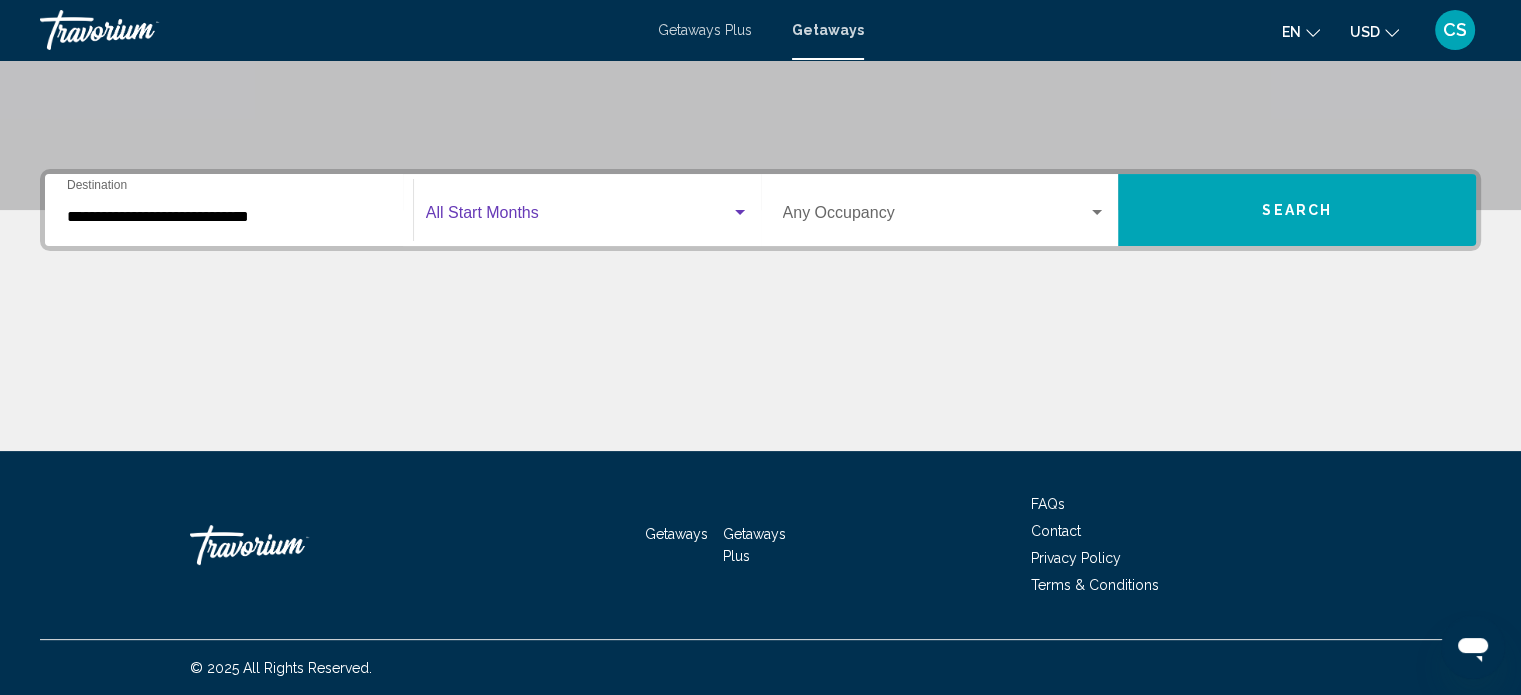 click at bounding box center [578, 217] 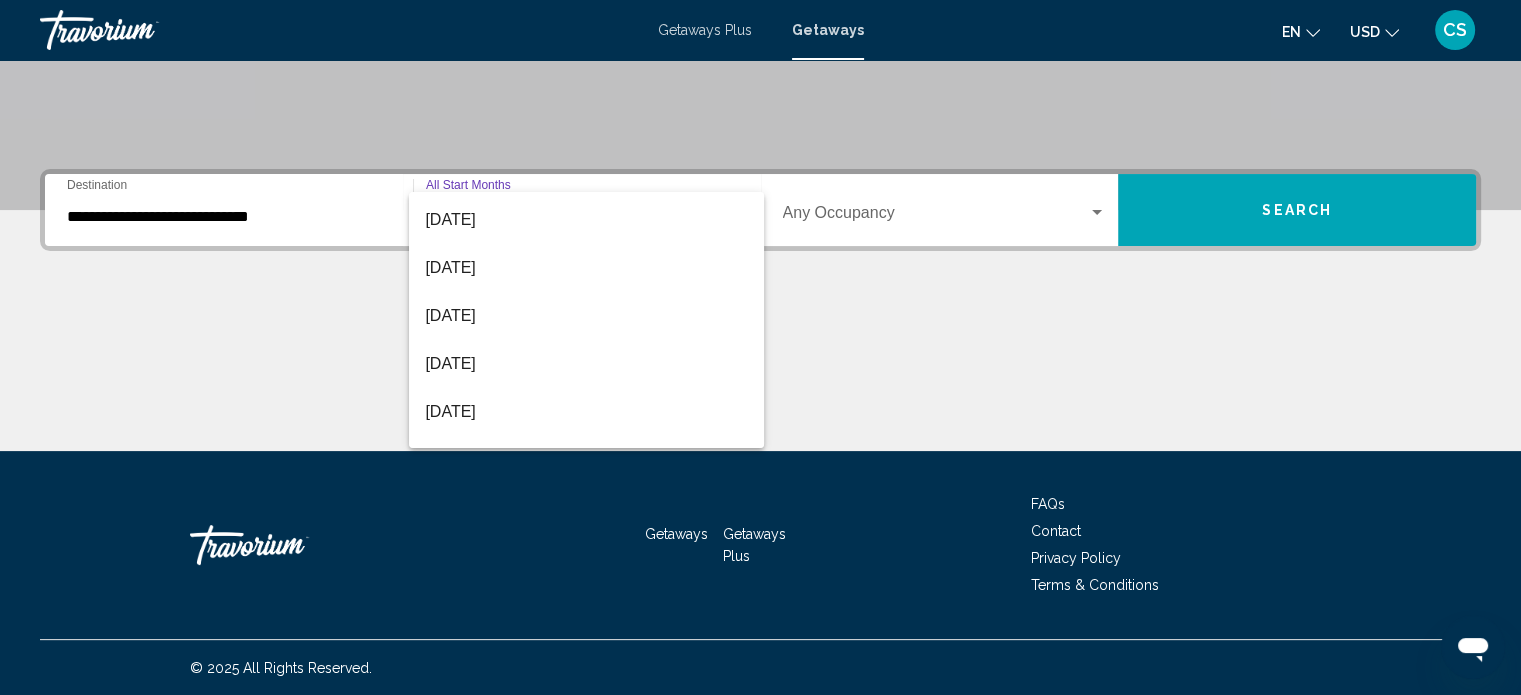 scroll, scrollTop: 94, scrollLeft: 0, axis: vertical 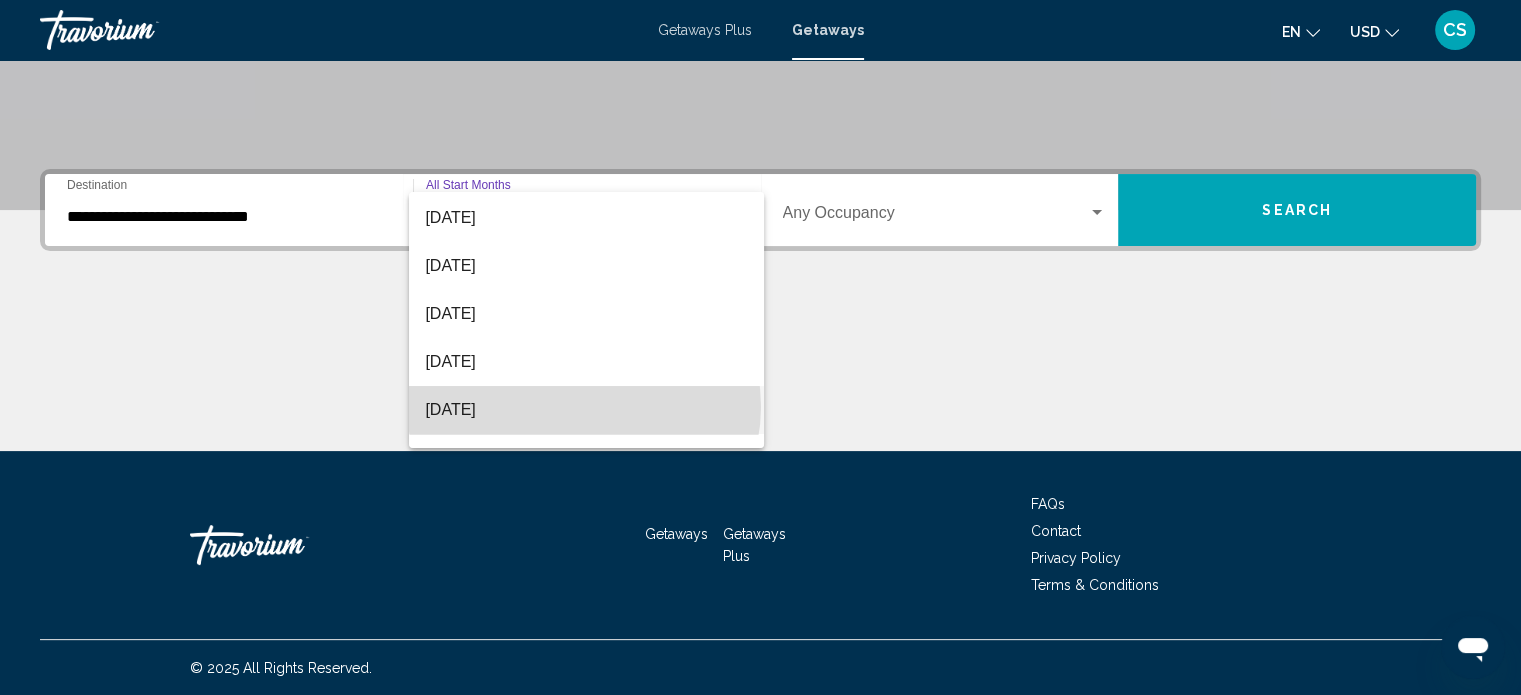 click on "[DATE]" at bounding box center (586, 410) 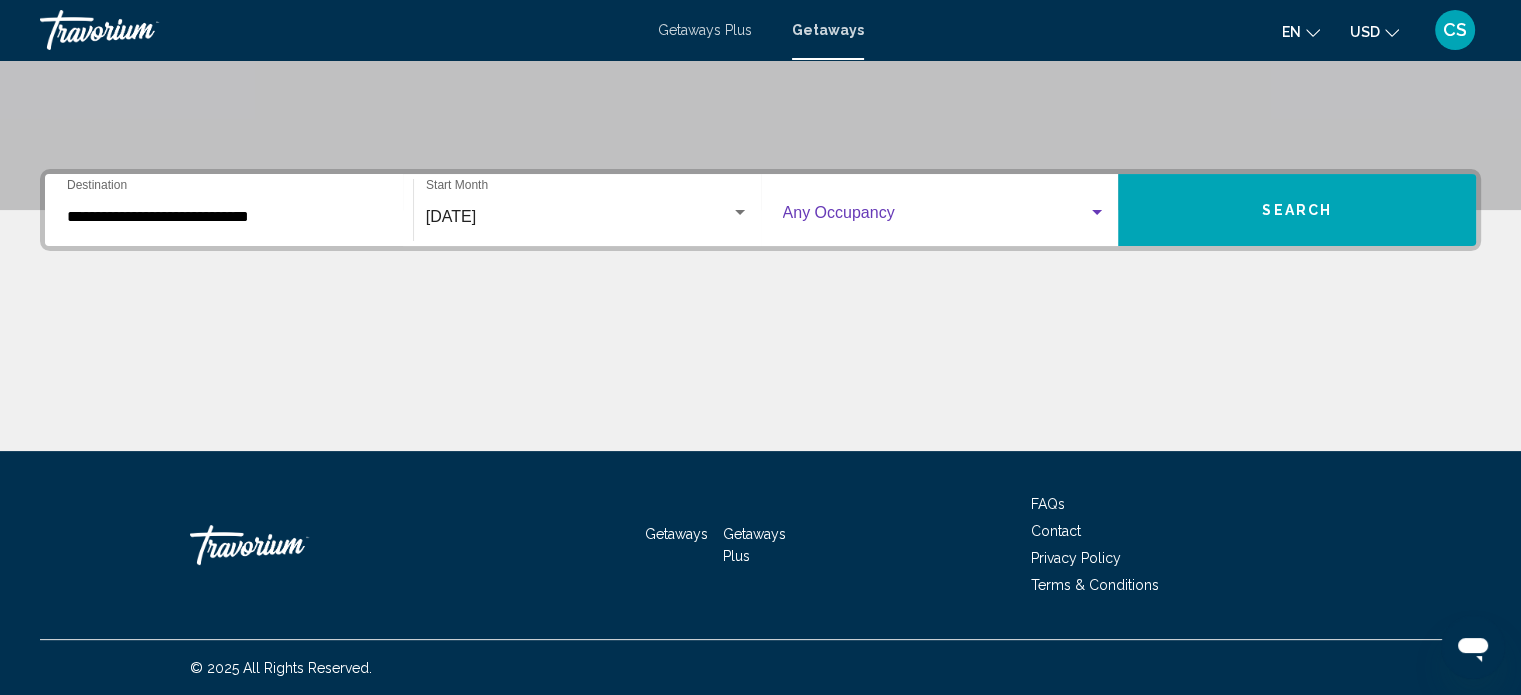 click at bounding box center [936, 217] 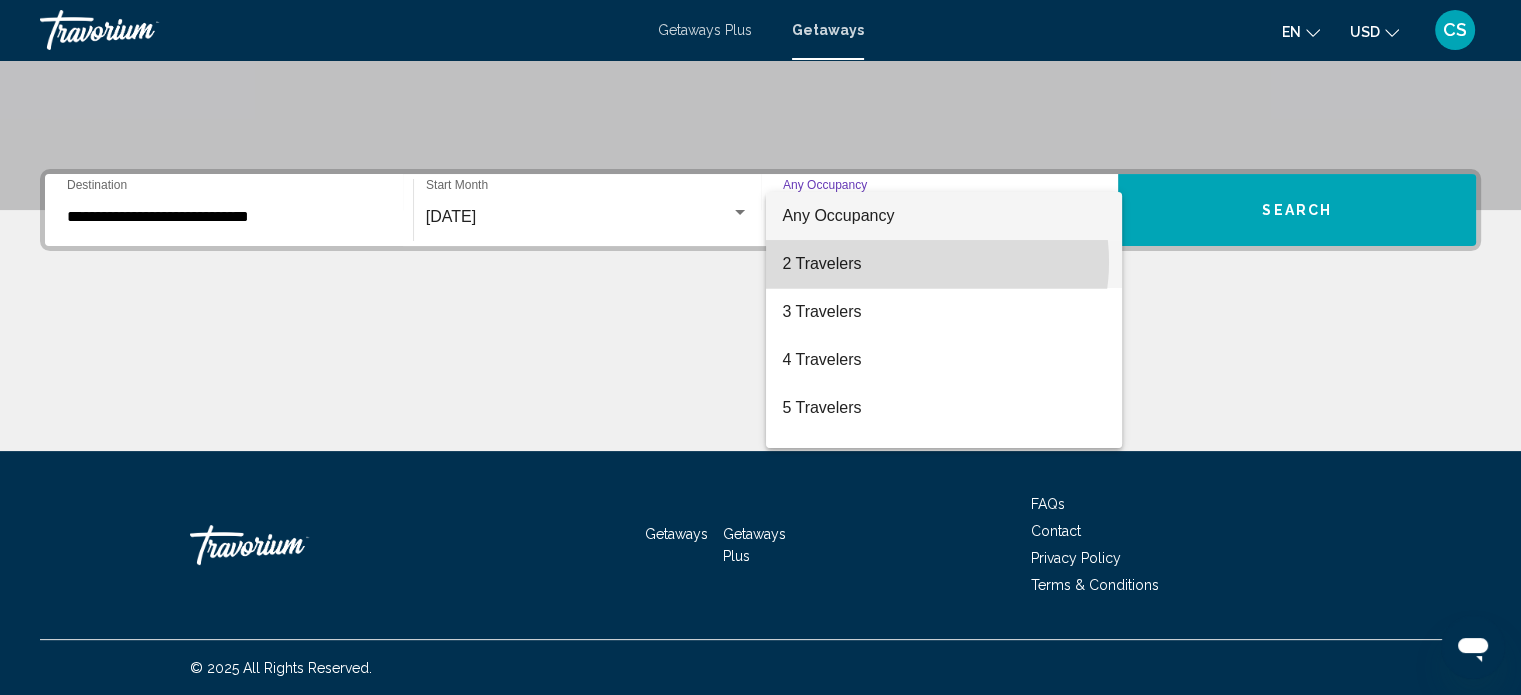 click on "2 Travelers" at bounding box center (944, 264) 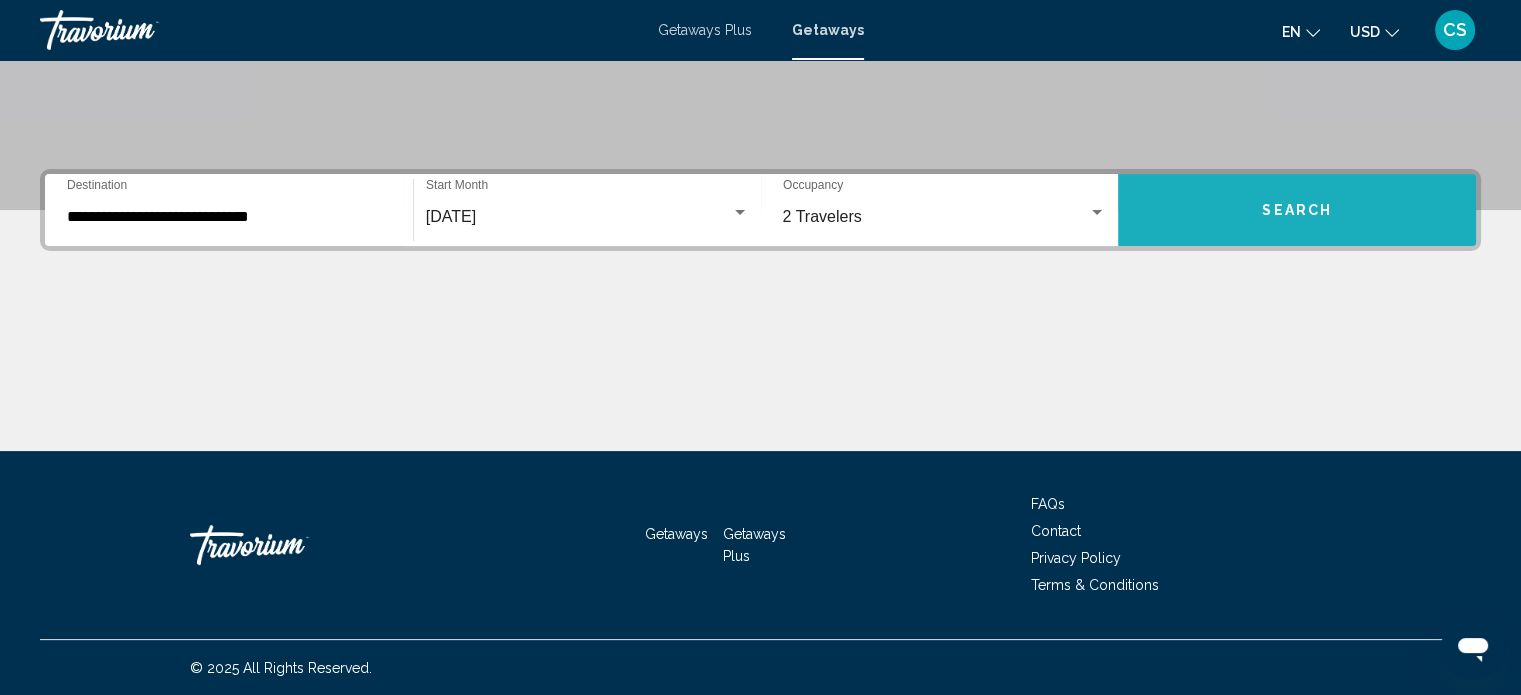 click on "Search" at bounding box center [1297, 210] 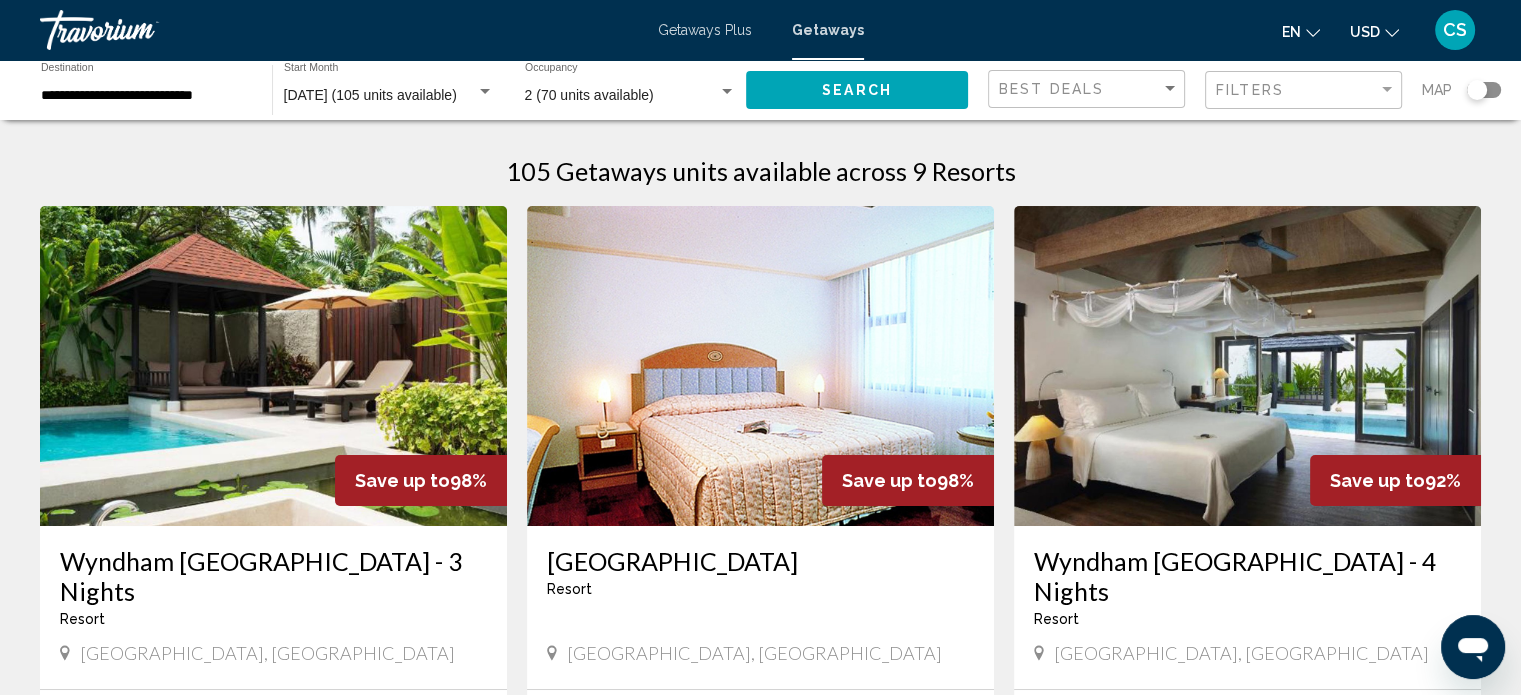scroll, scrollTop: 0, scrollLeft: 0, axis: both 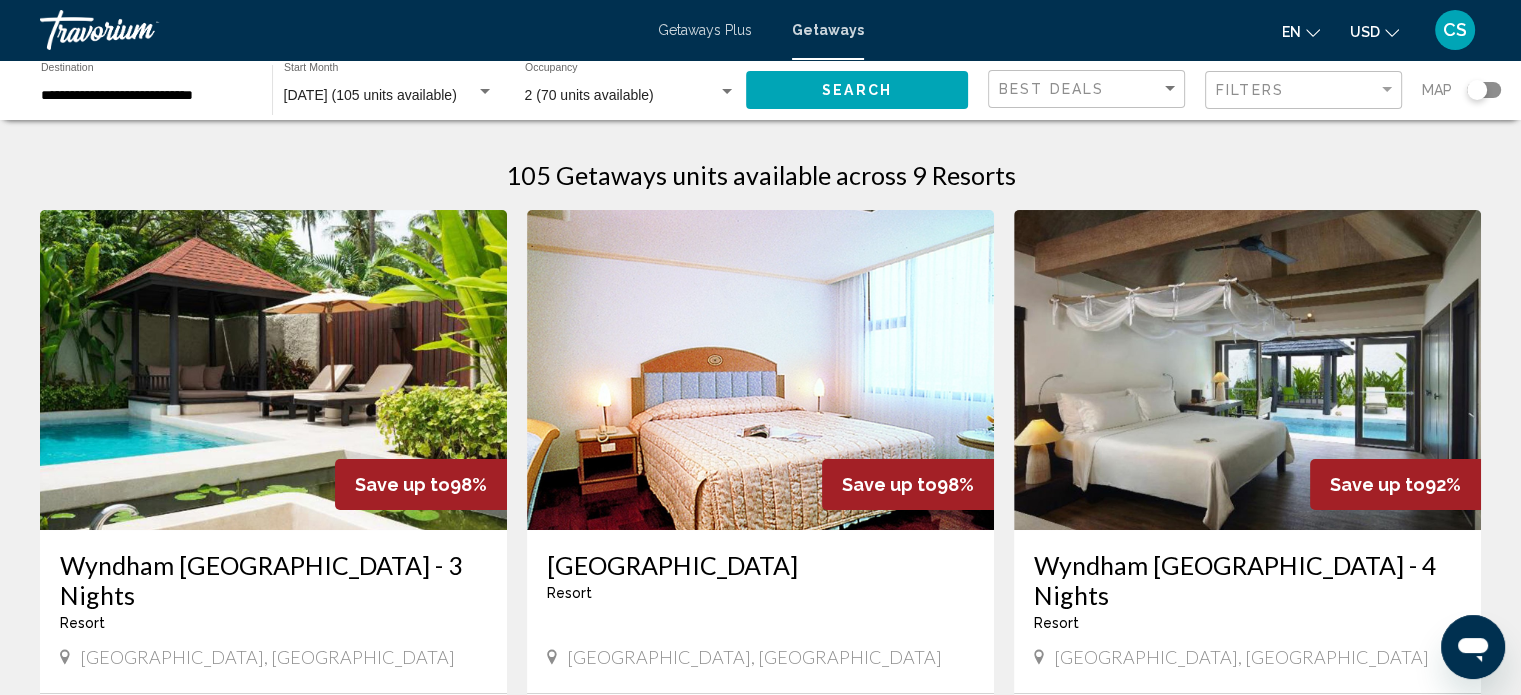 click on "CS" at bounding box center (1455, 30) 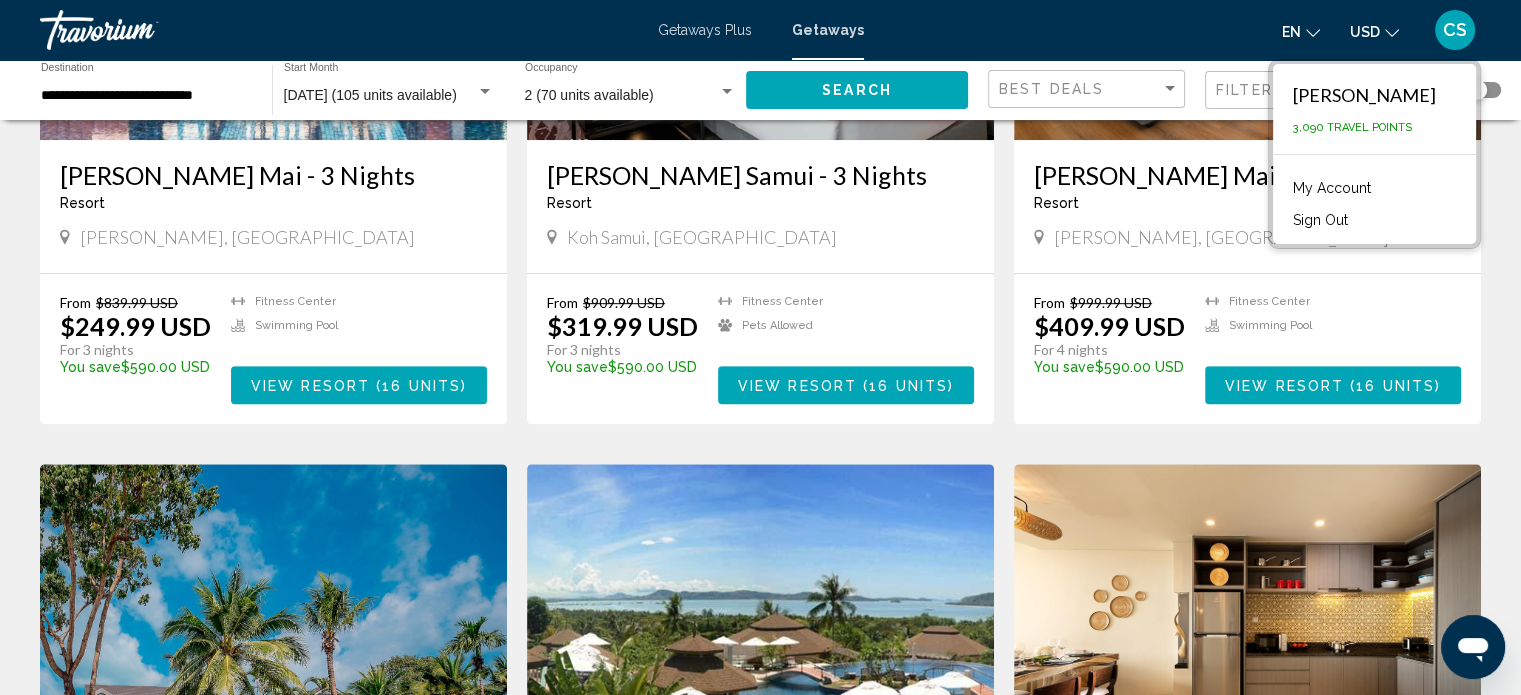 scroll, scrollTop: 1064, scrollLeft: 0, axis: vertical 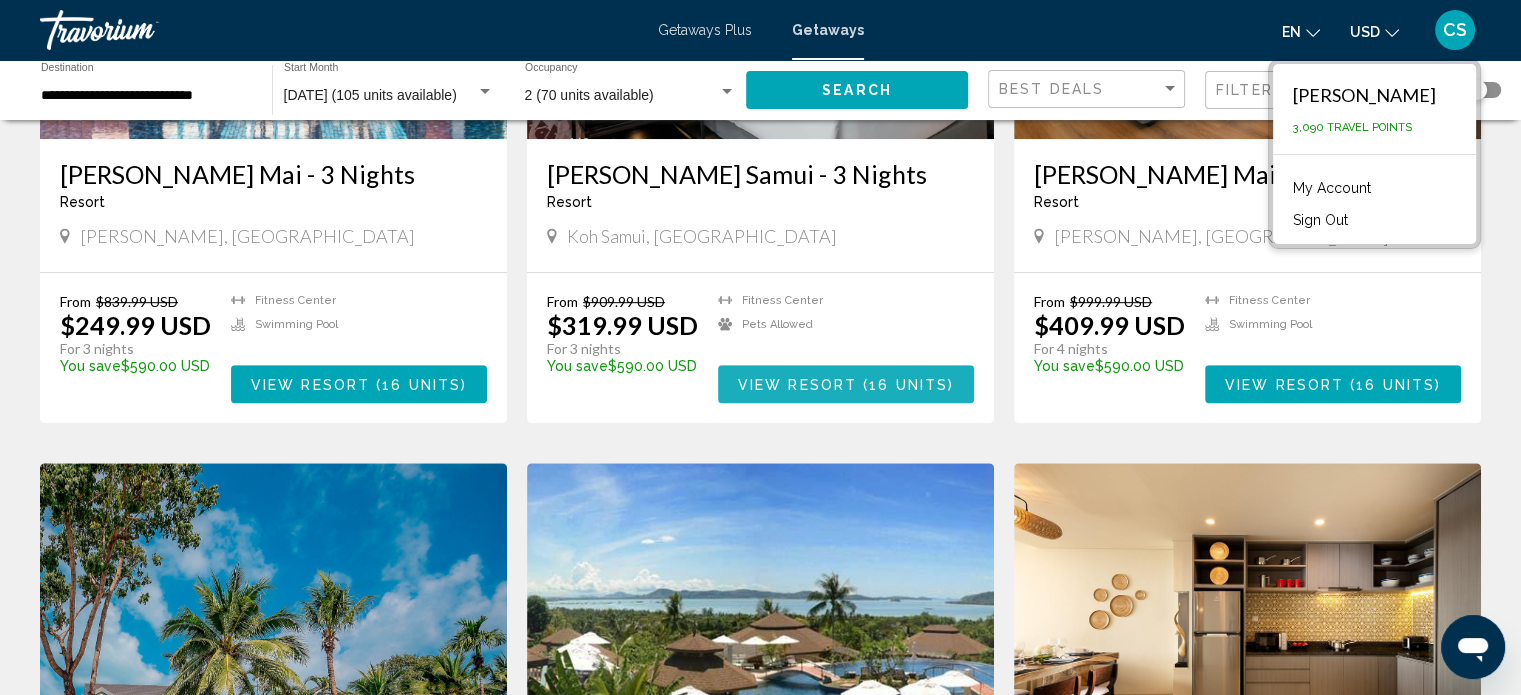 click on "16 units" at bounding box center [908, 385] 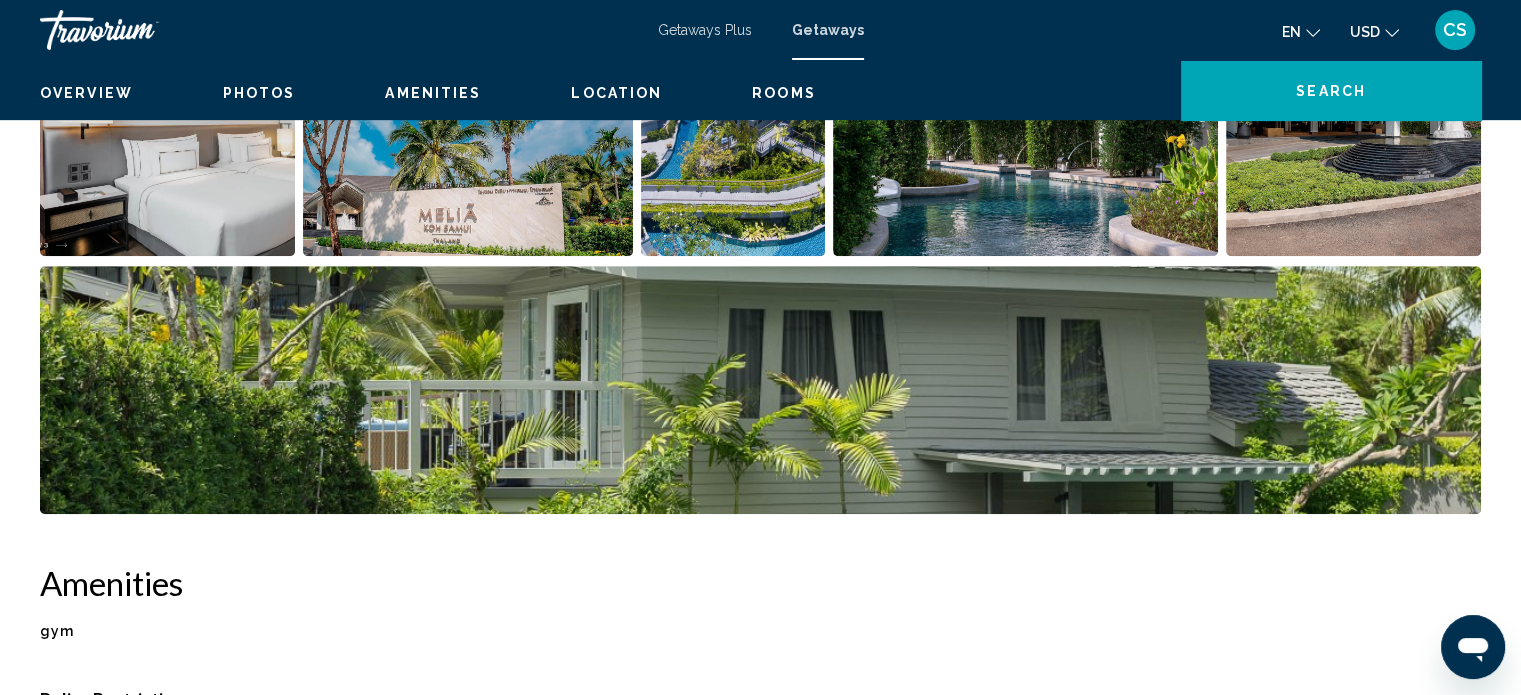 scroll, scrollTop: 12, scrollLeft: 0, axis: vertical 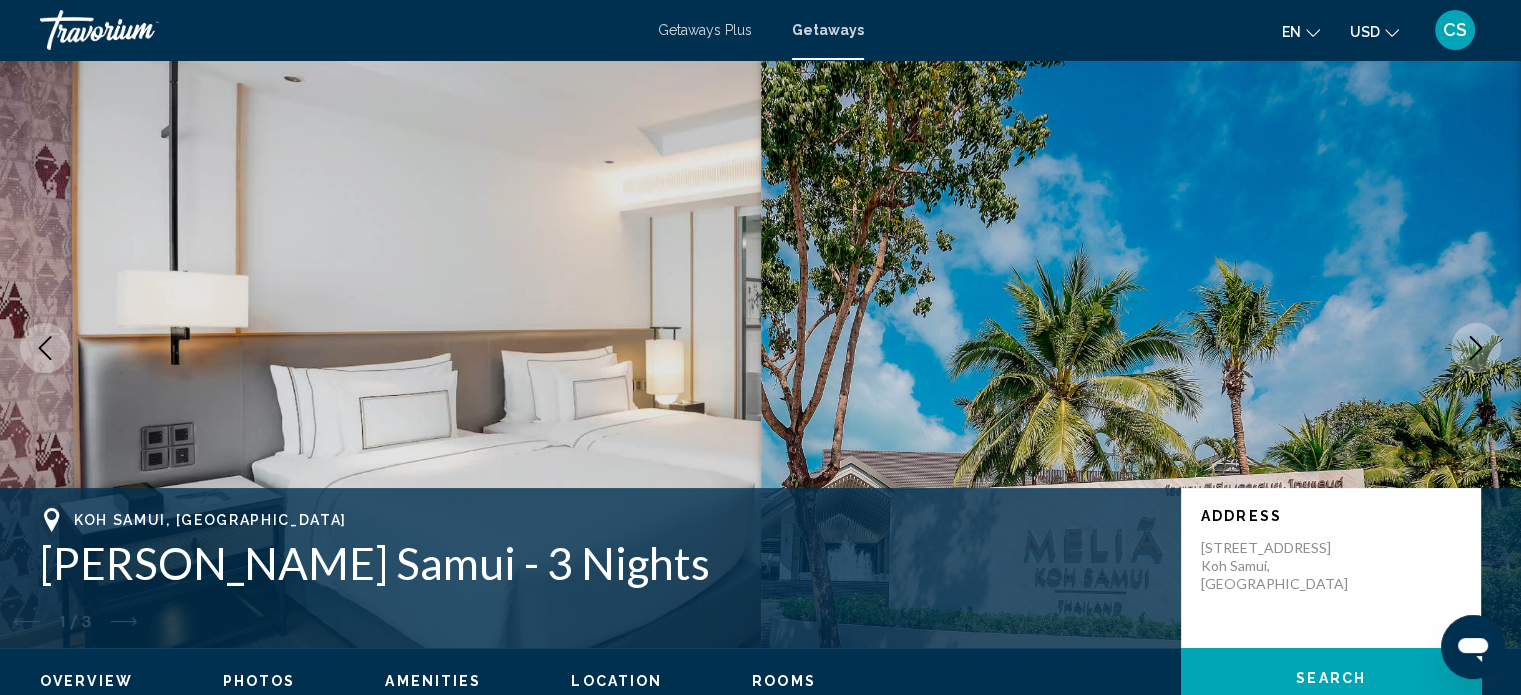 click at bounding box center (1141, 348) 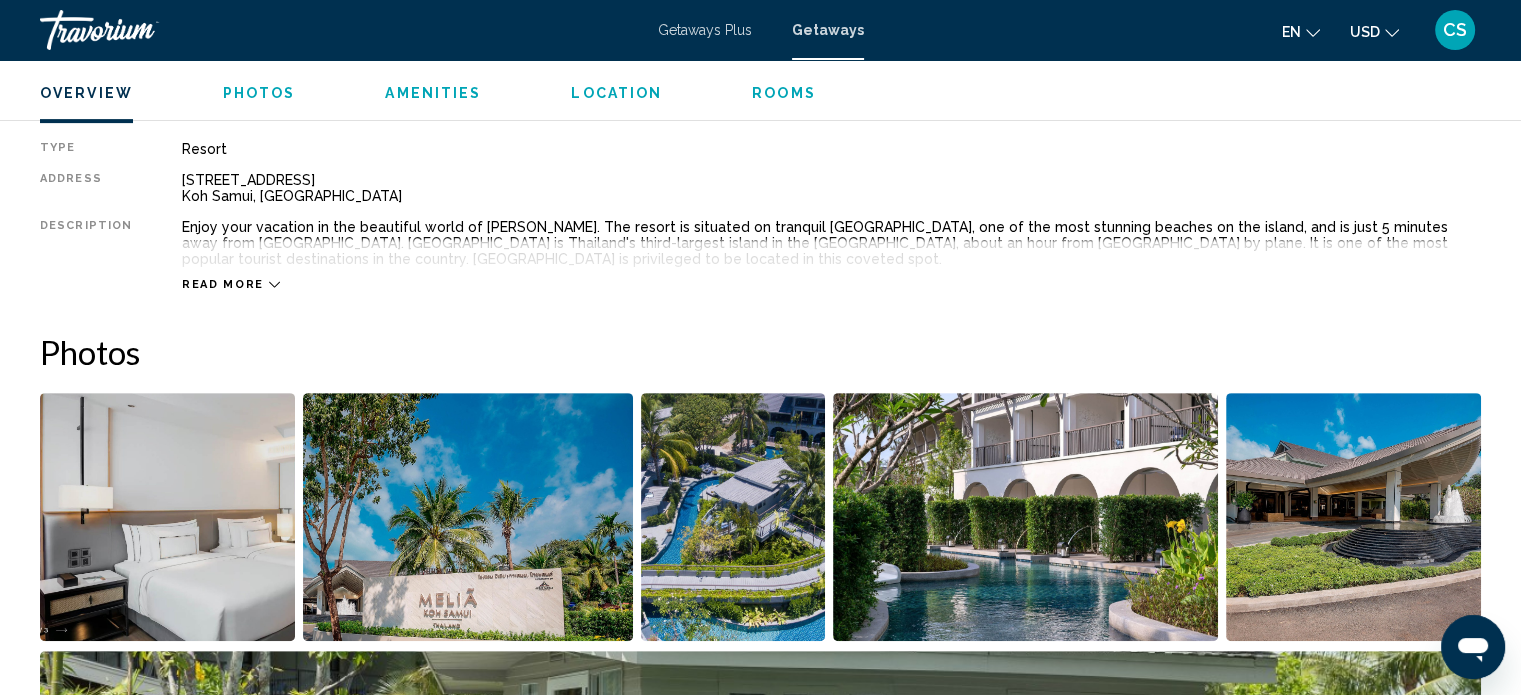 scroll, scrollTop: 684, scrollLeft: 0, axis: vertical 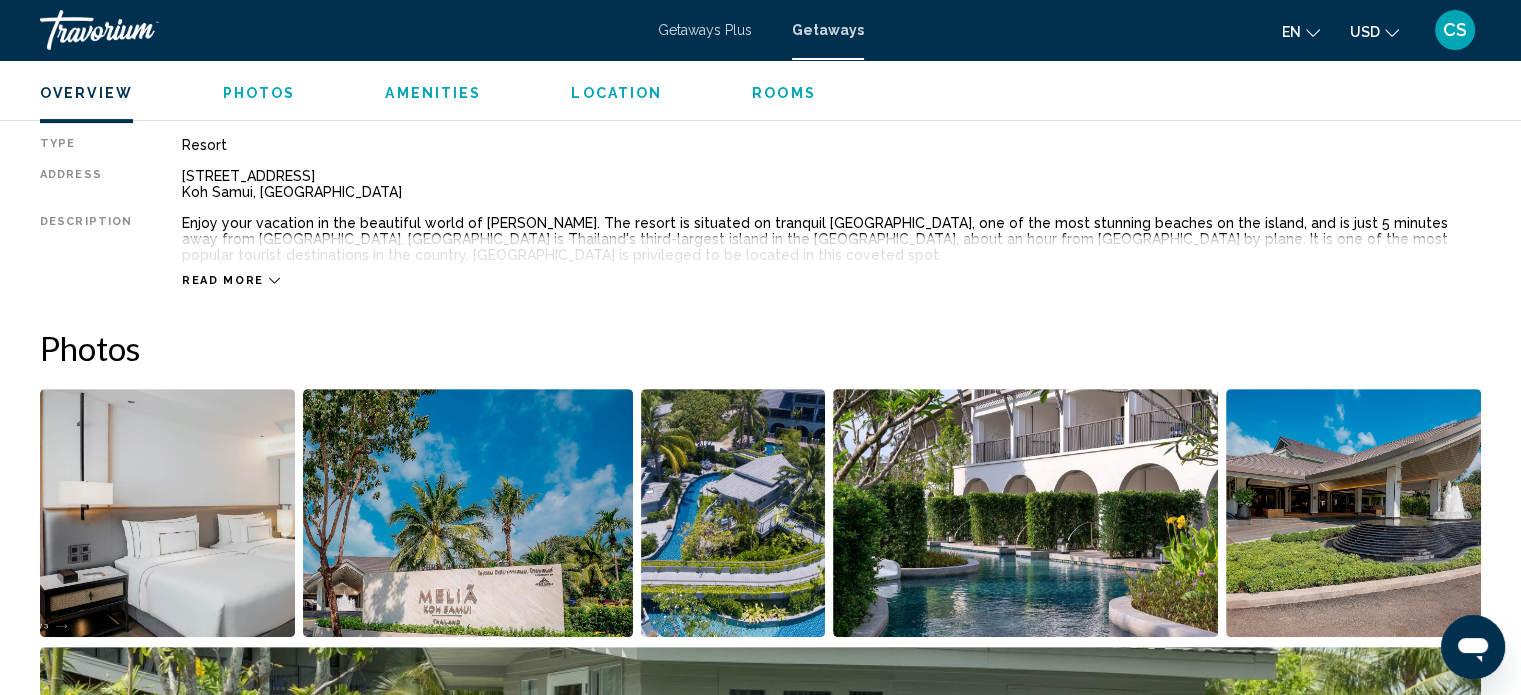 click on "Rooms" at bounding box center [784, 93] 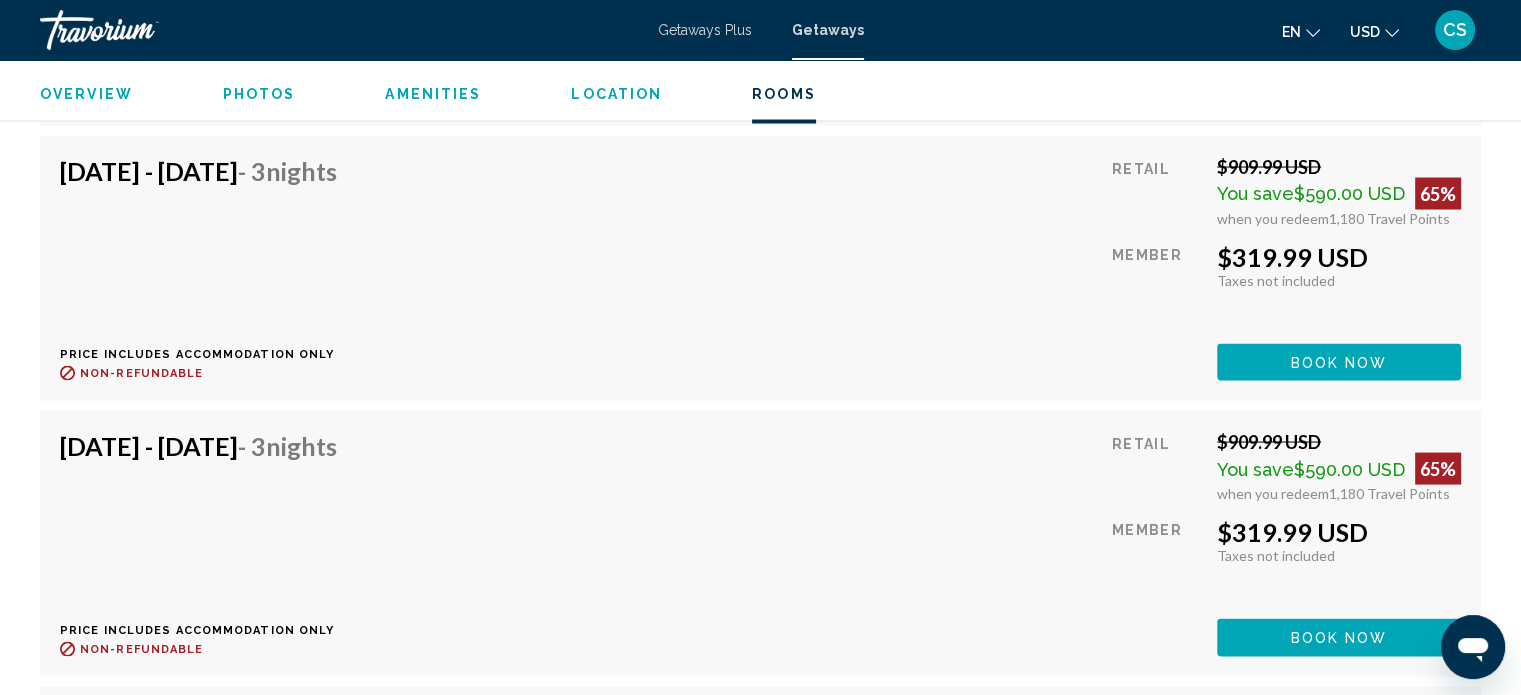 scroll, scrollTop: 3758, scrollLeft: 0, axis: vertical 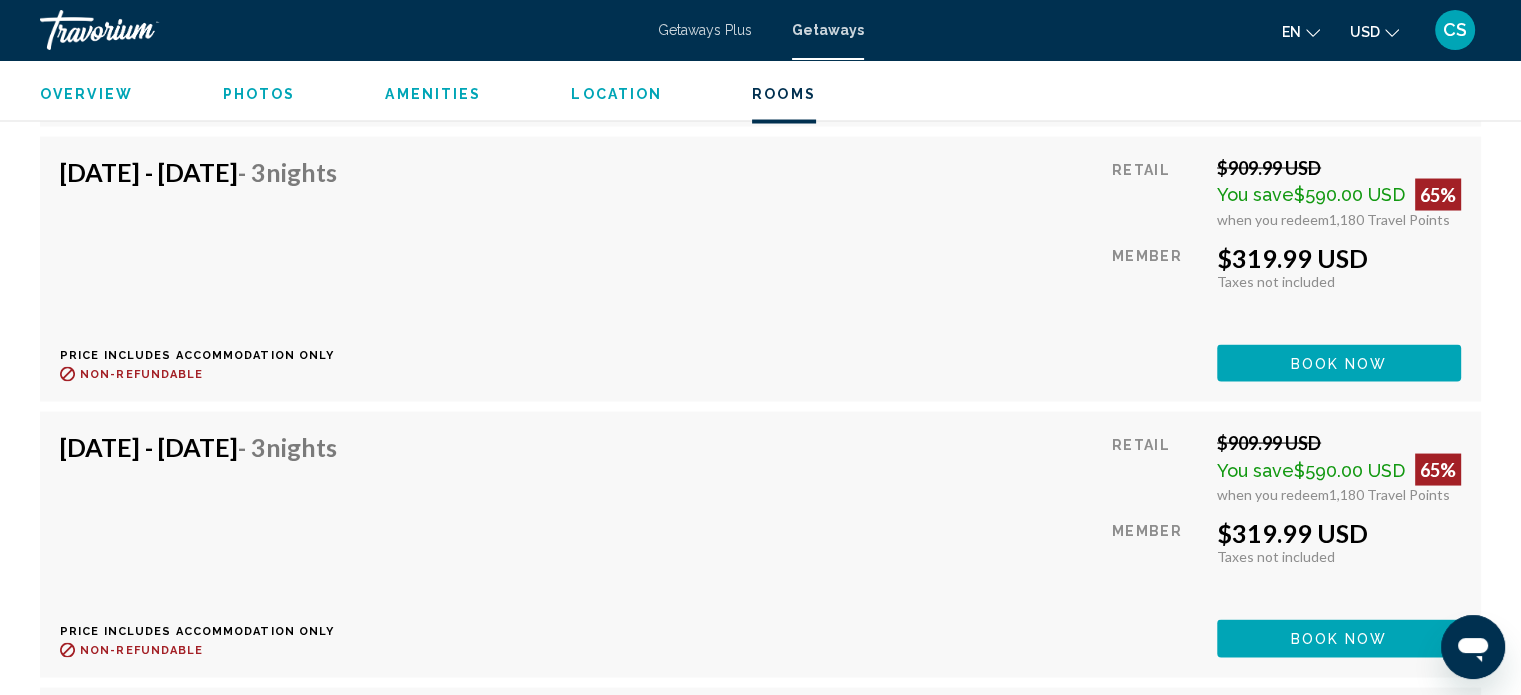 click on "[DATE] - [DATE]  - 3  Nights Price includes accommodation only
Refundable until :
Non-refundable Retail  $909.99 USD  You save  $590.00 USD   65%  when you redeem  1,180  Travel Points  Member  $319.99 USD  Taxes included Taxes not included You earn  0  Travel Points  Book now This room is no longer available. Price includes accommodation only
Refundable until
Non-refundable Book now This room is no longer available." at bounding box center [760, 543] 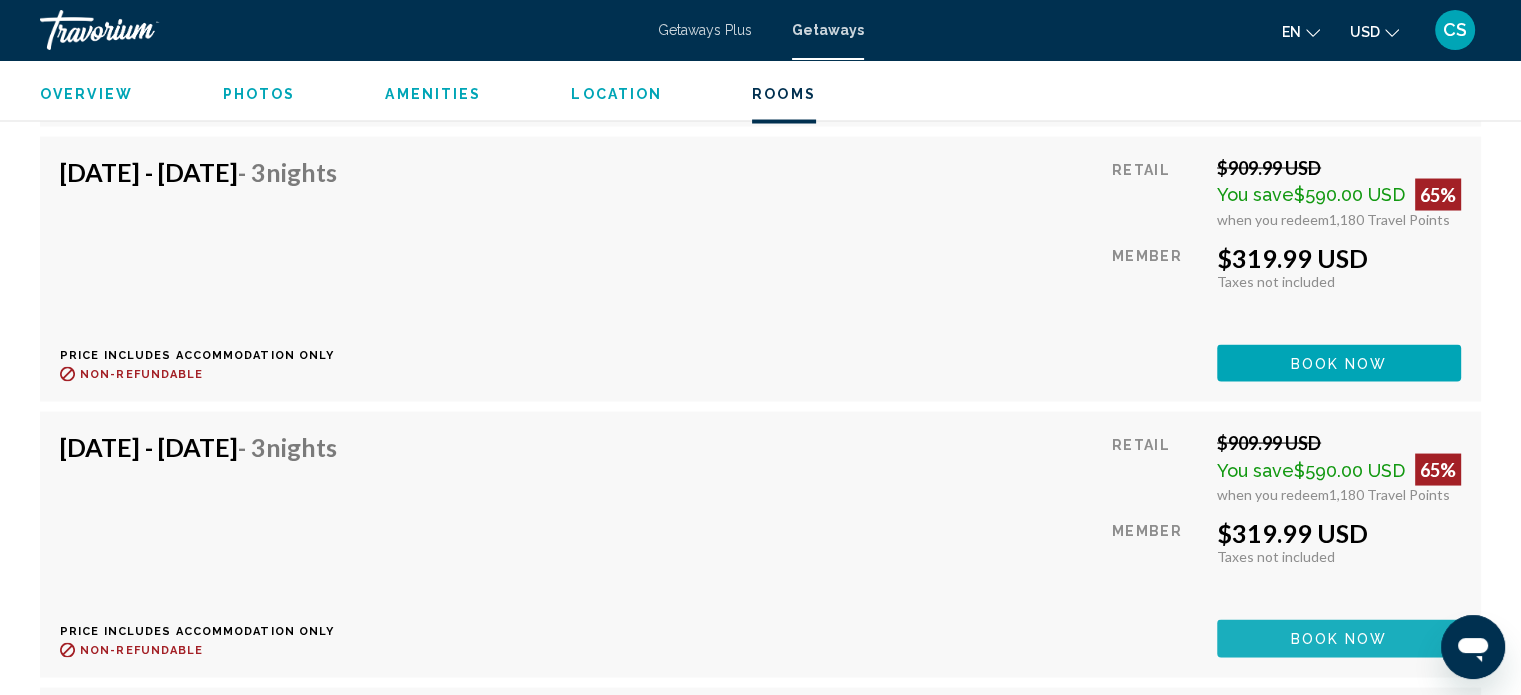 click on "Book now" at bounding box center [1339, 637] 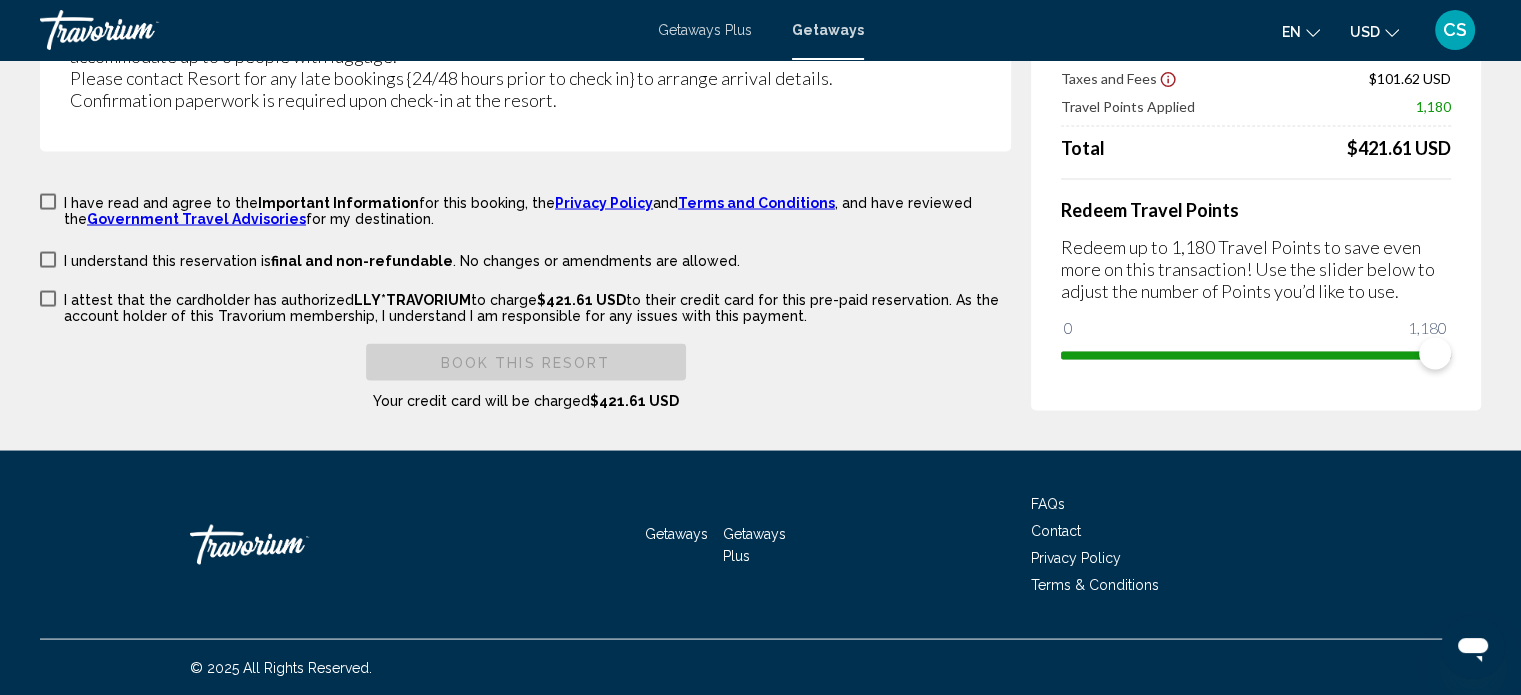 scroll, scrollTop: 0, scrollLeft: 0, axis: both 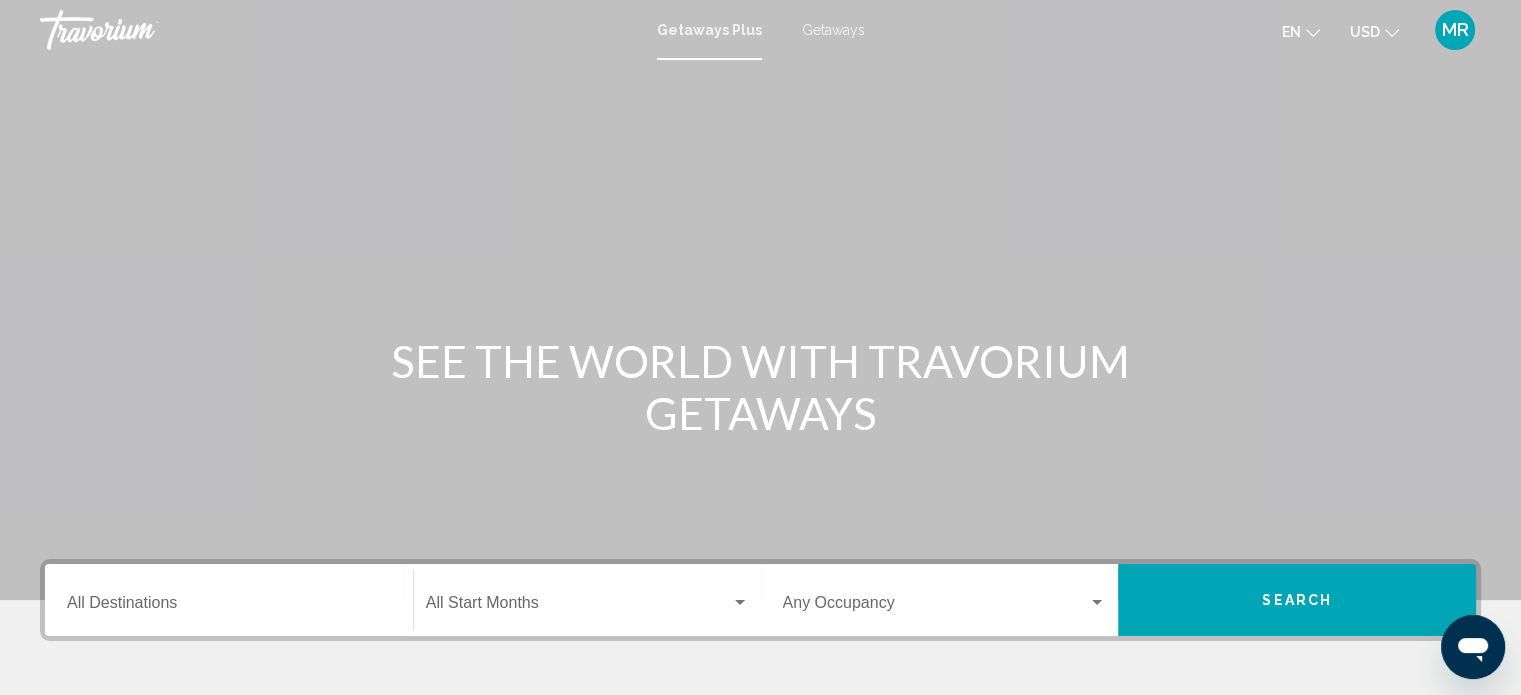 click on "Getaways" at bounding box center (833, 30) 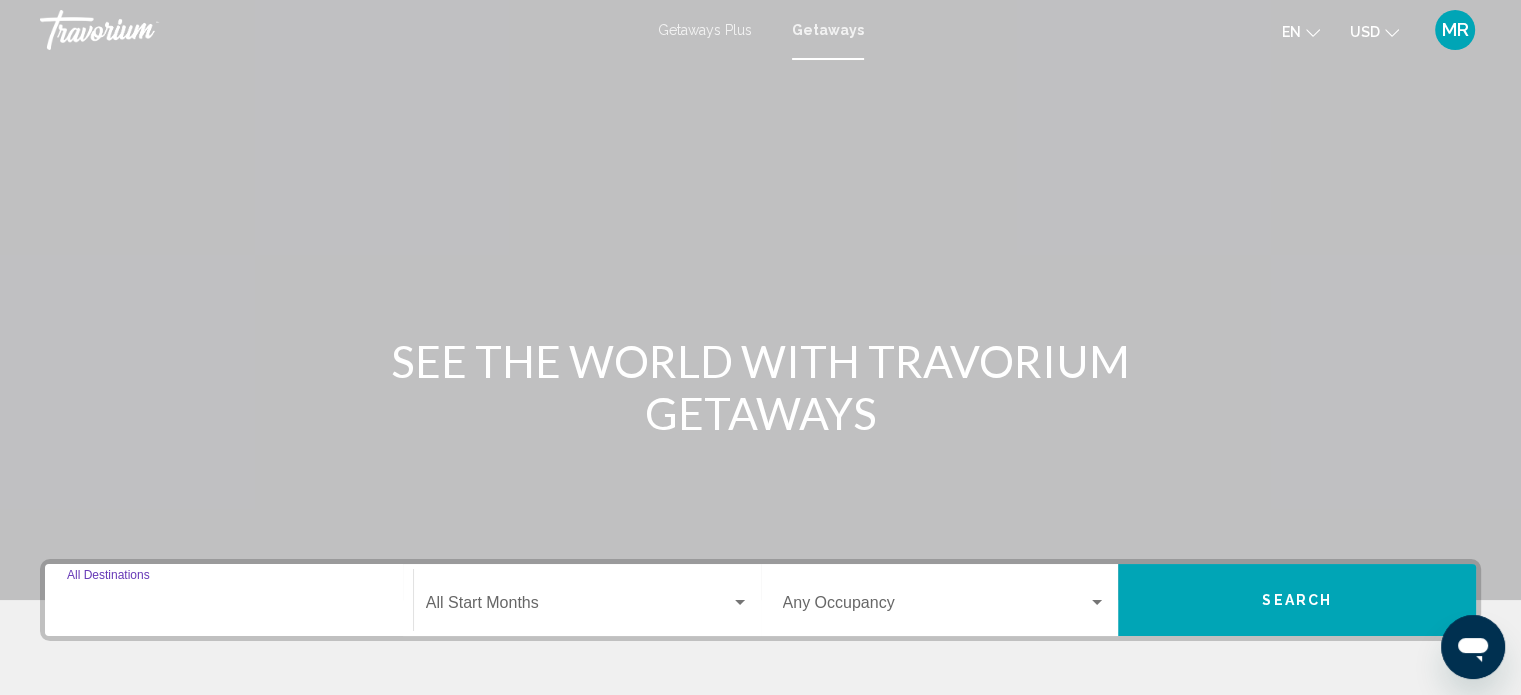 click on "Destination All Destinations" at bounding box center [229, 607] 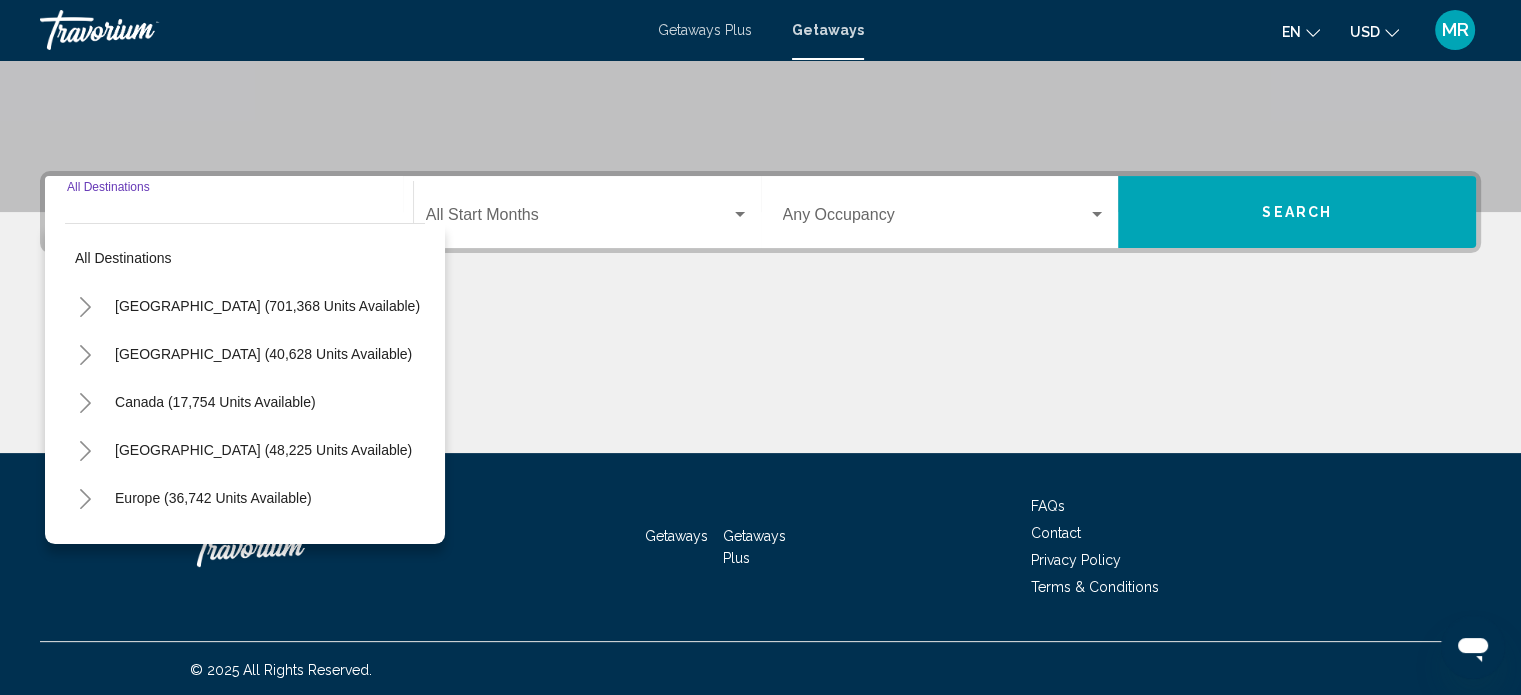scroll, scrollTop: 390, scrollLeft: 0, axis: vertical 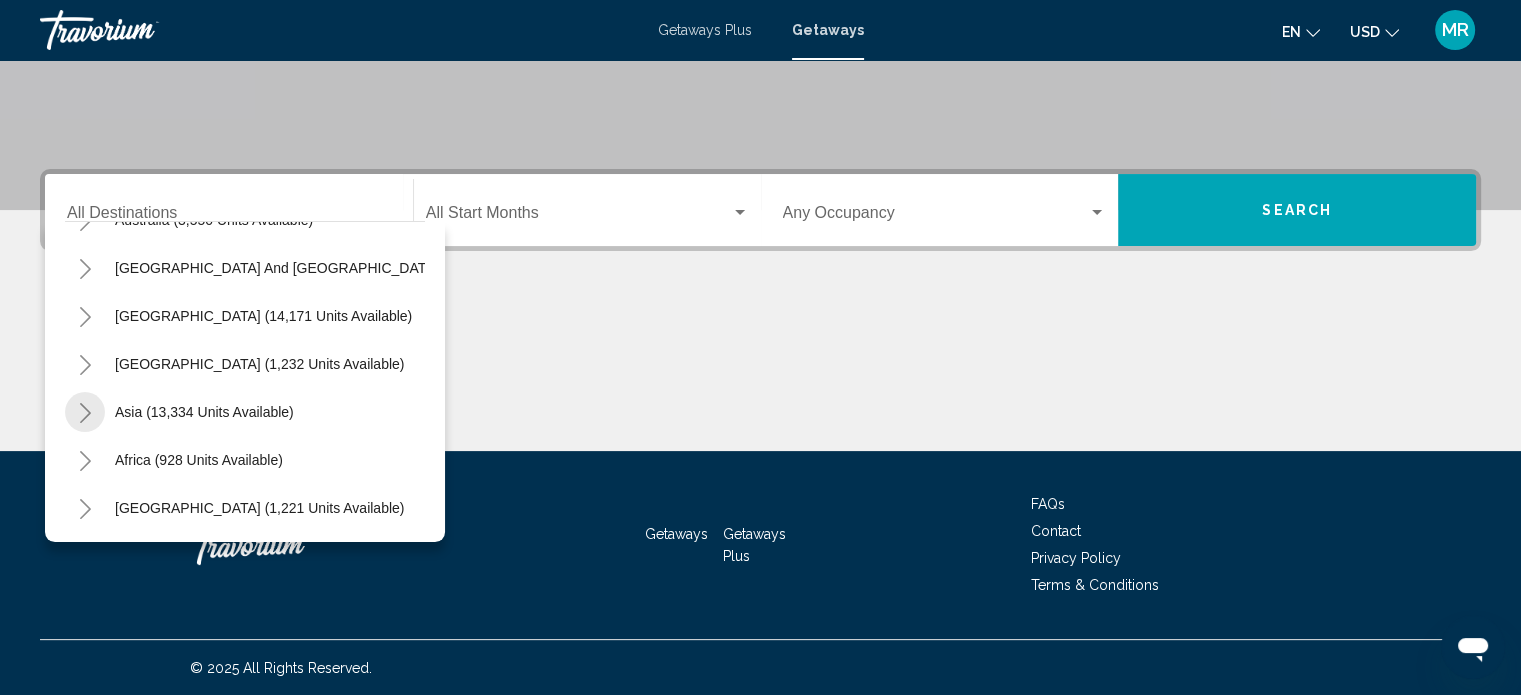 click 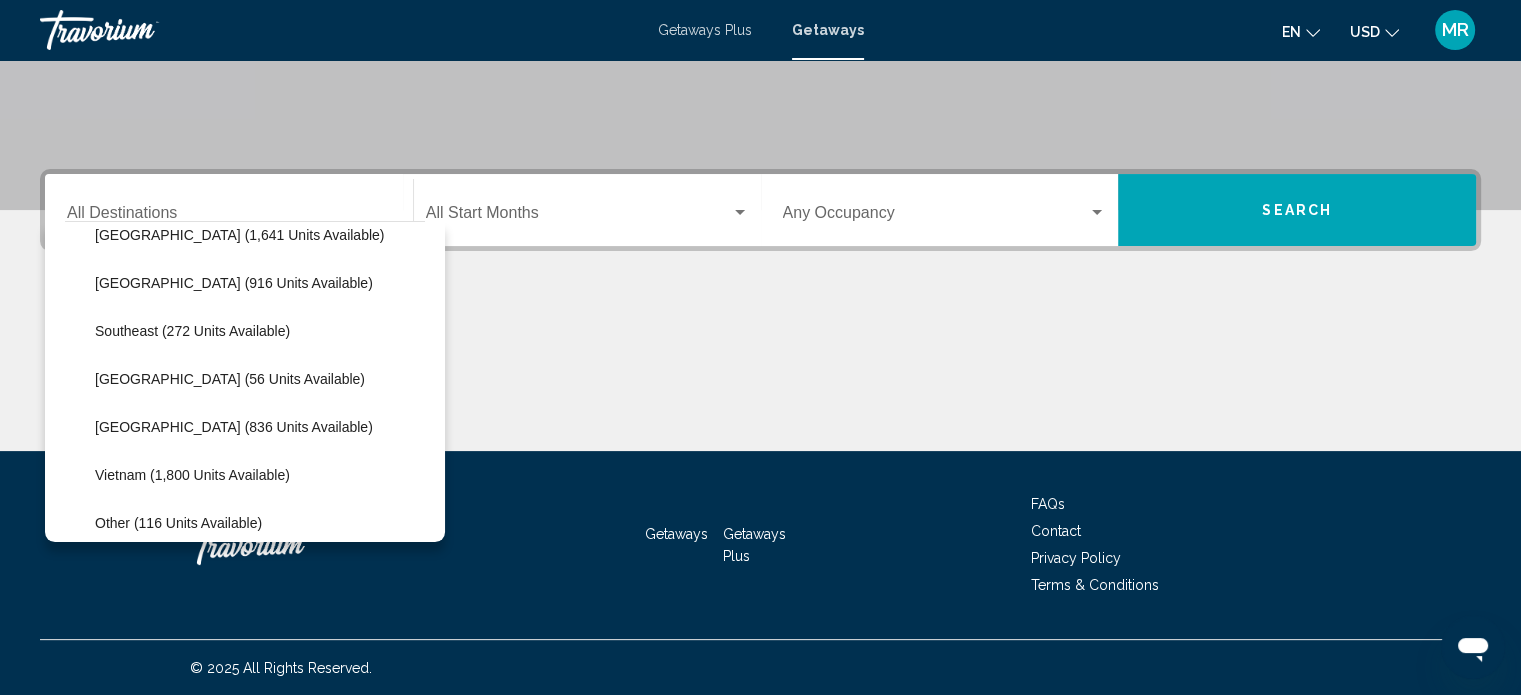 scroll, scrollTop: 948, scrollLeft: 0, axis: vertical 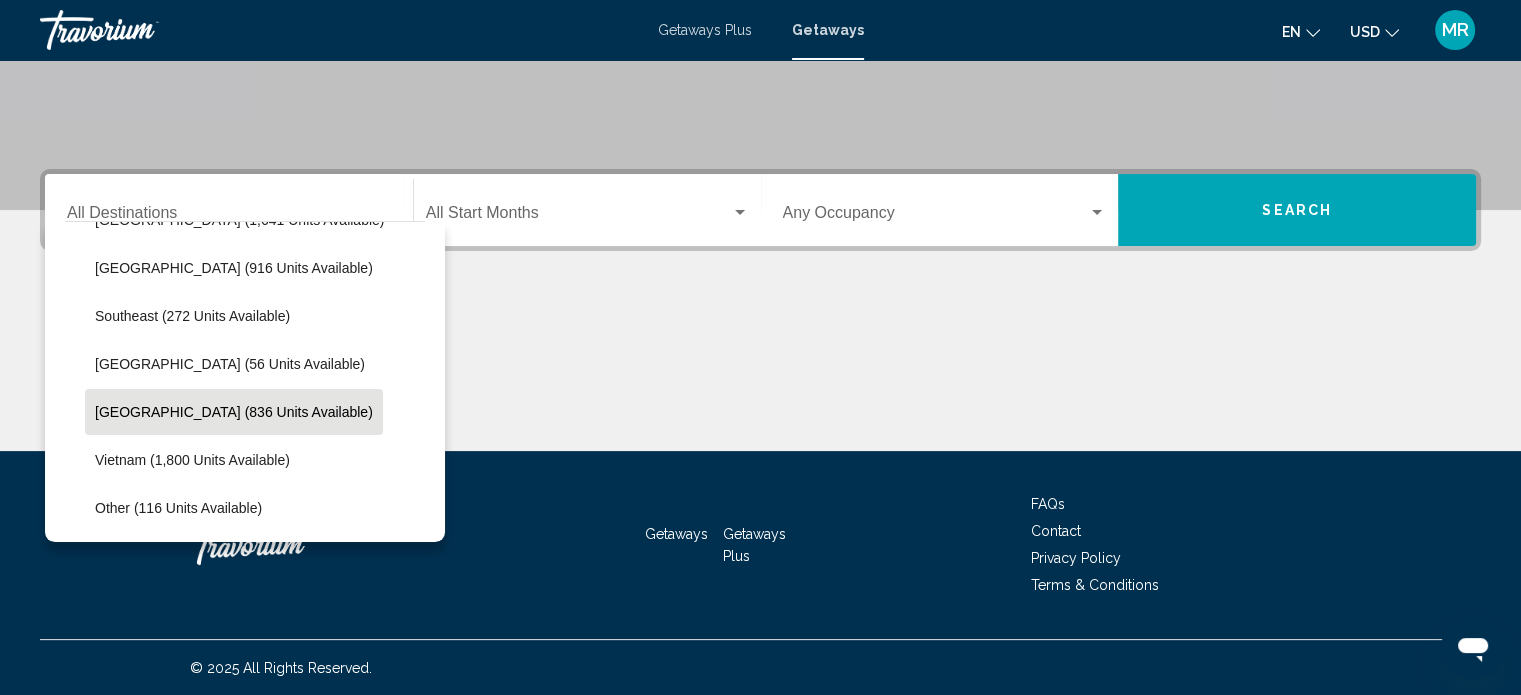 click on "Thailand (836 units available)" 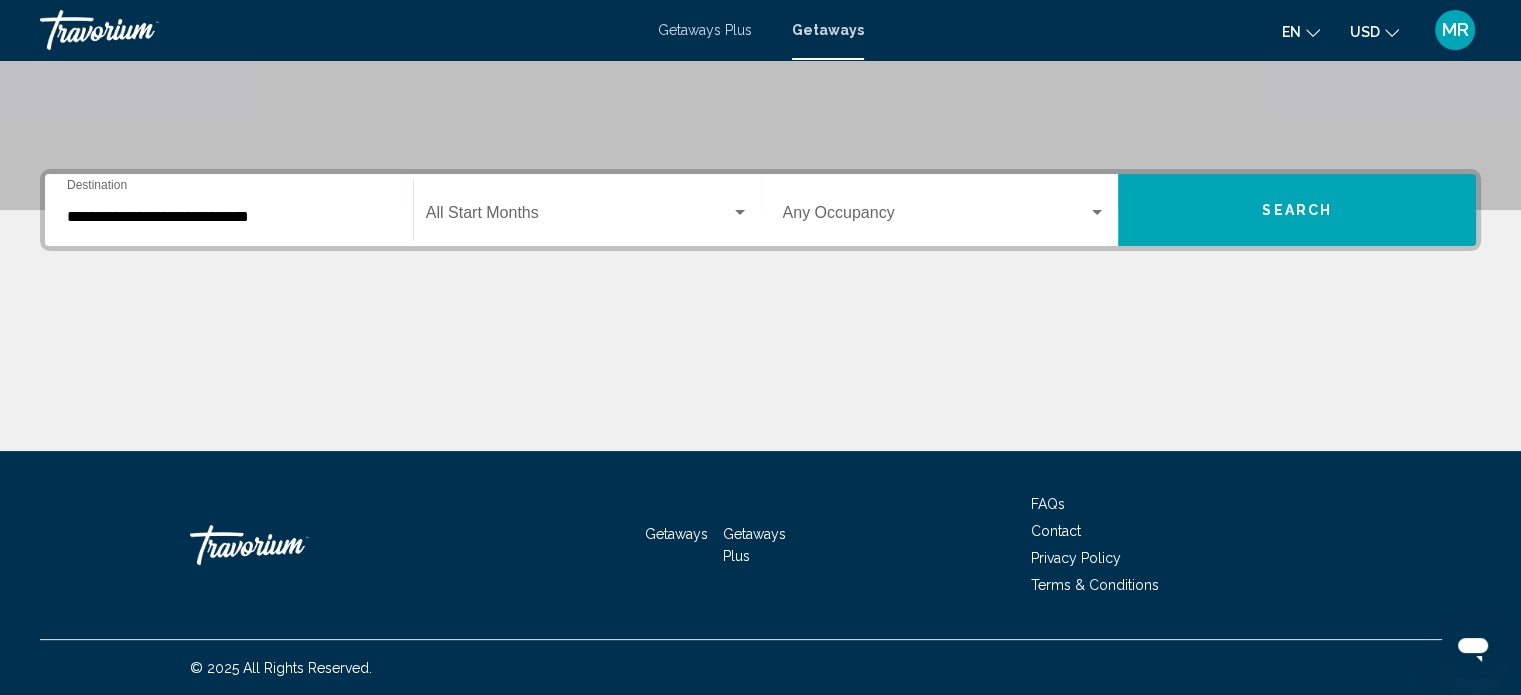 click on "Start Month All Start Months" 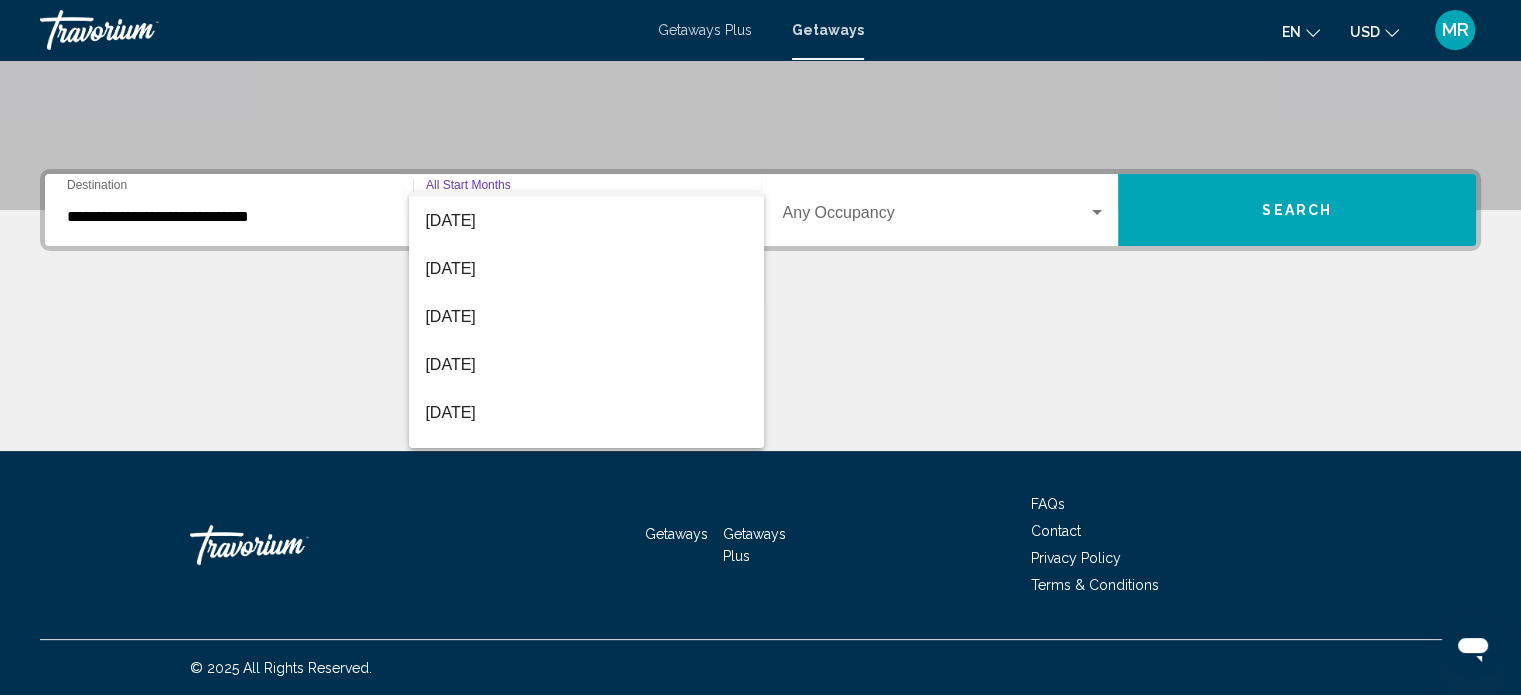 scroll, scrollTop: 140, scrollLeft: 0, axis: vertical 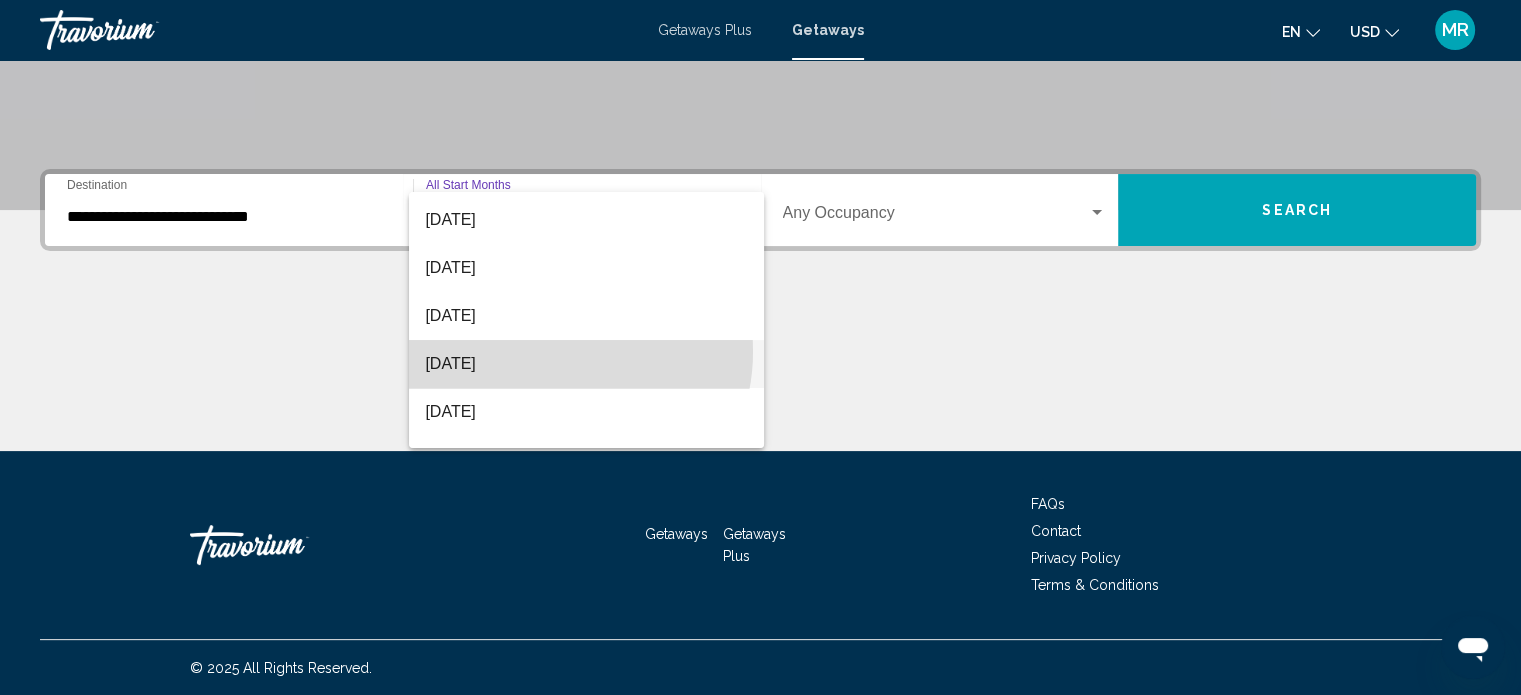 click on "[DATE]" at bounding box center (586, 364) 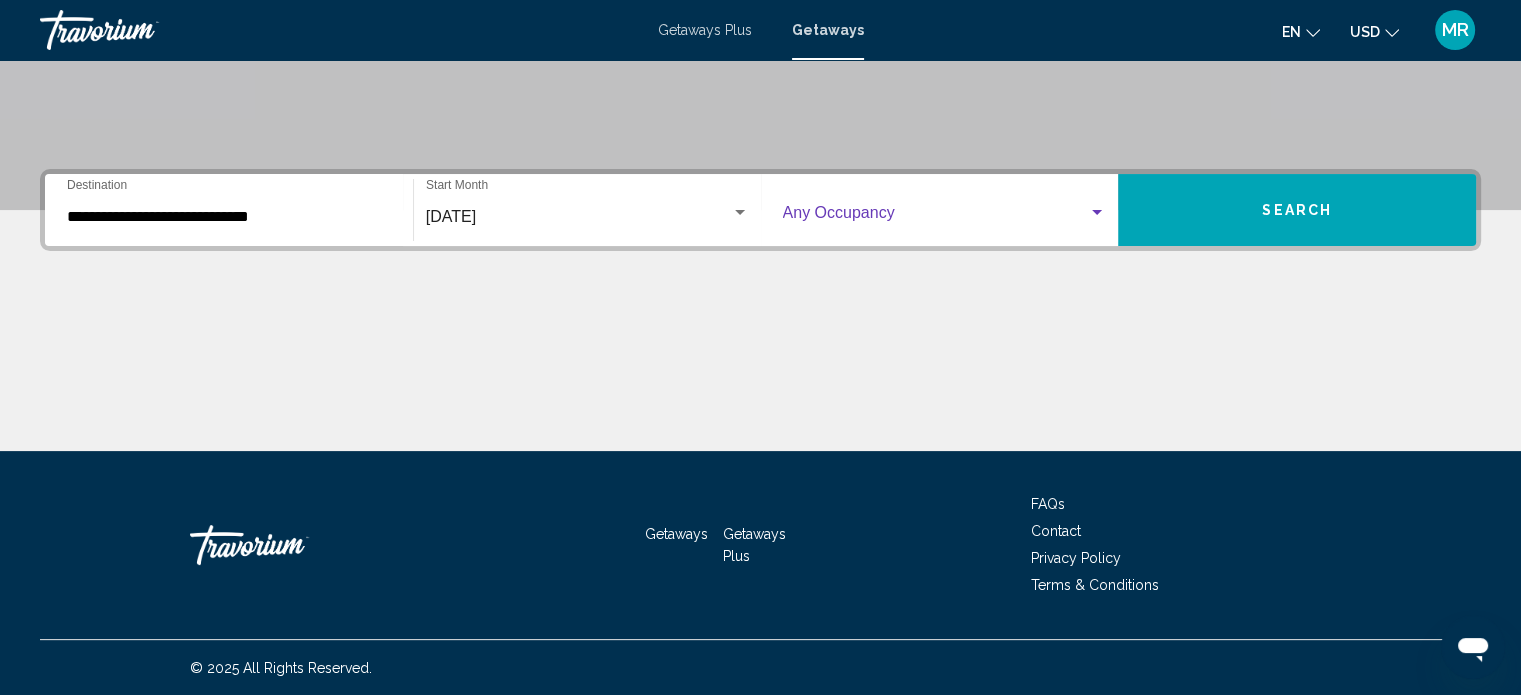 click at bounding box center [936, 217] 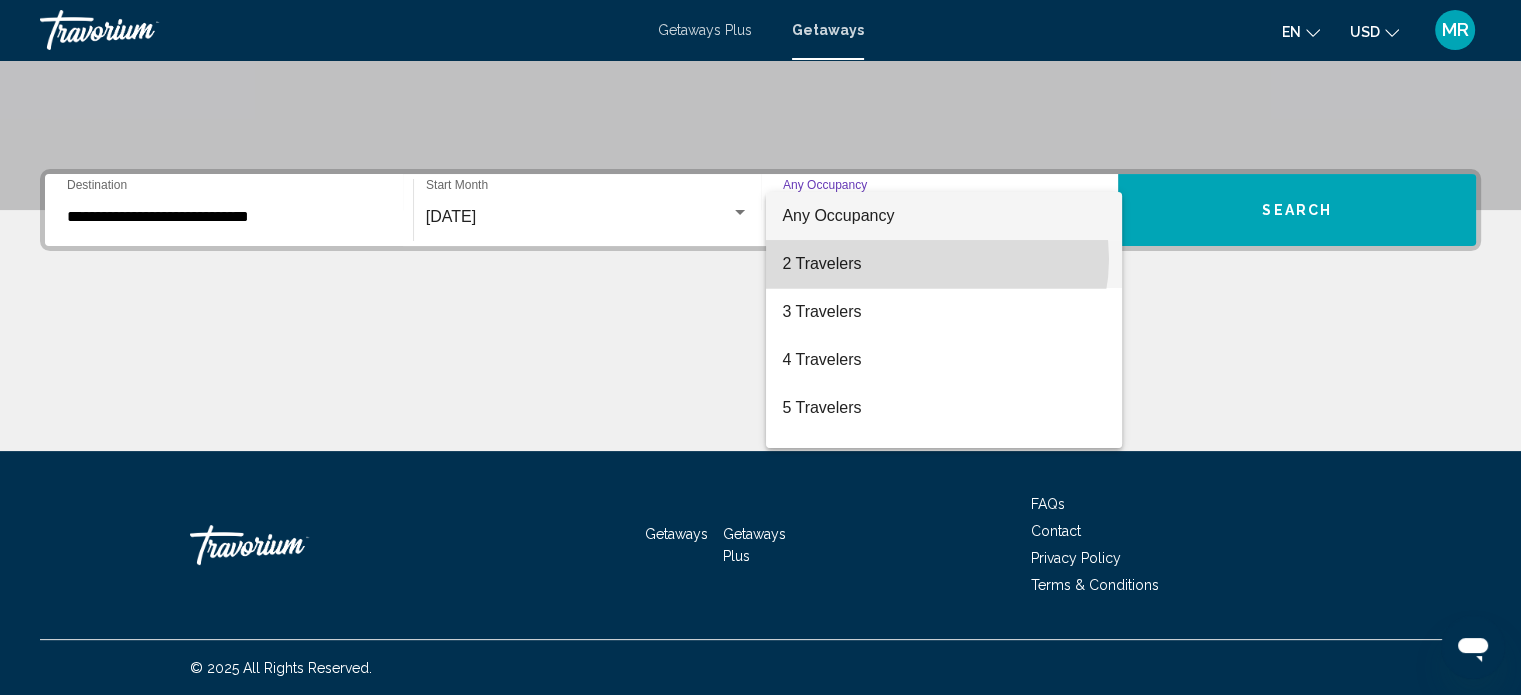 click on "2 Travelers" at bounding box center (944, 264) 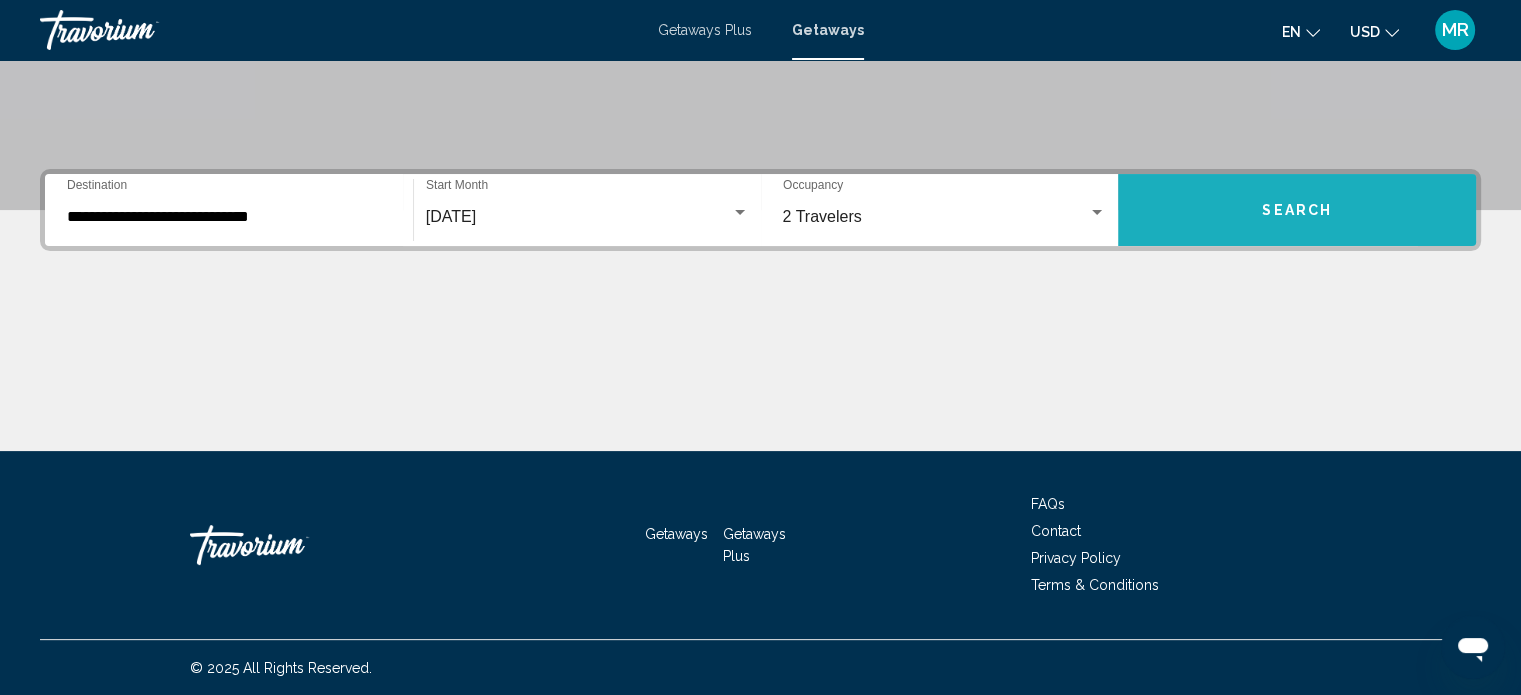 click on "Search" at bounding box center (1297, 210) 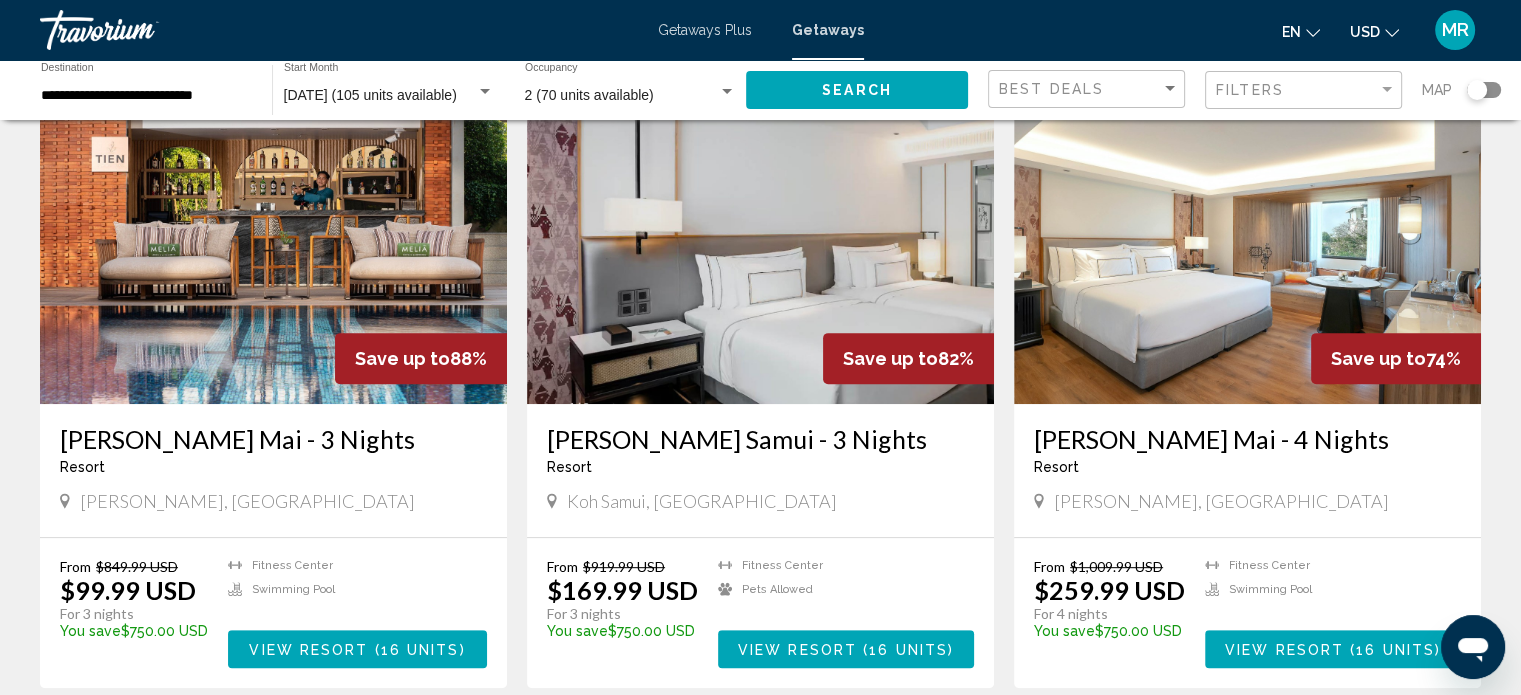 scroll, scrollTop: 800, scrollLeft: 0, axis: vertical 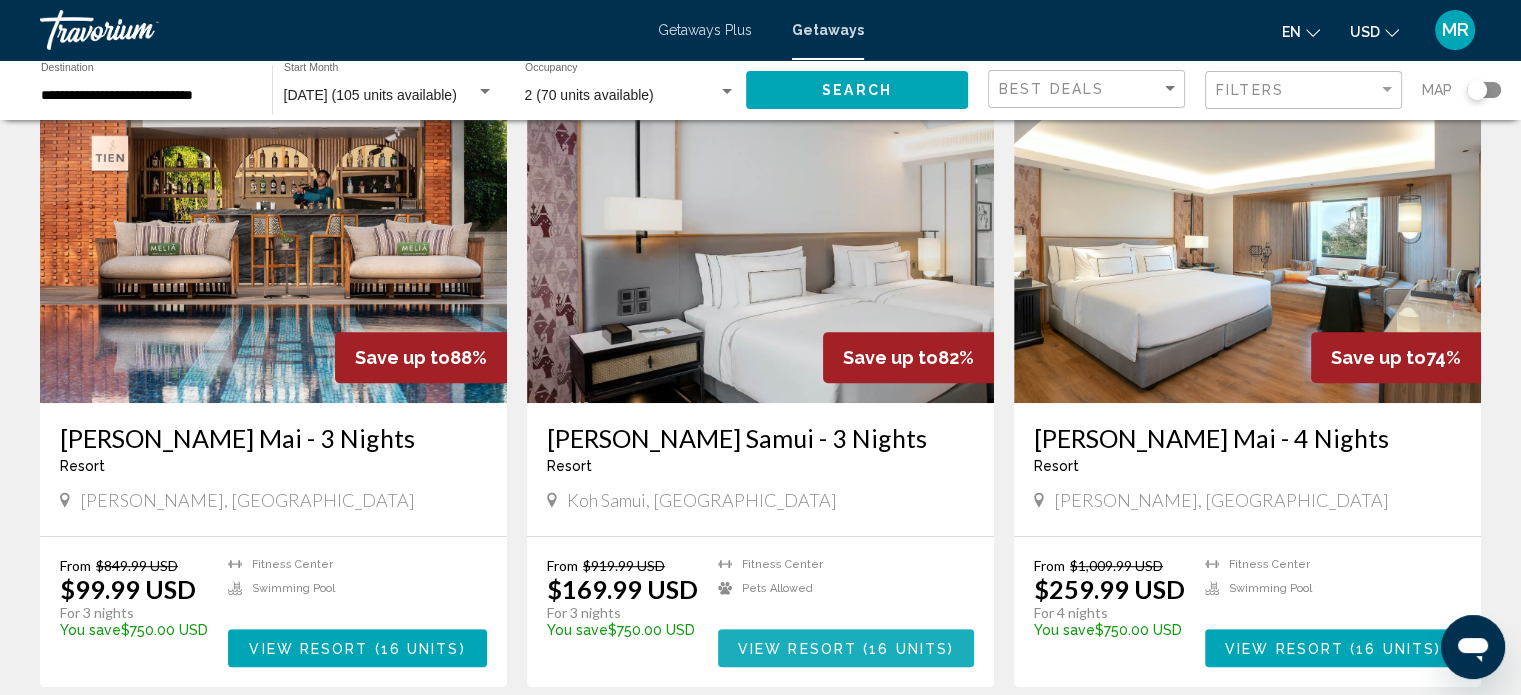 click on "View Resort" at bounding box center [797, 649] 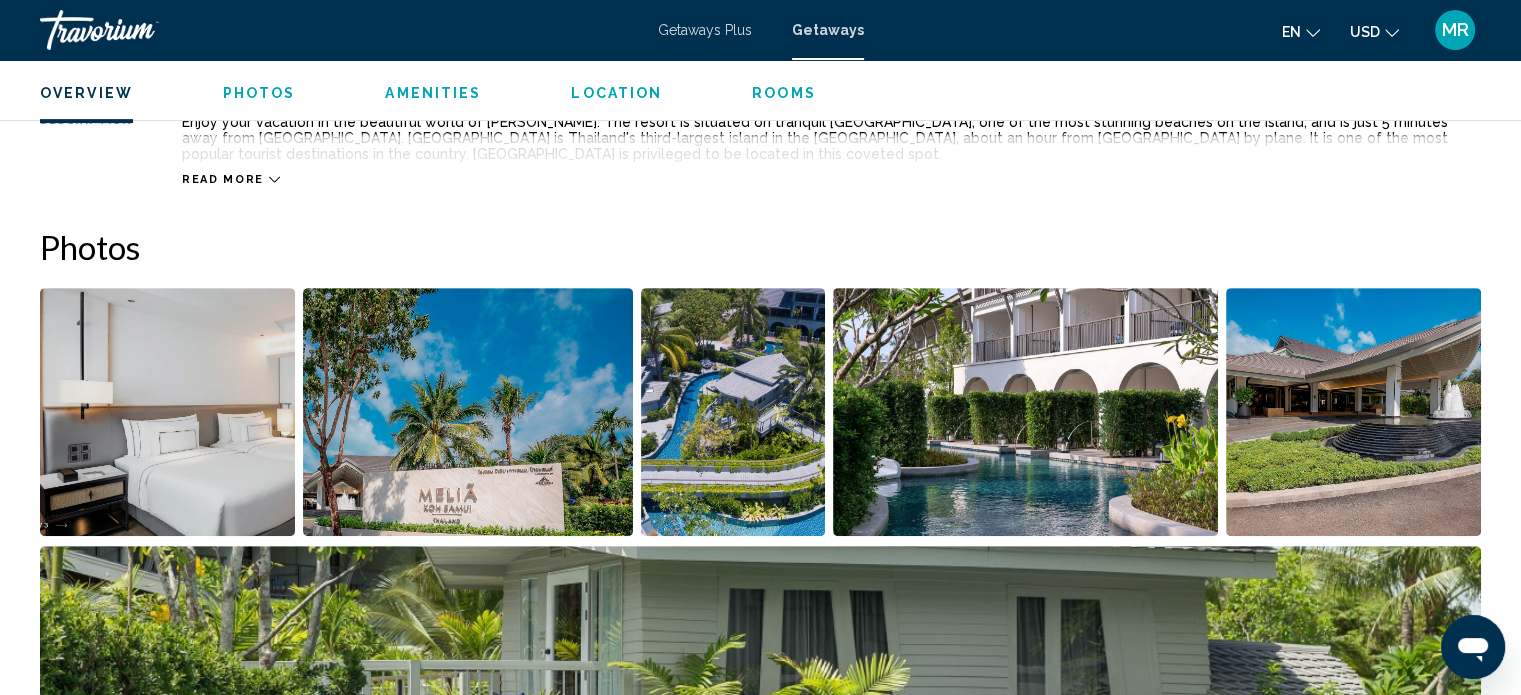 scroll, scrollTop: 855, scrollLeft: 0, axis: vertical 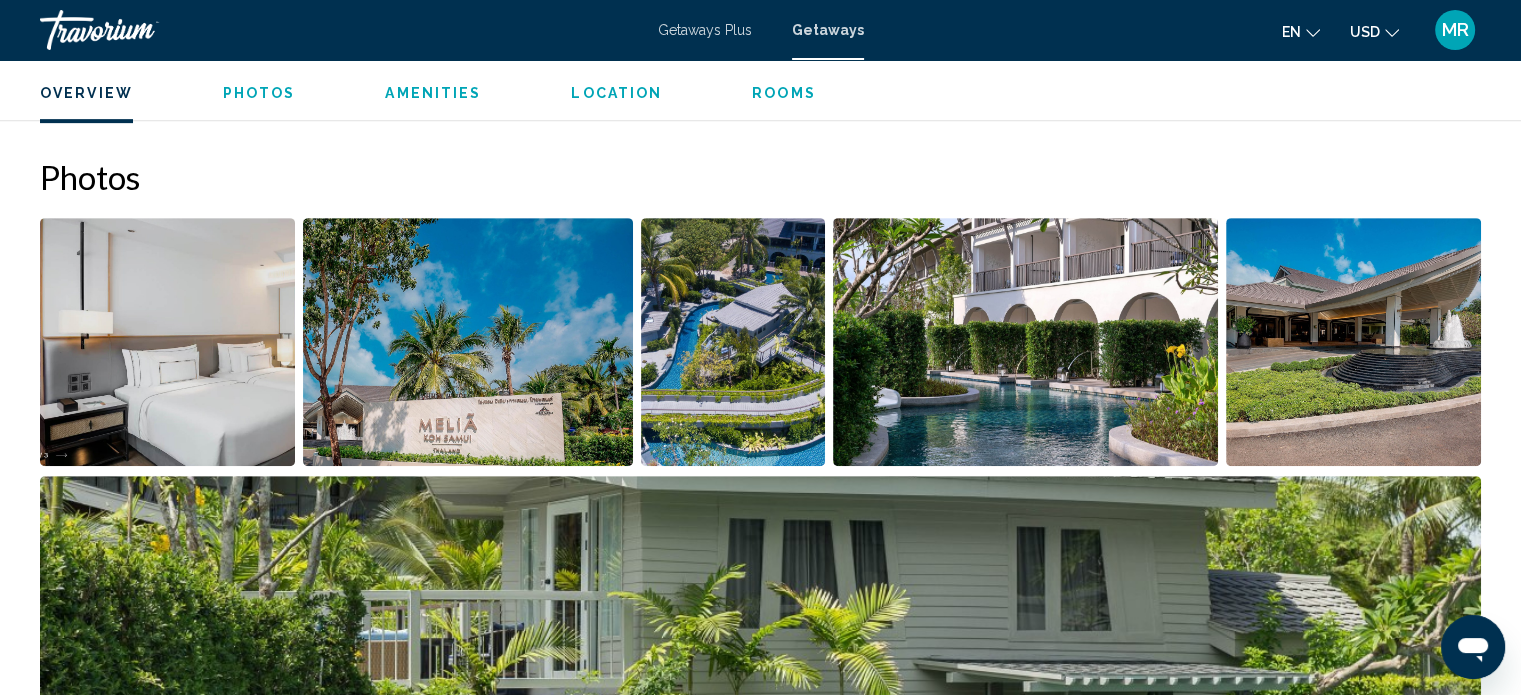 click on "Rooms" at bounding box center (784, 93) 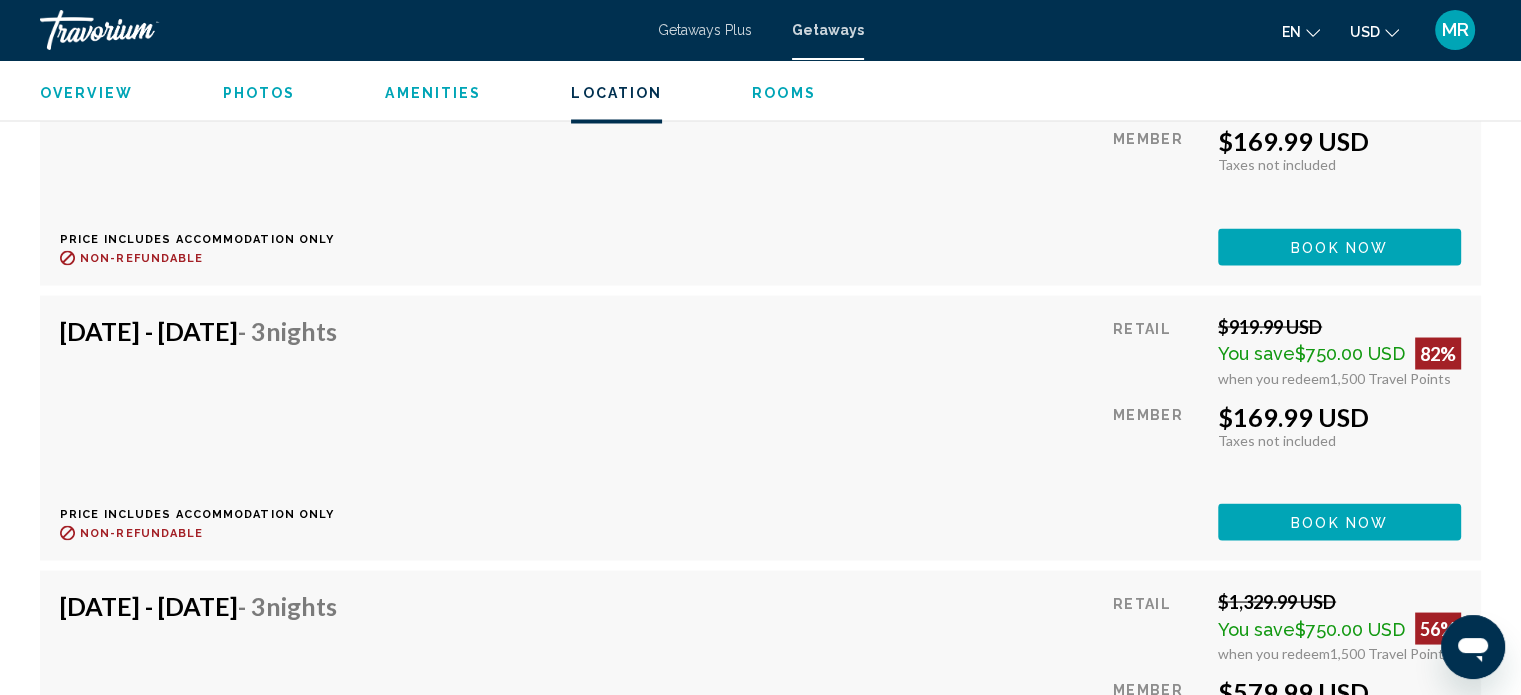 scroll, scrollTop: 3626, scrollLeft: 0, axis: vertical 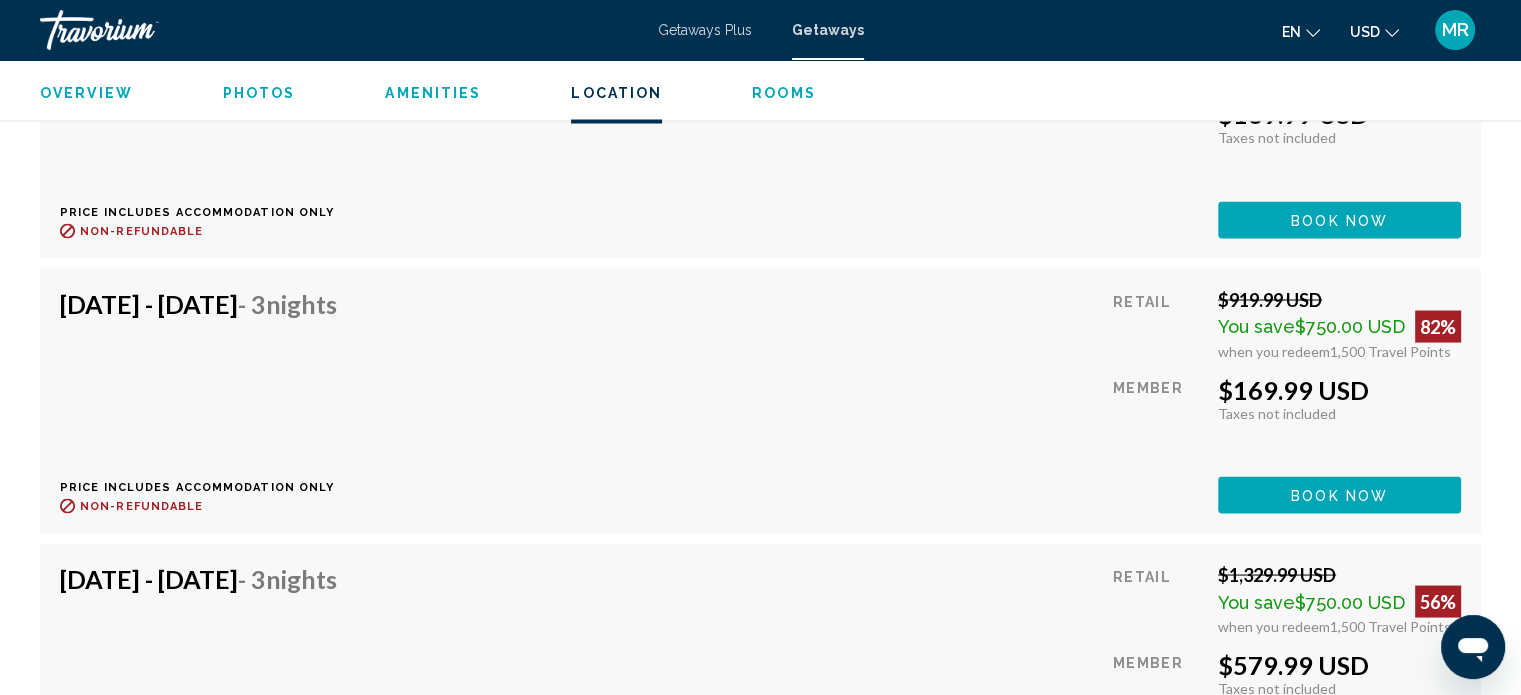click on "Dec 12, 2025 - Dec 15, 2025  - 3  Nights Price includes accommodation only
Refundable until :
Non-refundable Retail  $919.99 USD  You save  $750.00 USD   82%  when you redeem  1,500  Travel Points  Member  $169.99 USD  Taxes included Taxes not included You earn  0  Travel Points  Book now This room is no longer available. Price includes accommodation only
Refundable until
Non-refundable Book now This room is no longer available." at bounding box center [760, 400] 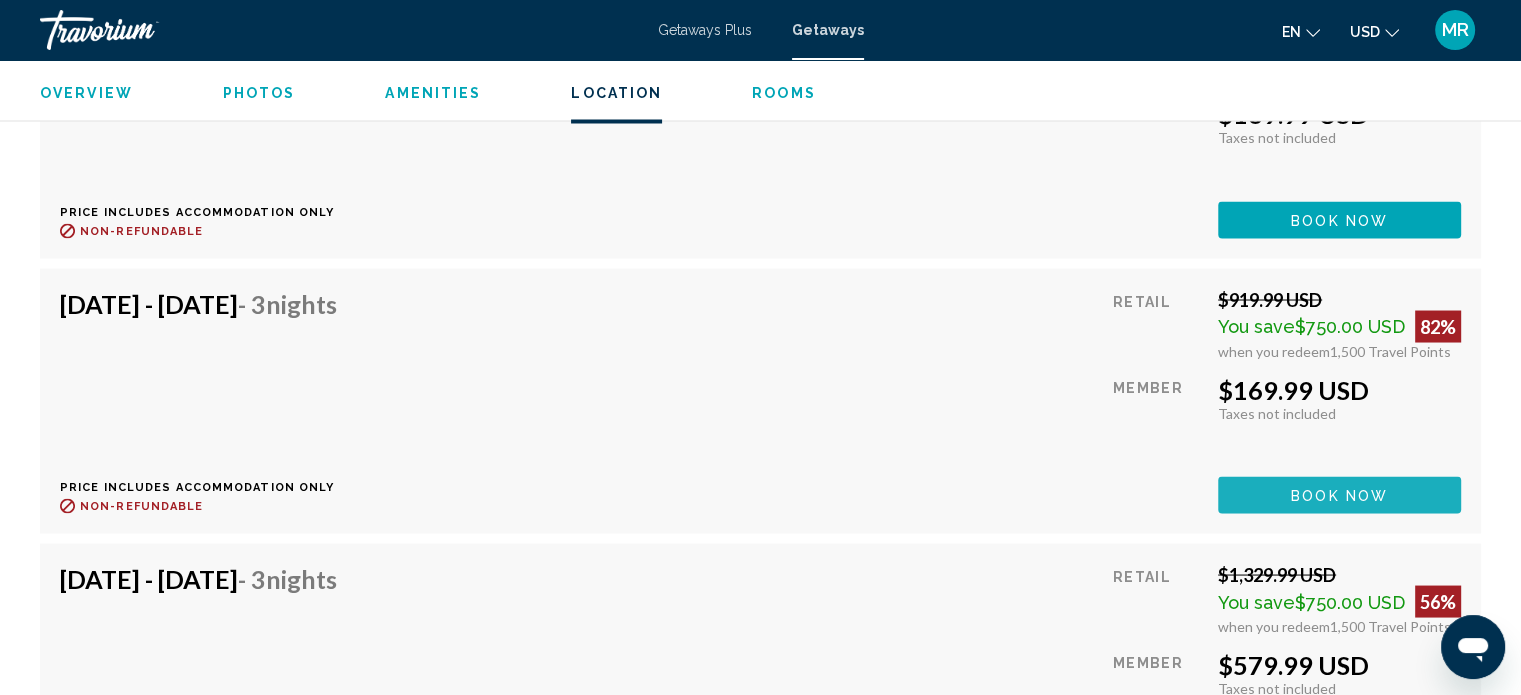 click on "Book now" at bounding box center [1339, 494] 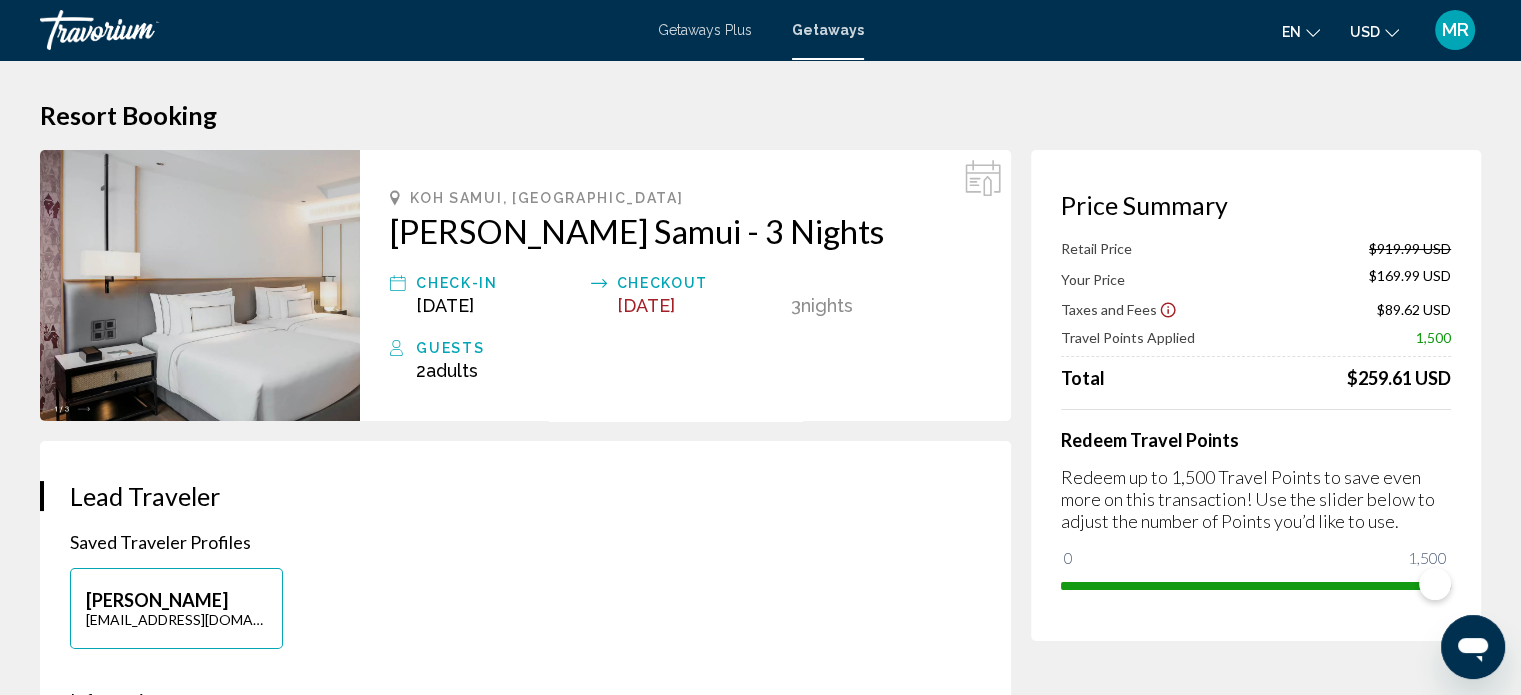 scroll, scrollTop: 0, scrollLeft: 0, axis: both 